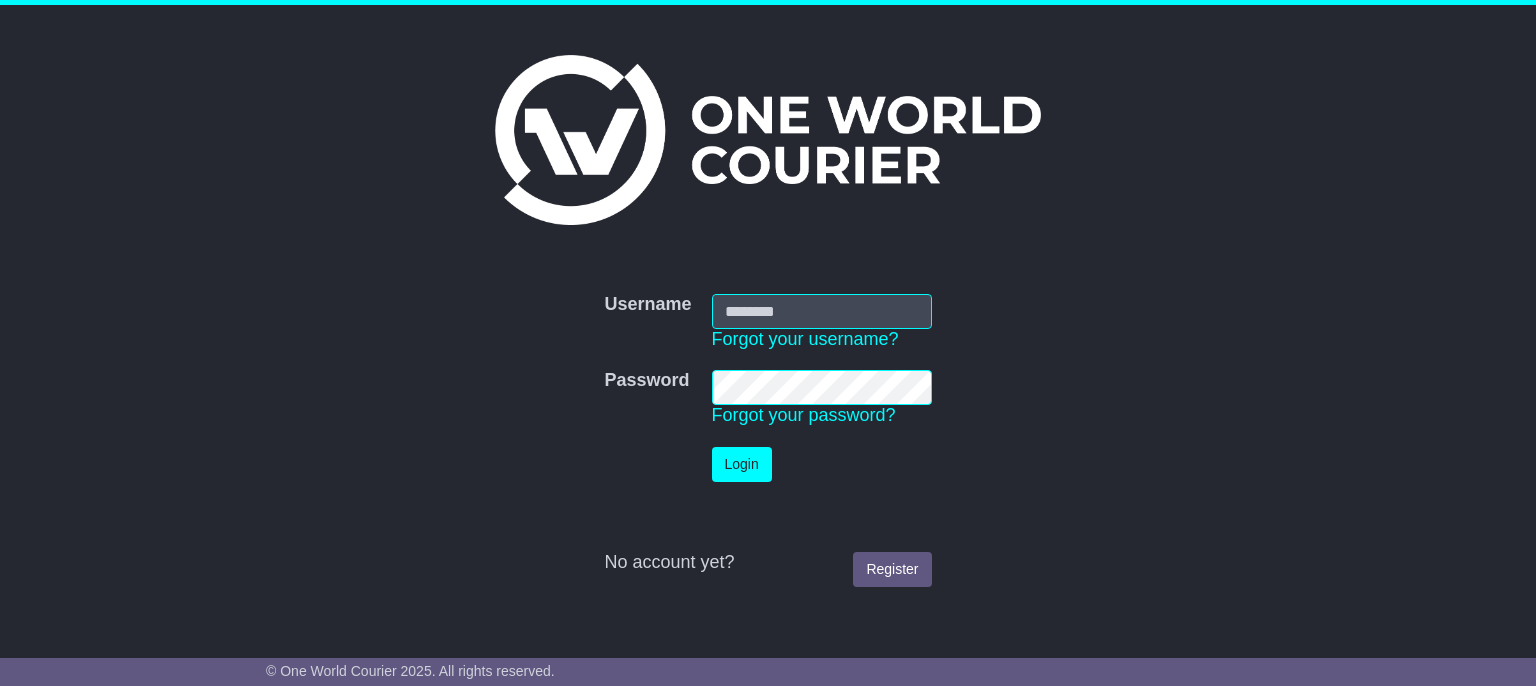 scroll, scrollTop: 0, scrollLeft: 0, axis: both 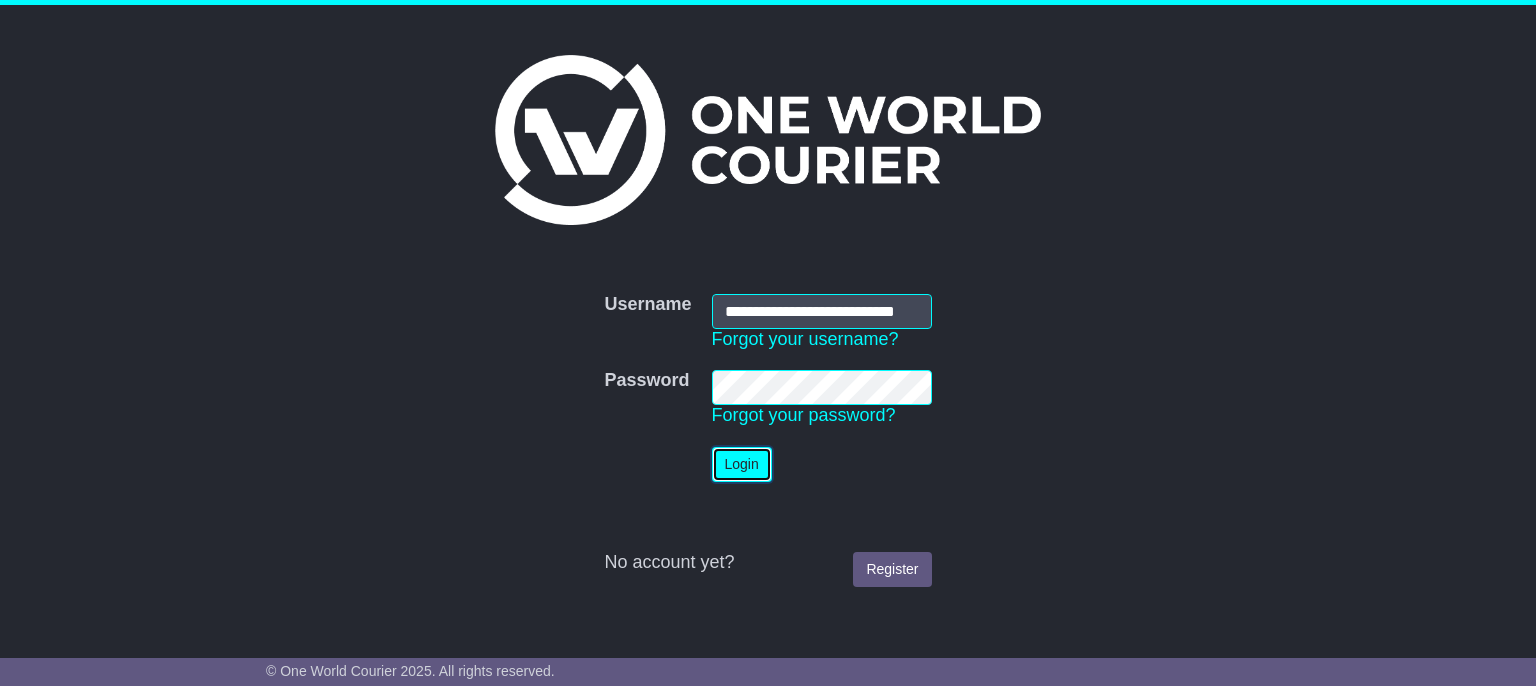 click on "Login" at bounding box center [742, 464] 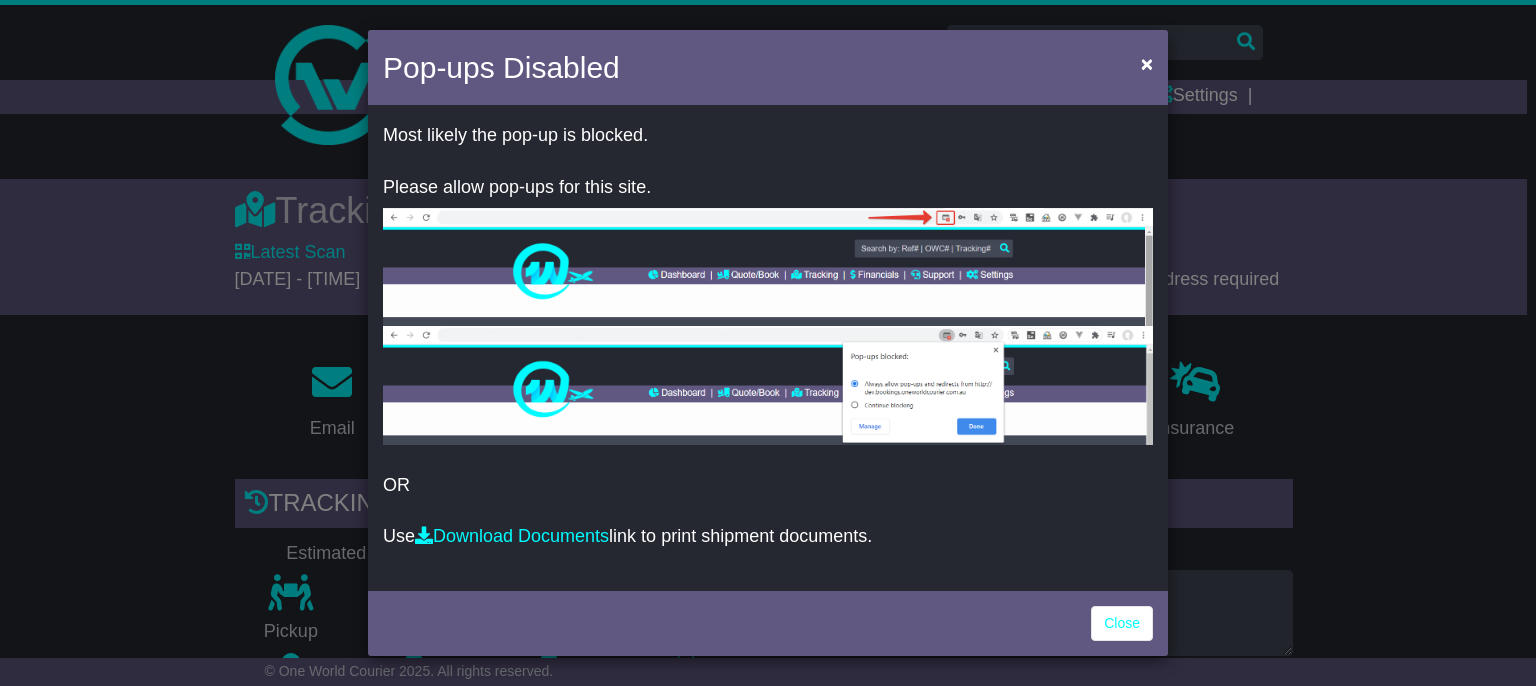scroll, scrollTop: 0, scrollLeft: 0, axis: both 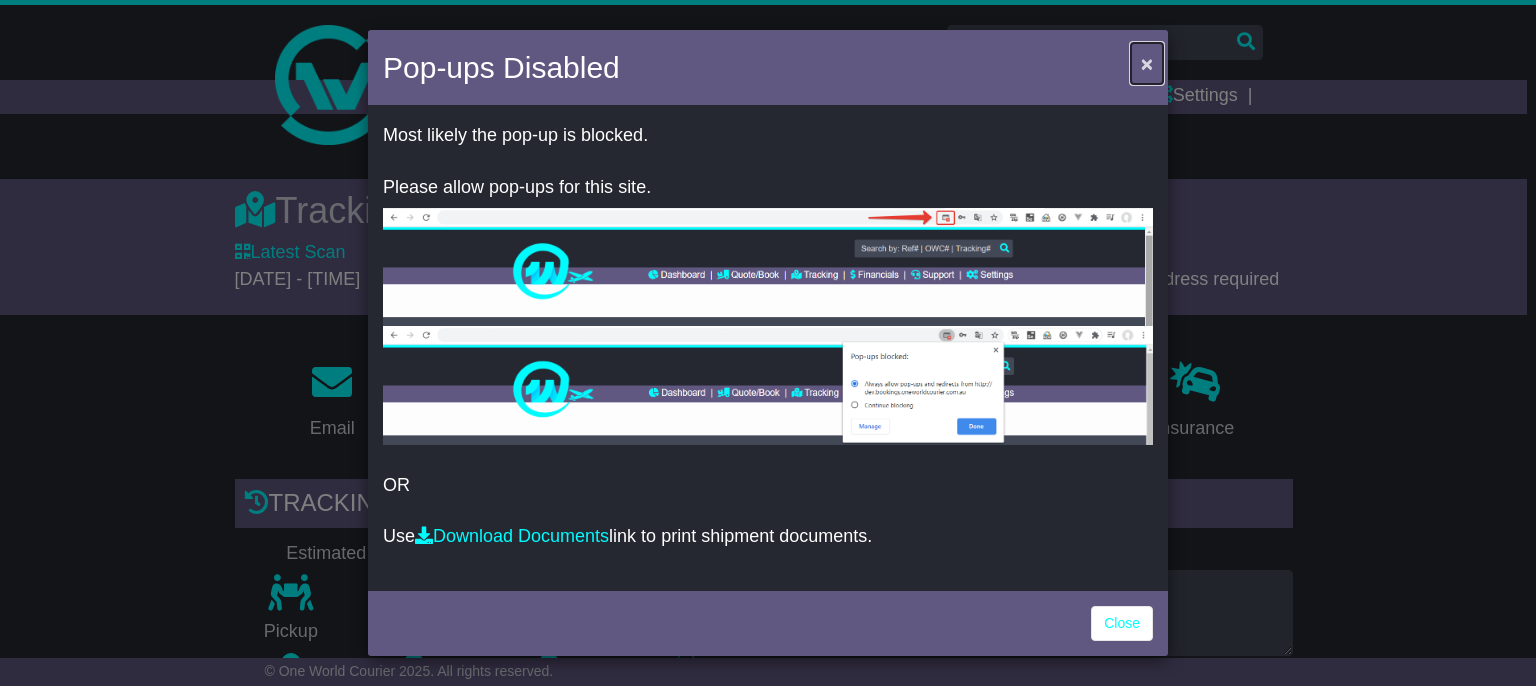 click on "×" at bounding box center [1147, 63] 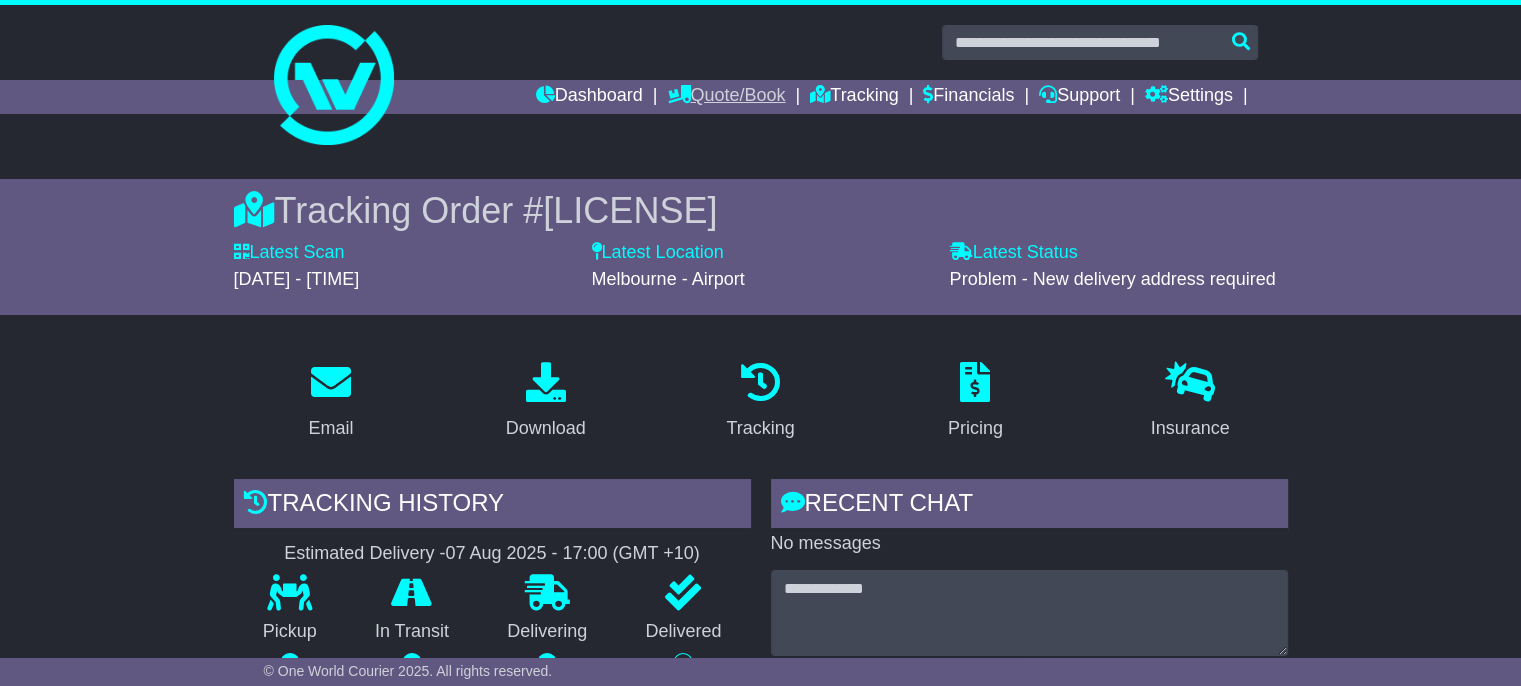 click on "Quote/Book" at bounding box center (726, 97) 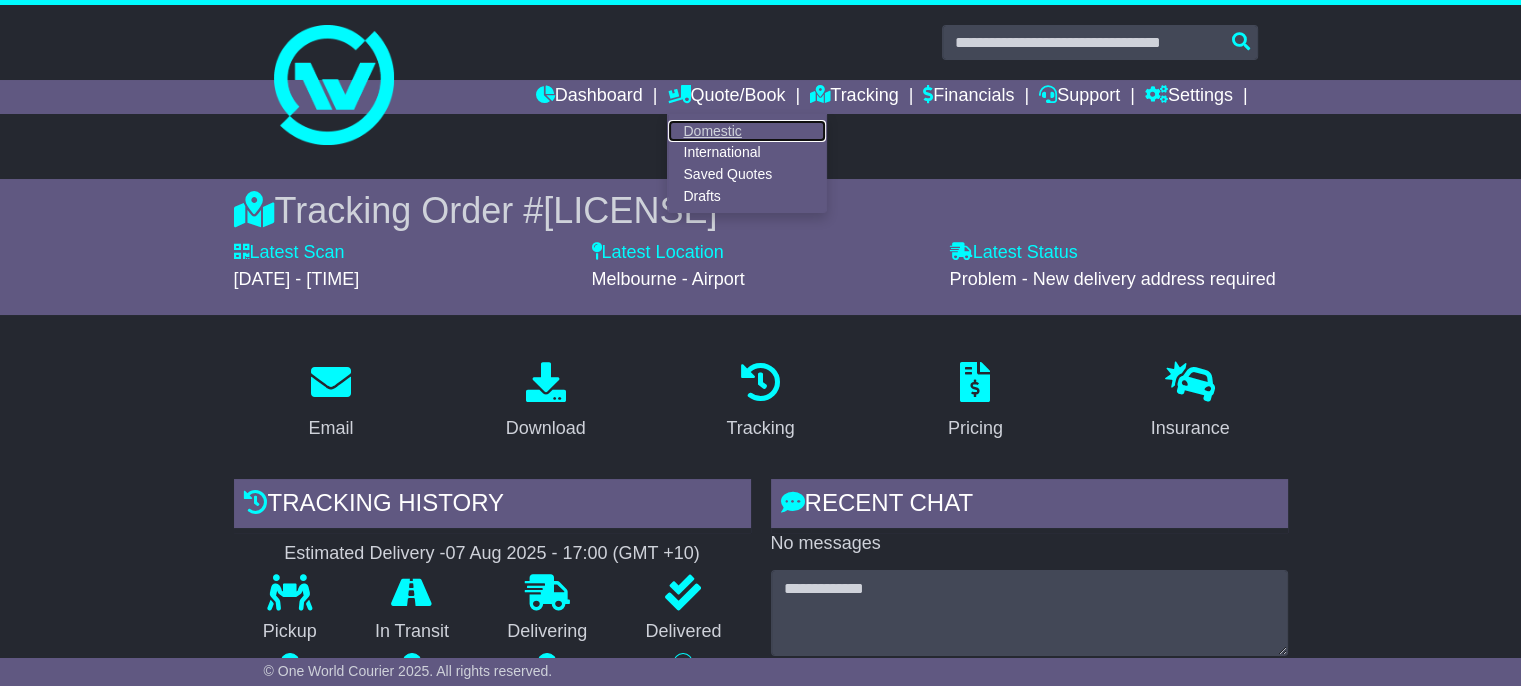 click on "Domestic" at bounding box center (747, 131) 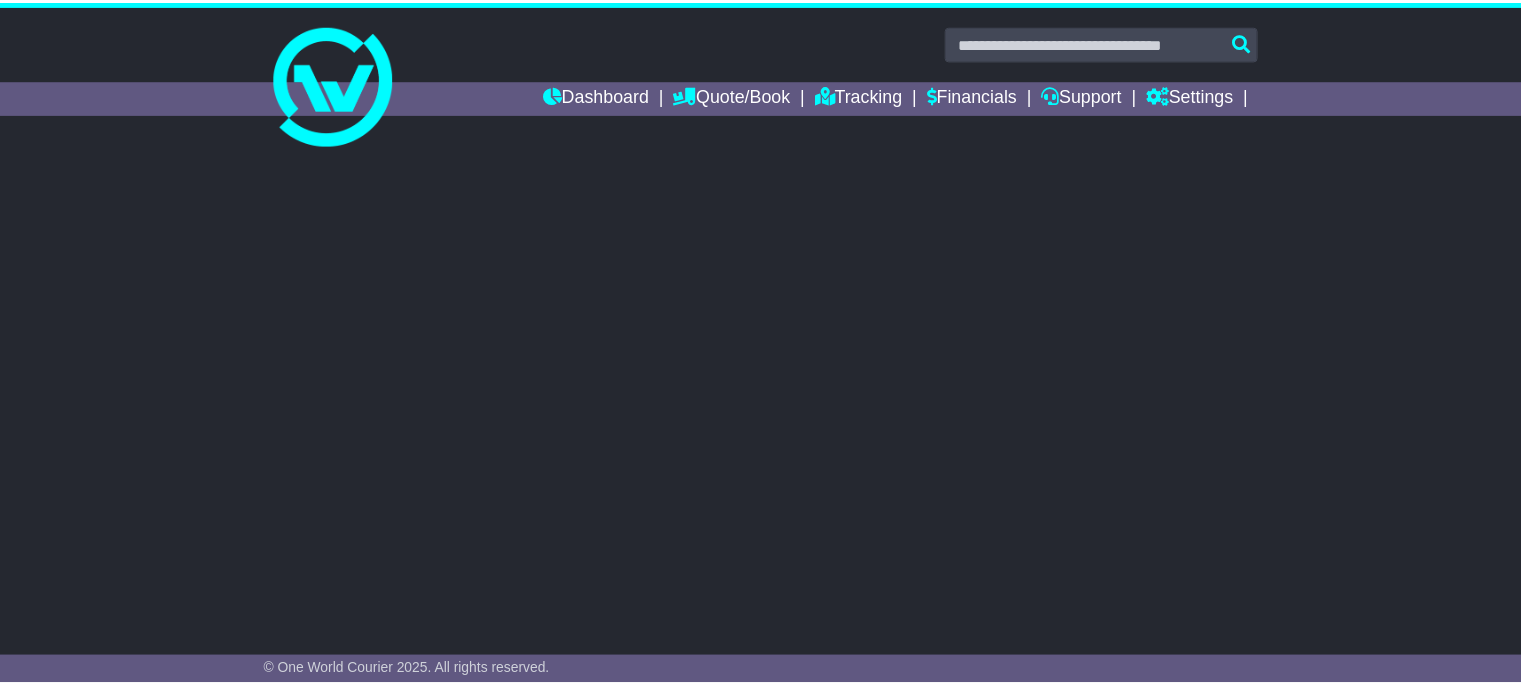 scroll, scrollTop: 0, scrollLeft: 0, axis: both 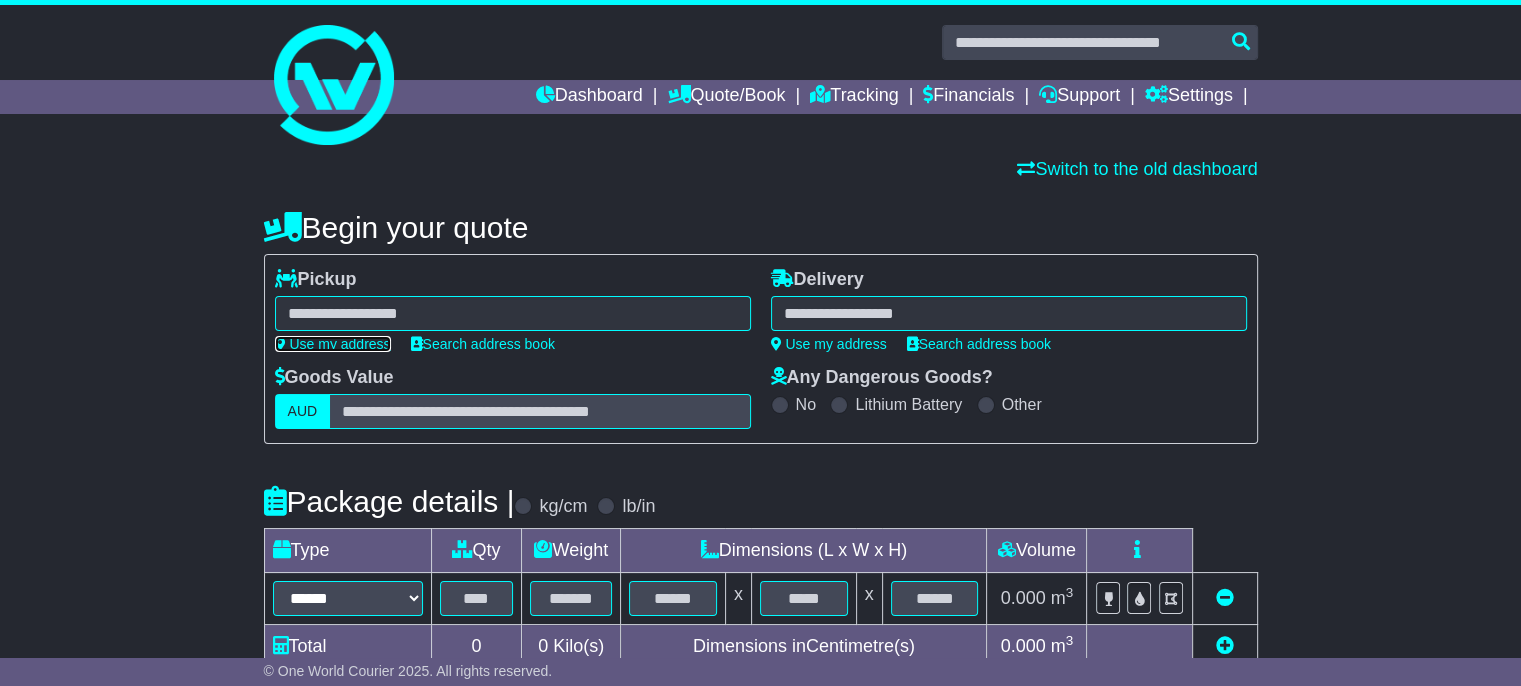click on "Use my address" at bounding box center (333, 344) 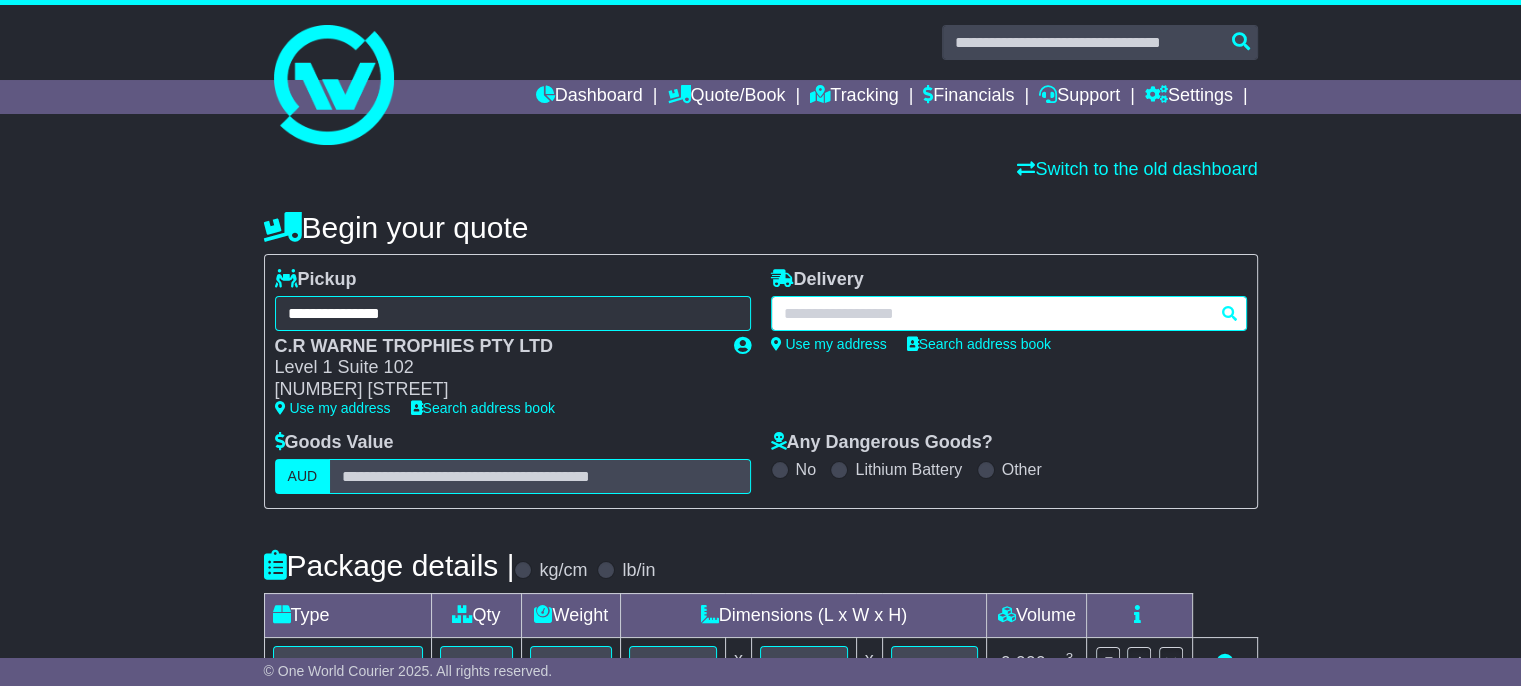 click at bounding box center [1009, 313] 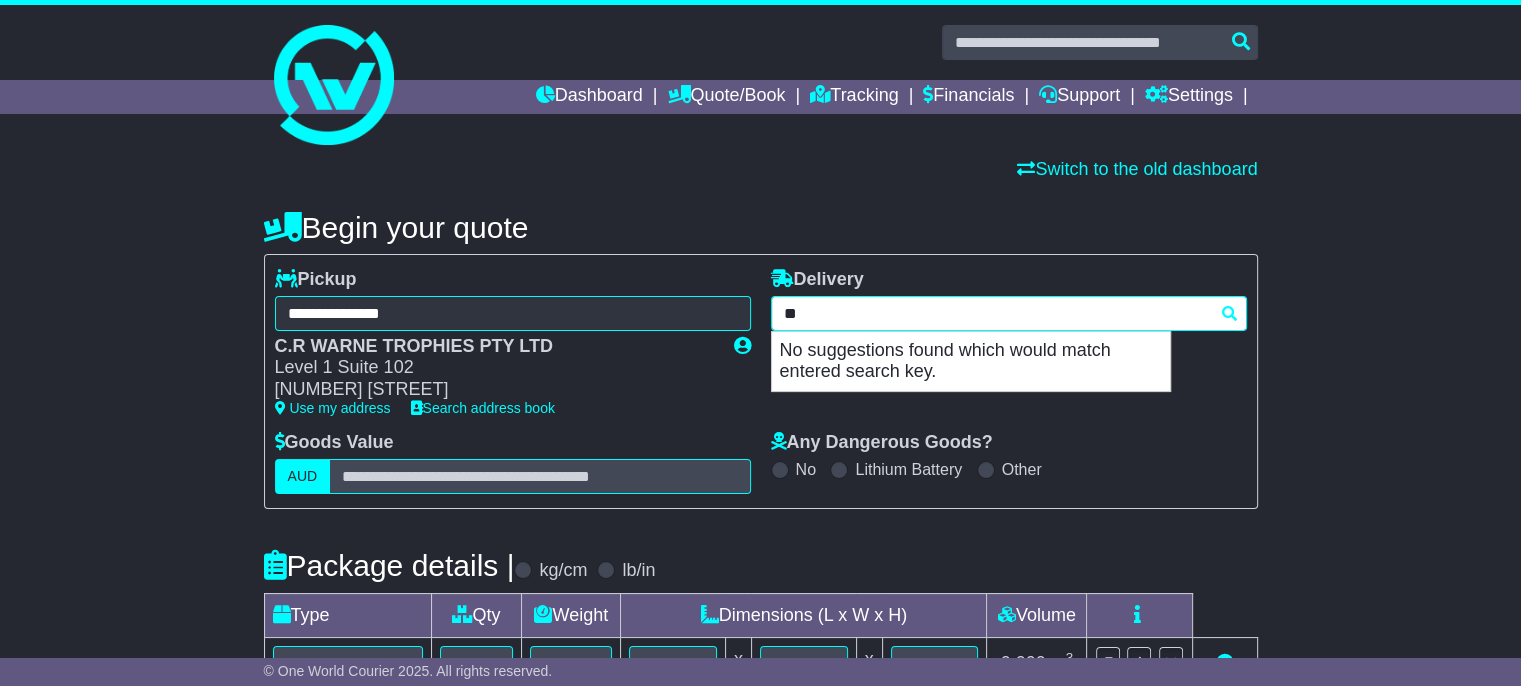 type on "*" 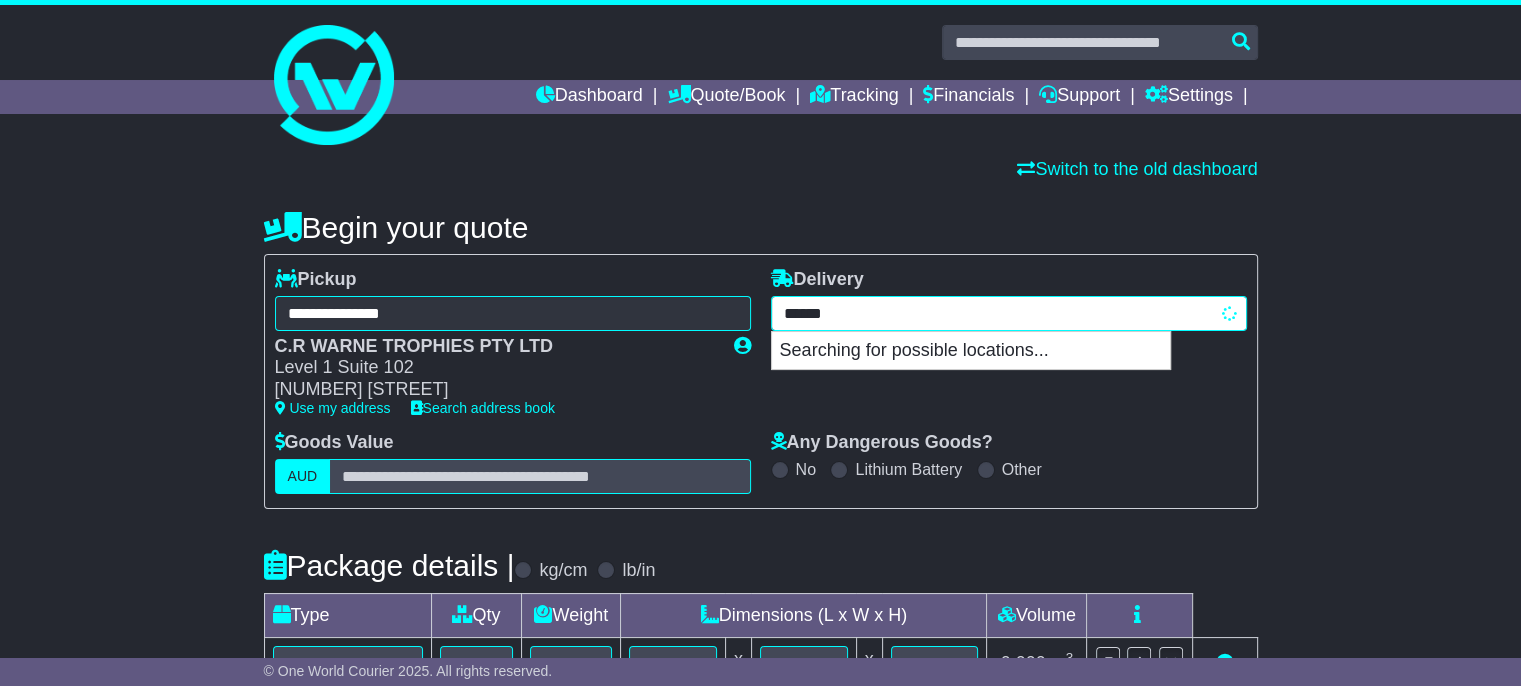 type on "*******" 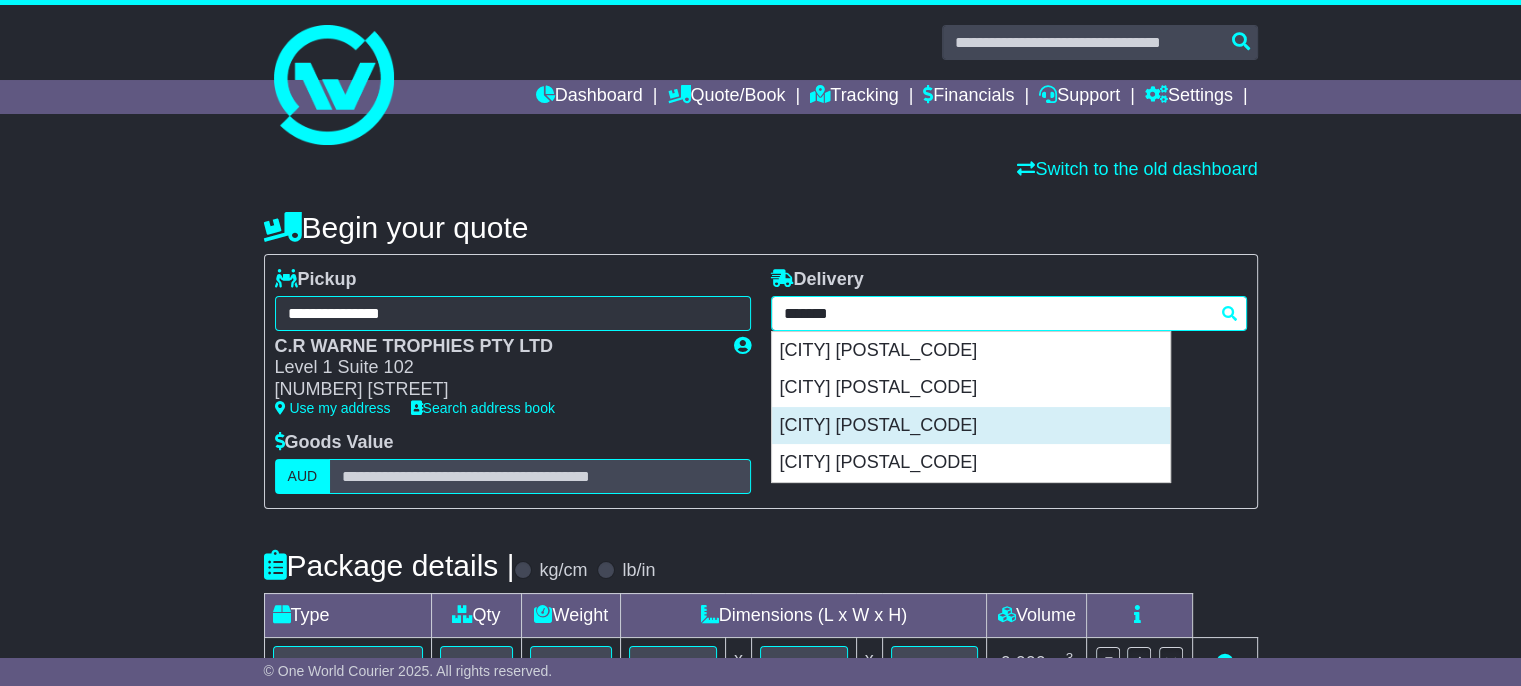 click on "EVERTON PARK 4053" at bounding box center [971, 426] 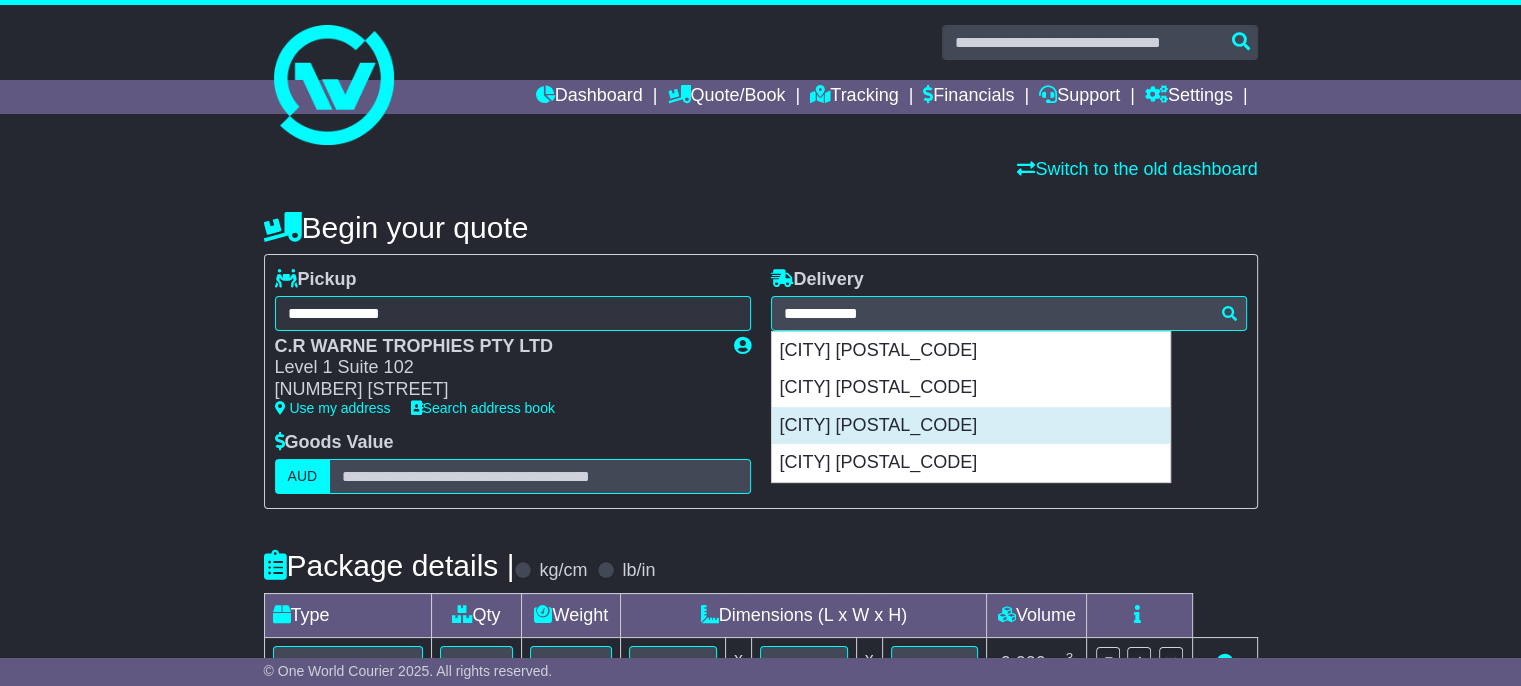type on "**********" 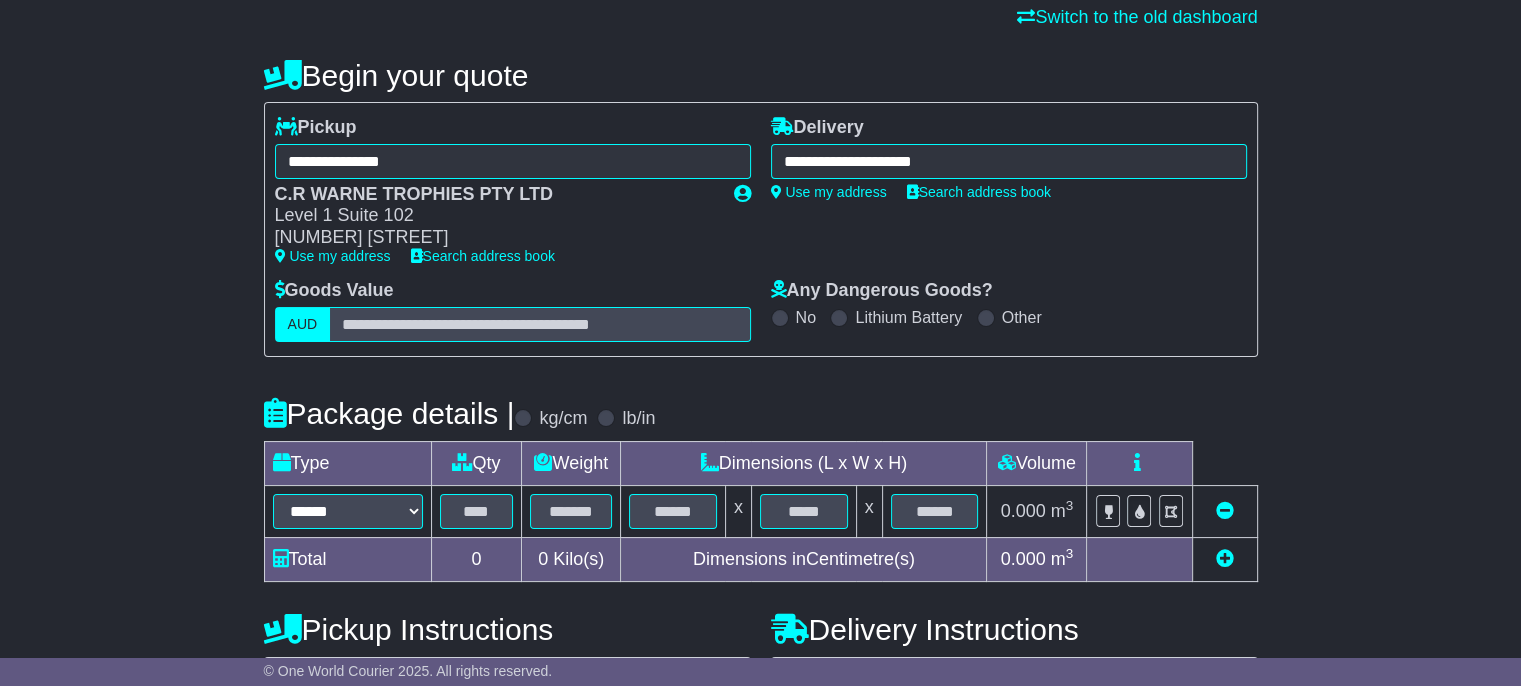 scroll, scrollTop: 213, scrollLeft: 0, axis: vertical 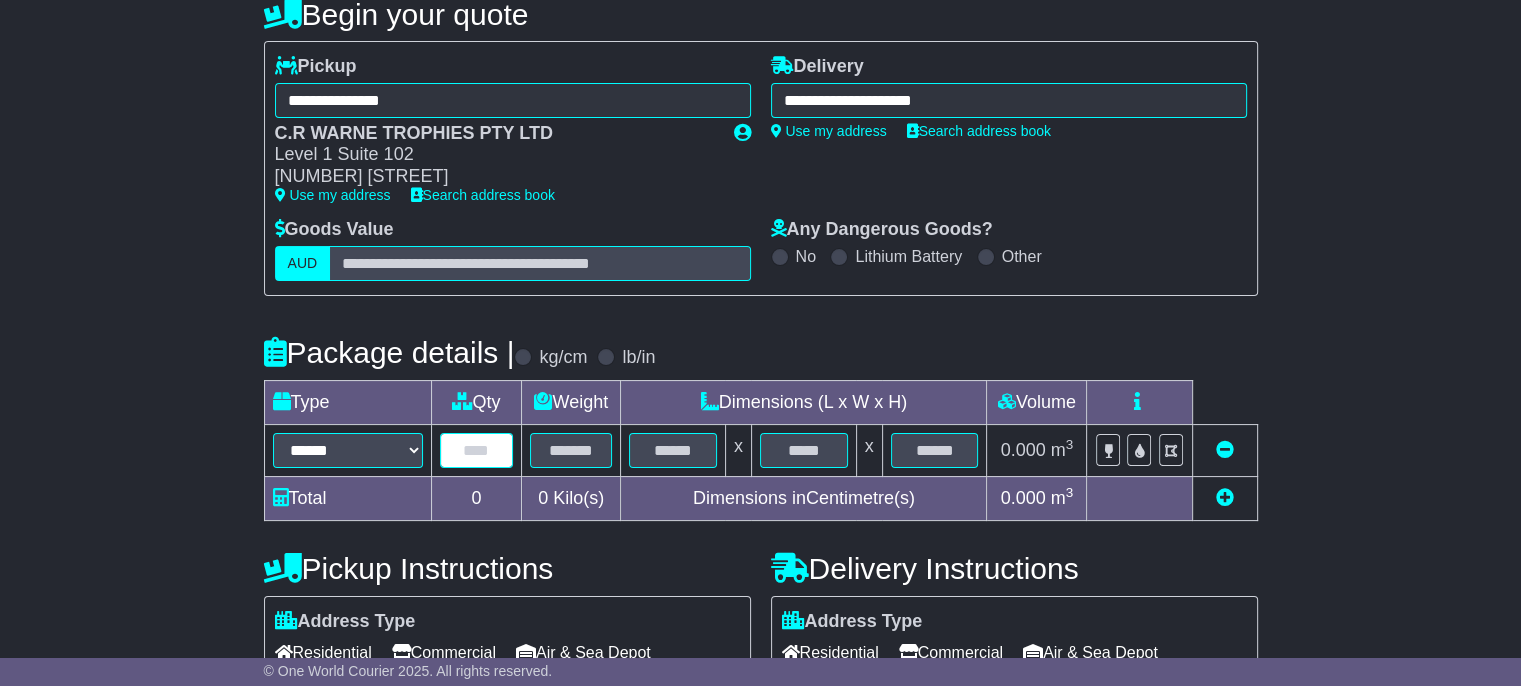 click at bounding box center (477, 450) 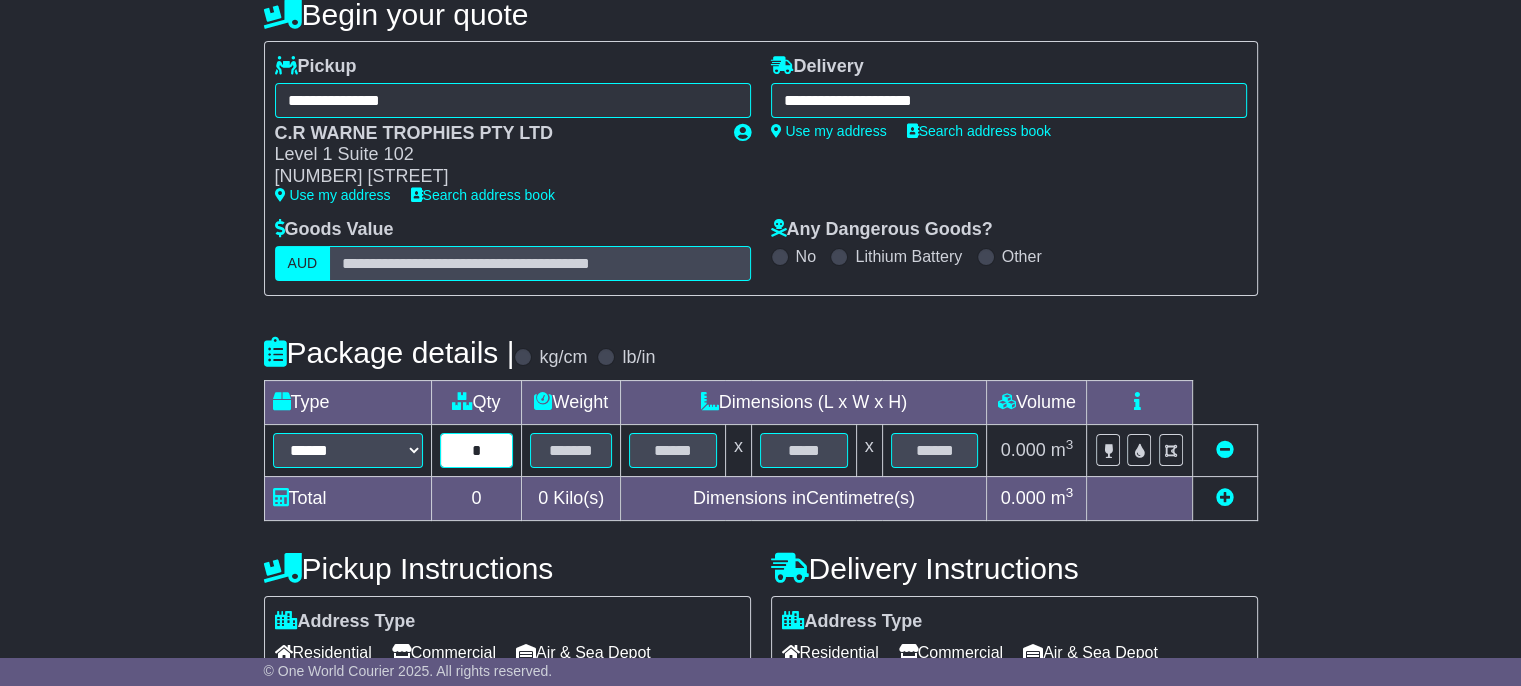 type on "*" 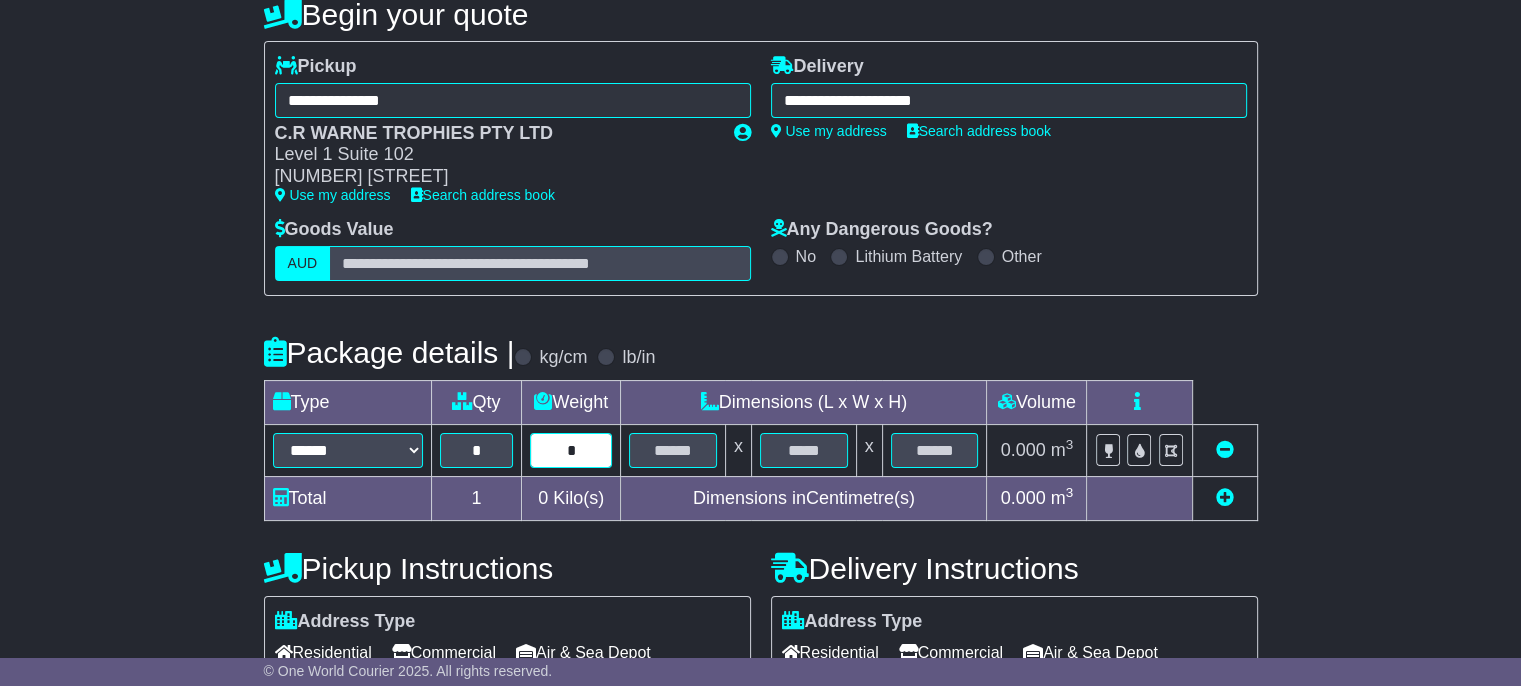 type on "*" 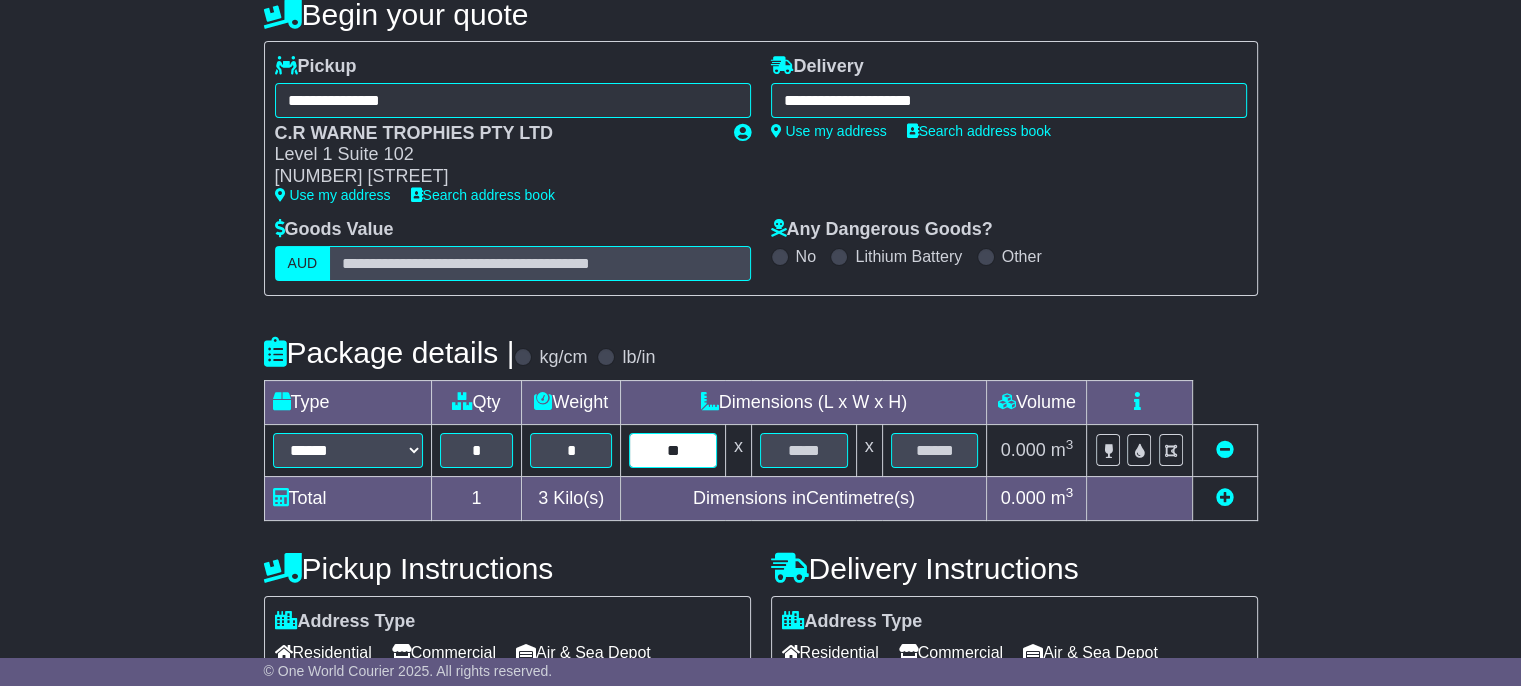 type on "**" 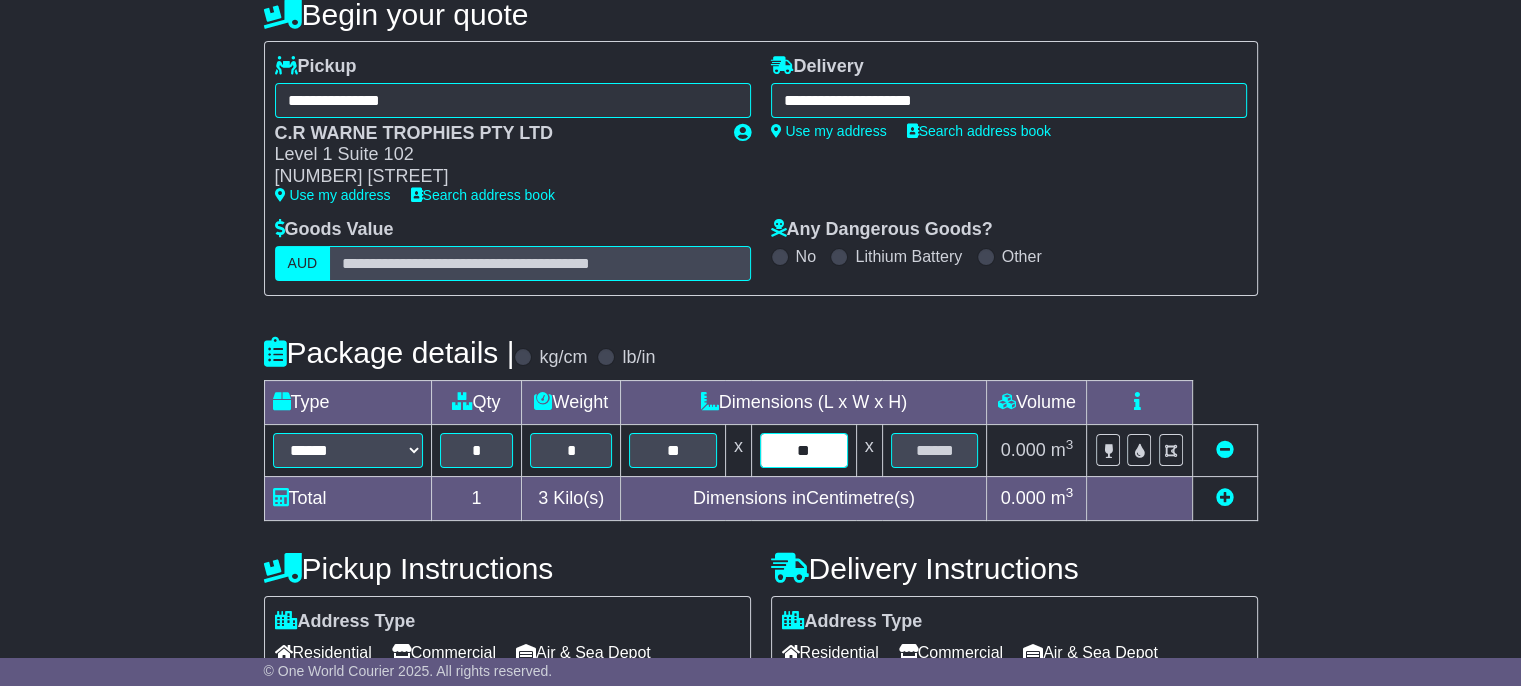 type on "**" 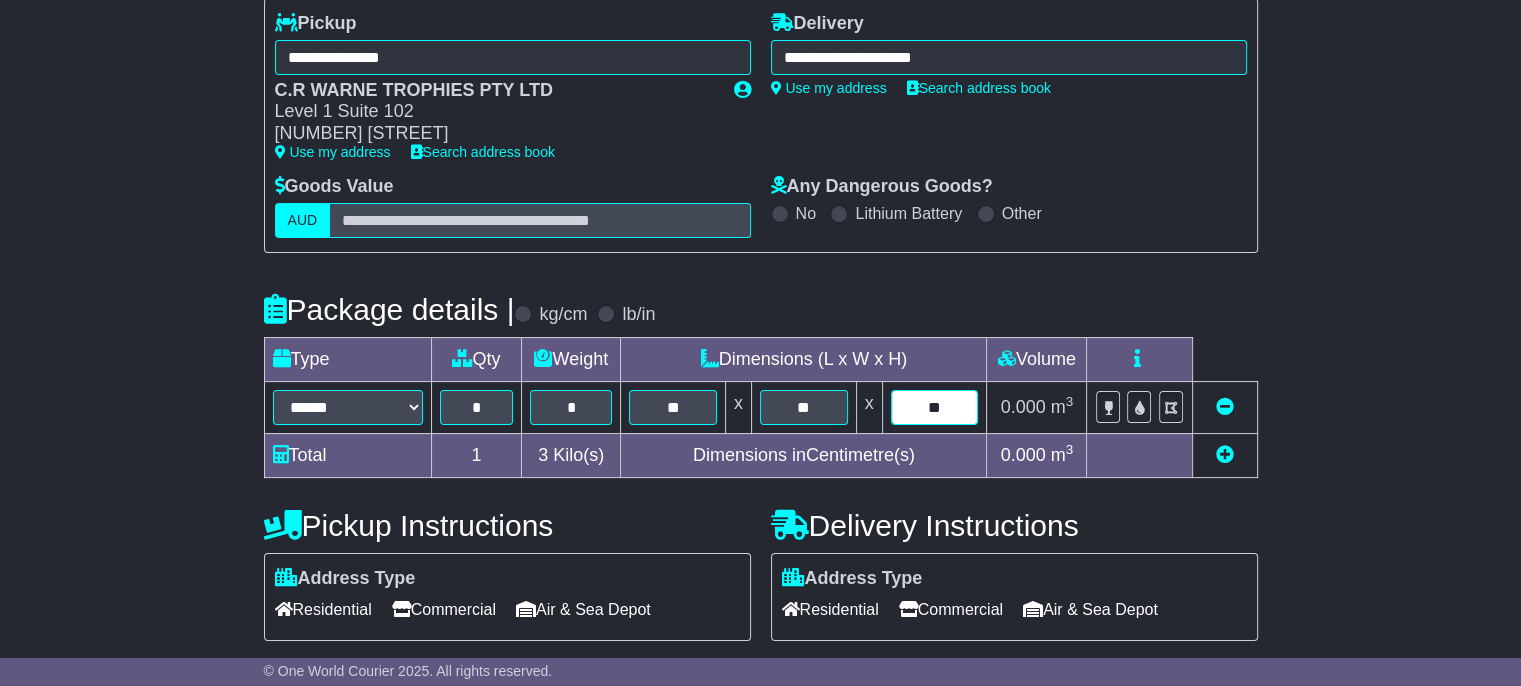 scroll, scrollTop: 258, scrollLeft: 0, axis: vertical 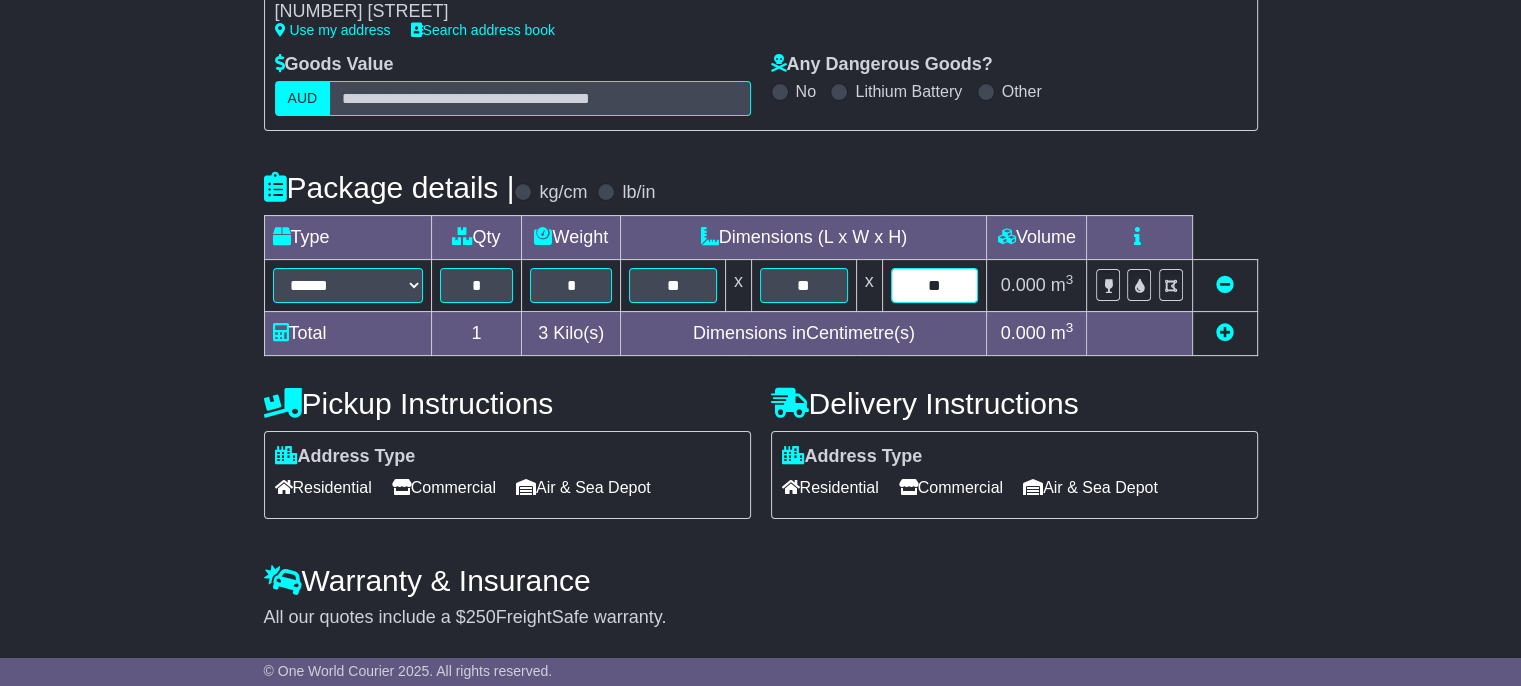 type on "**" 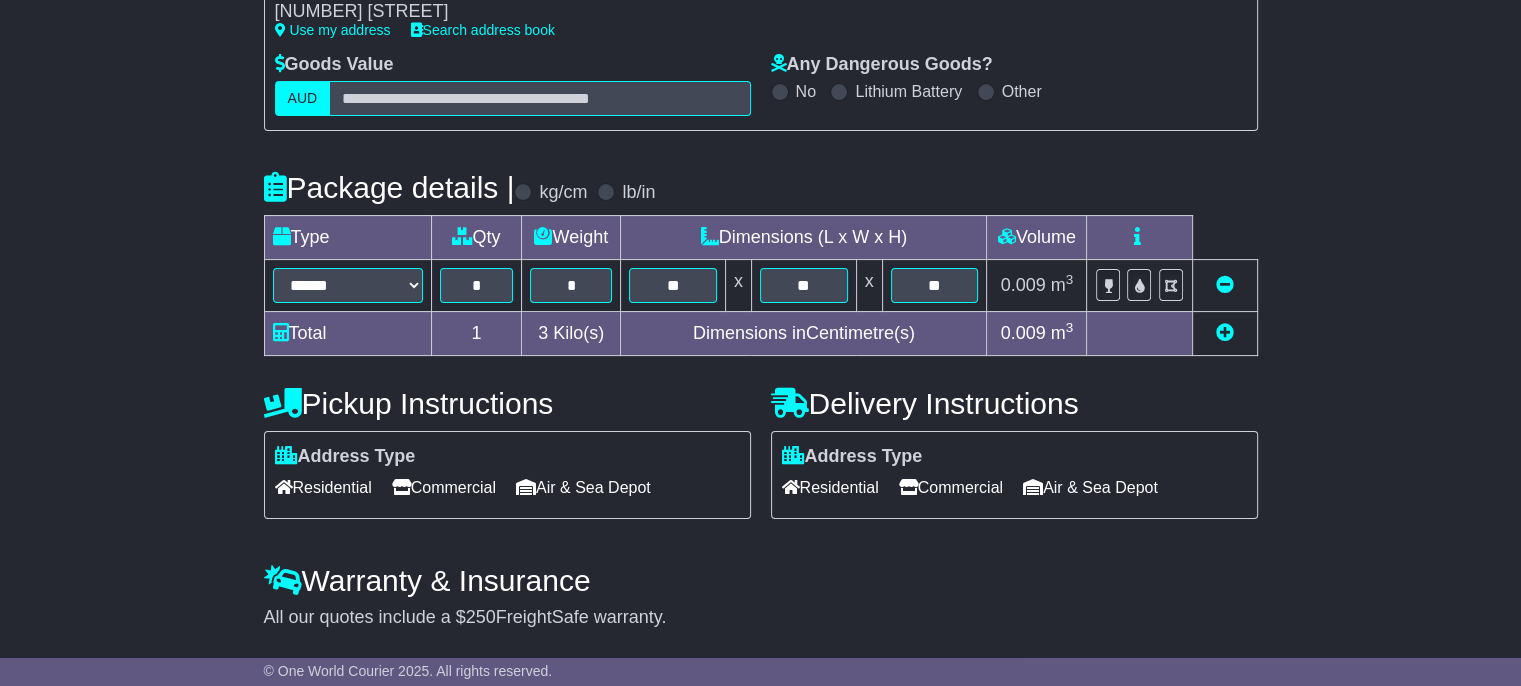 click on "Commercial" at bounding box center [951, 487] 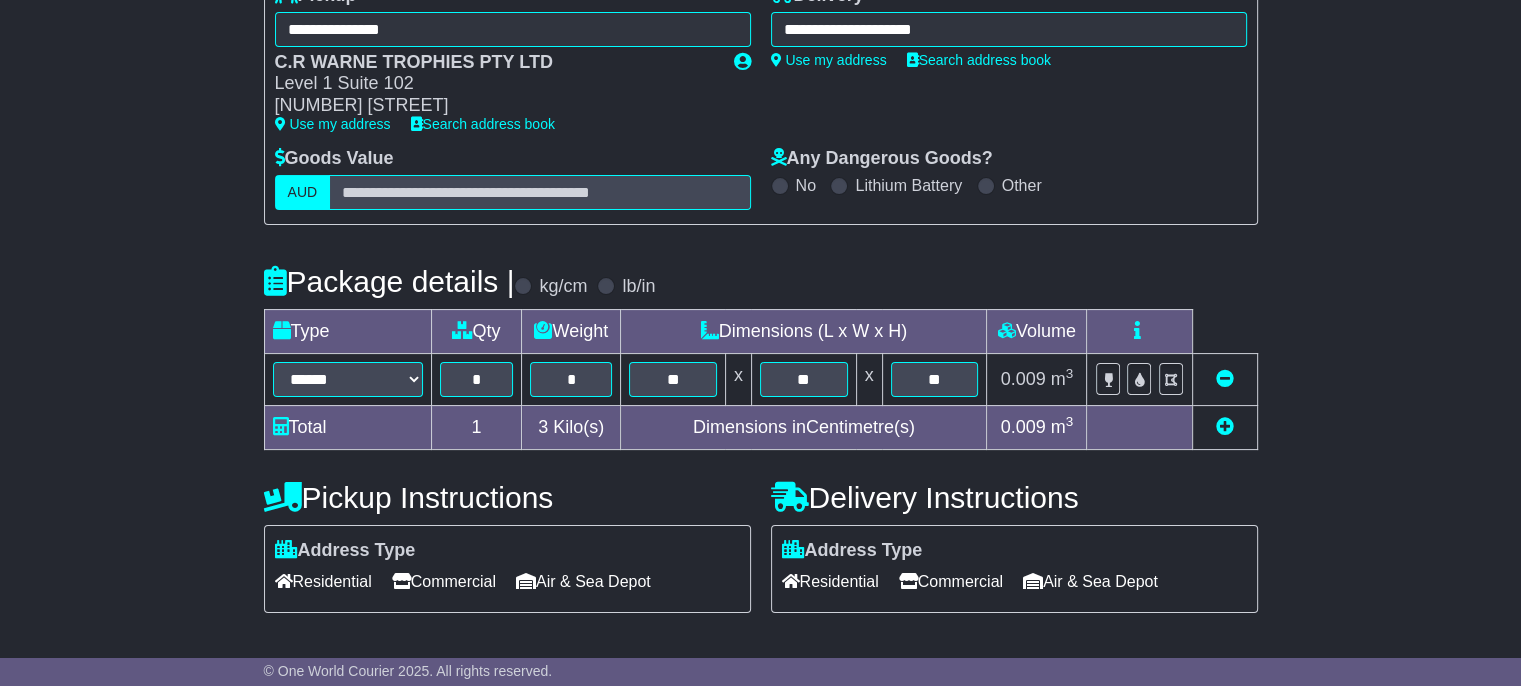 scroll, scrollTop: 436, scrollLeft: 0, axis: vertical 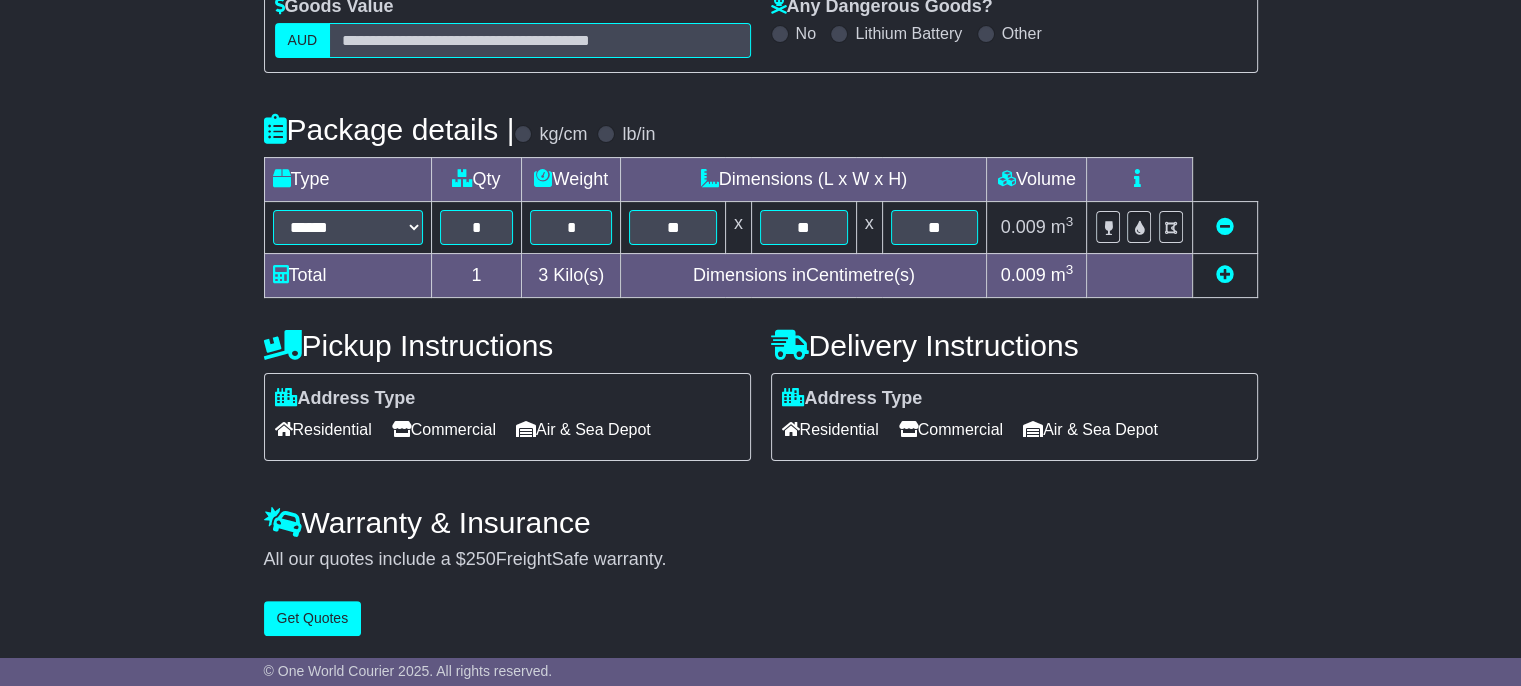 click on "**********" at bounding box center (761, 200) 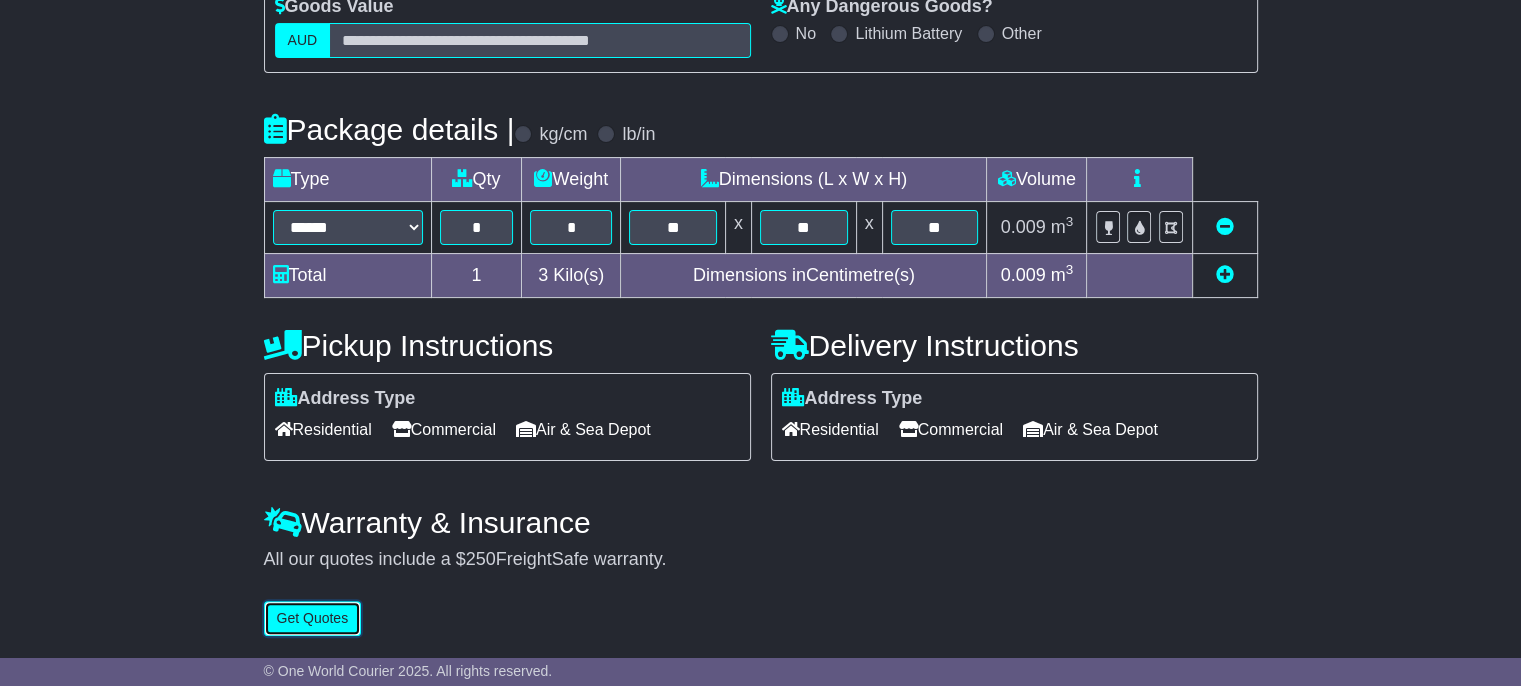 click on "Get Quotes" at bounding box center (313, 618) 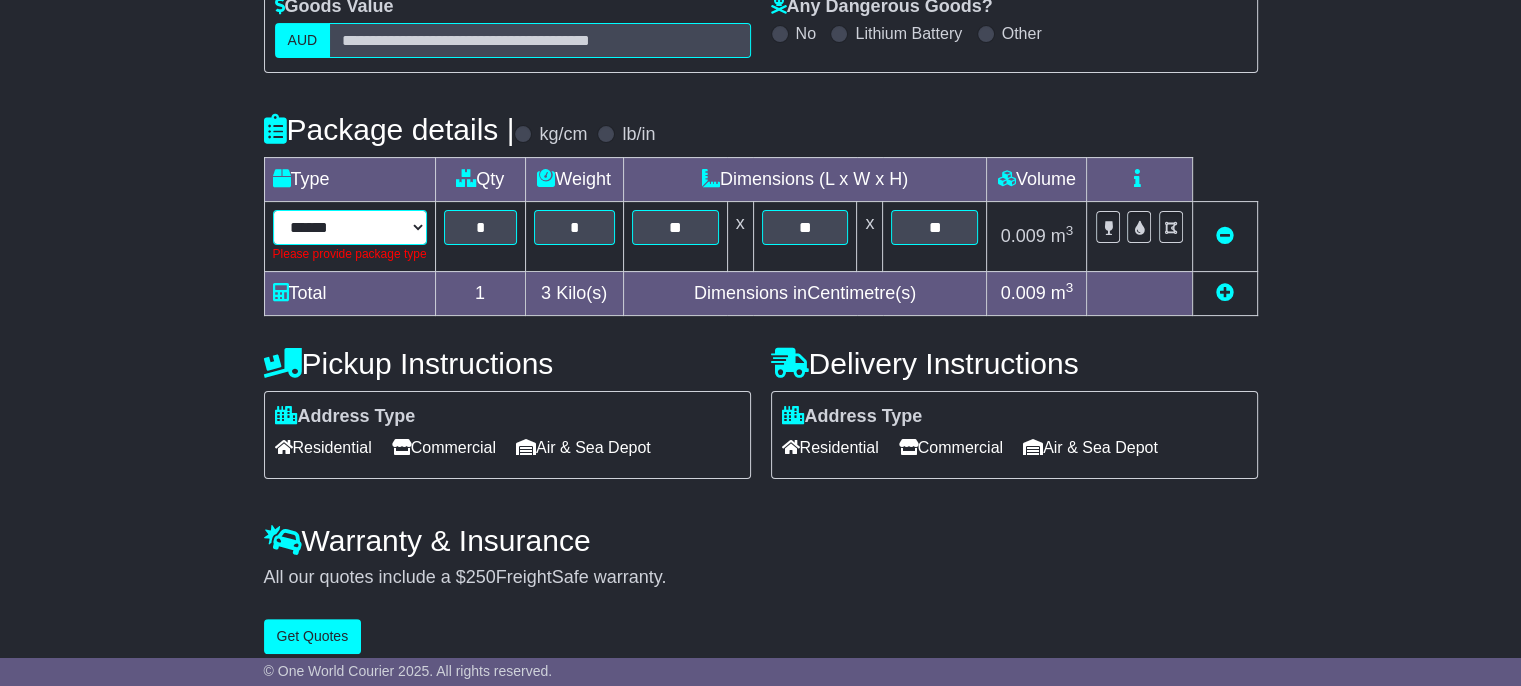 click on "****** ****** *** ******** ***** **** **** ****** *** *******" at bounding box center [350, 227] 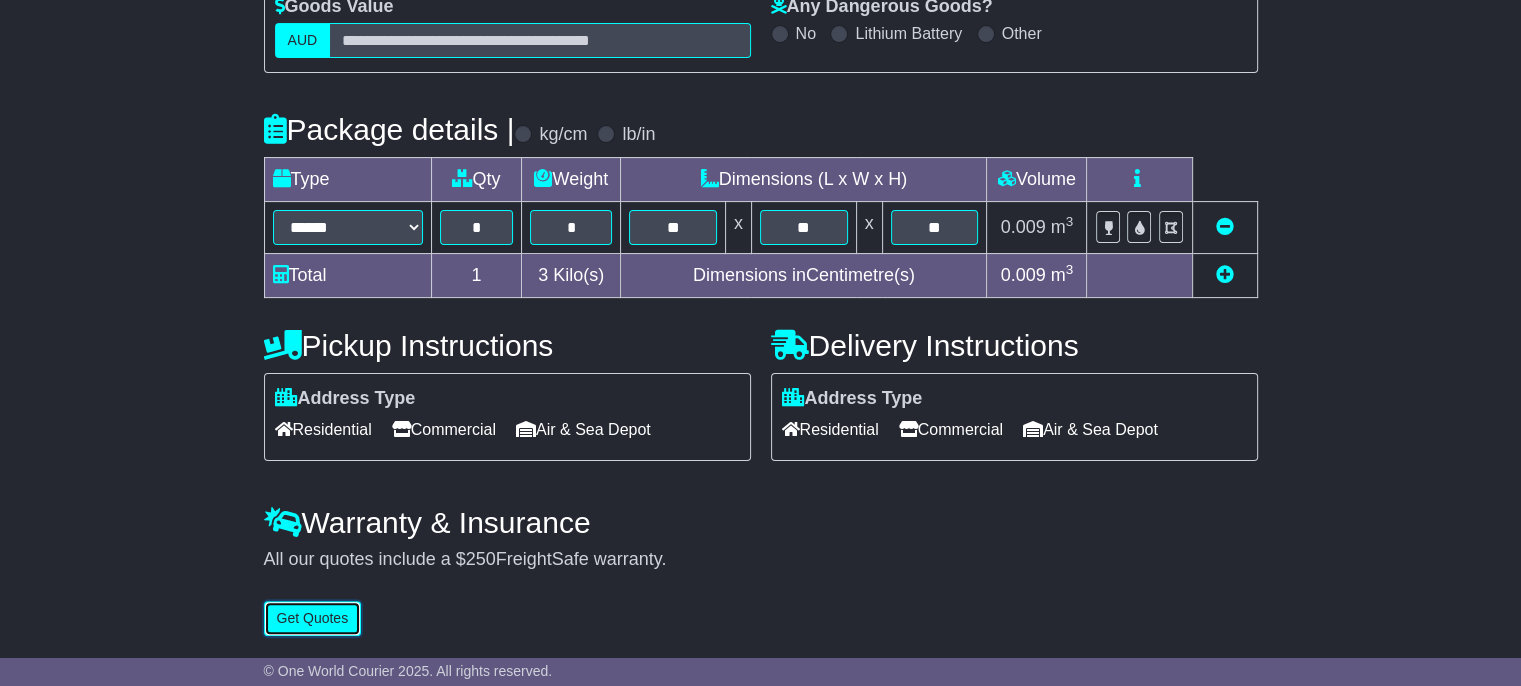 click on "Get Quotes" at bounding box center [313, 618] 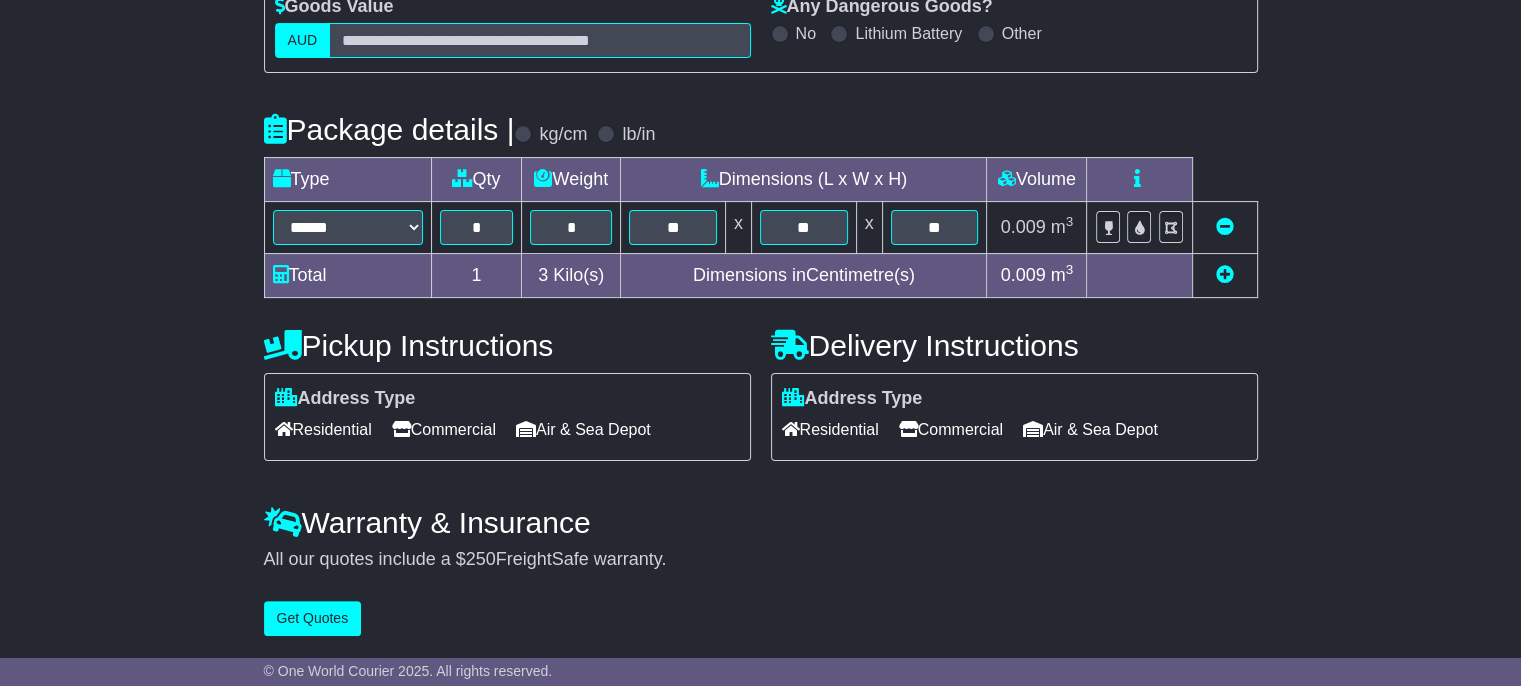 scroll, scrollTop: 0, scrollLeft: 0, axis: both 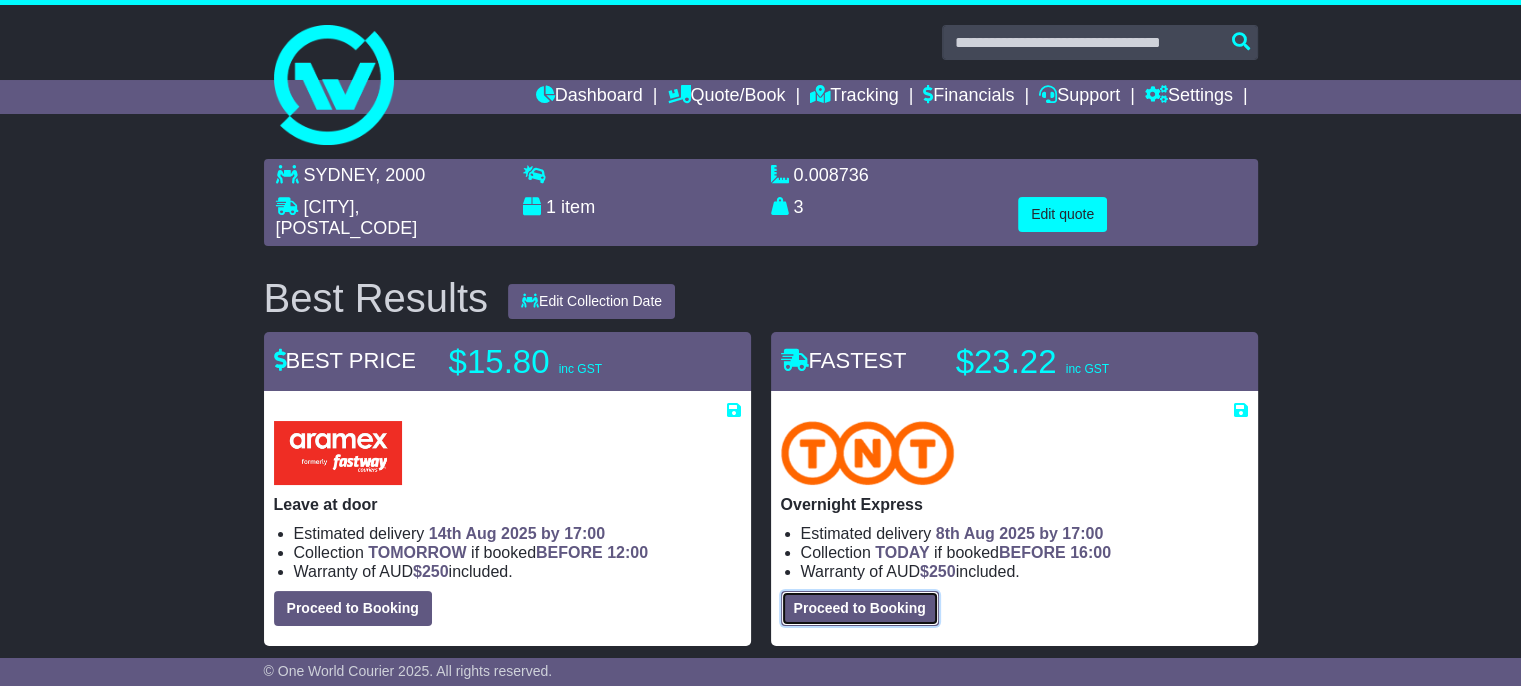 click on "Proceed to Booking" at bounding box center (860, 608) 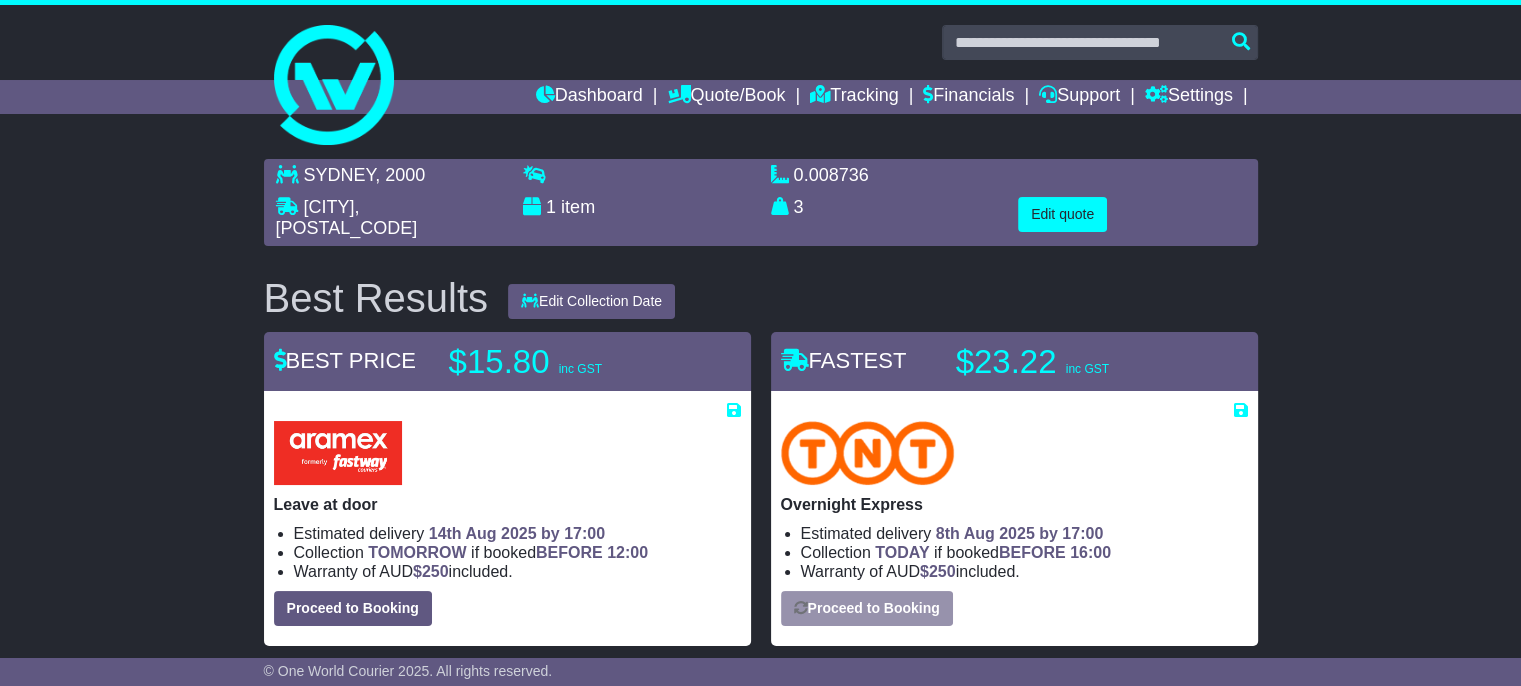 select on "*****" 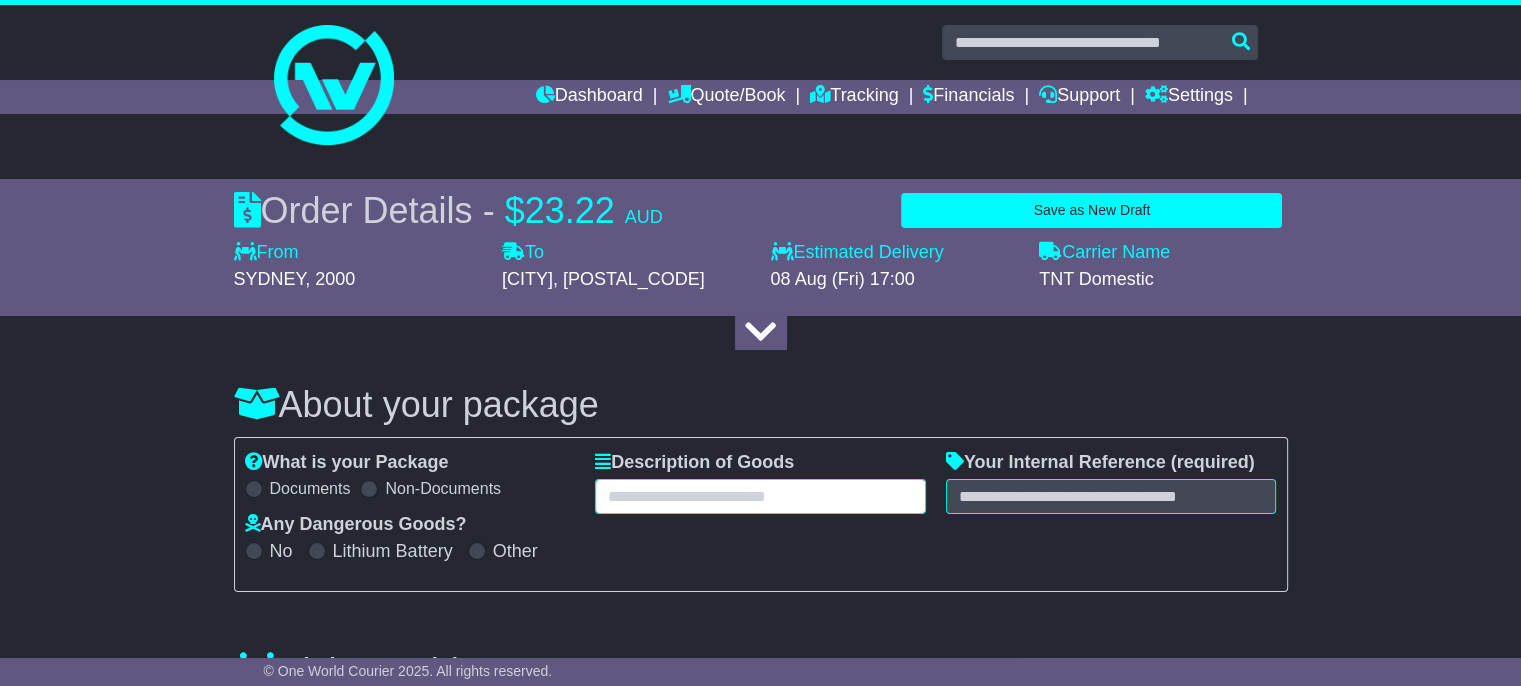 click at bounding box center [760, 496] 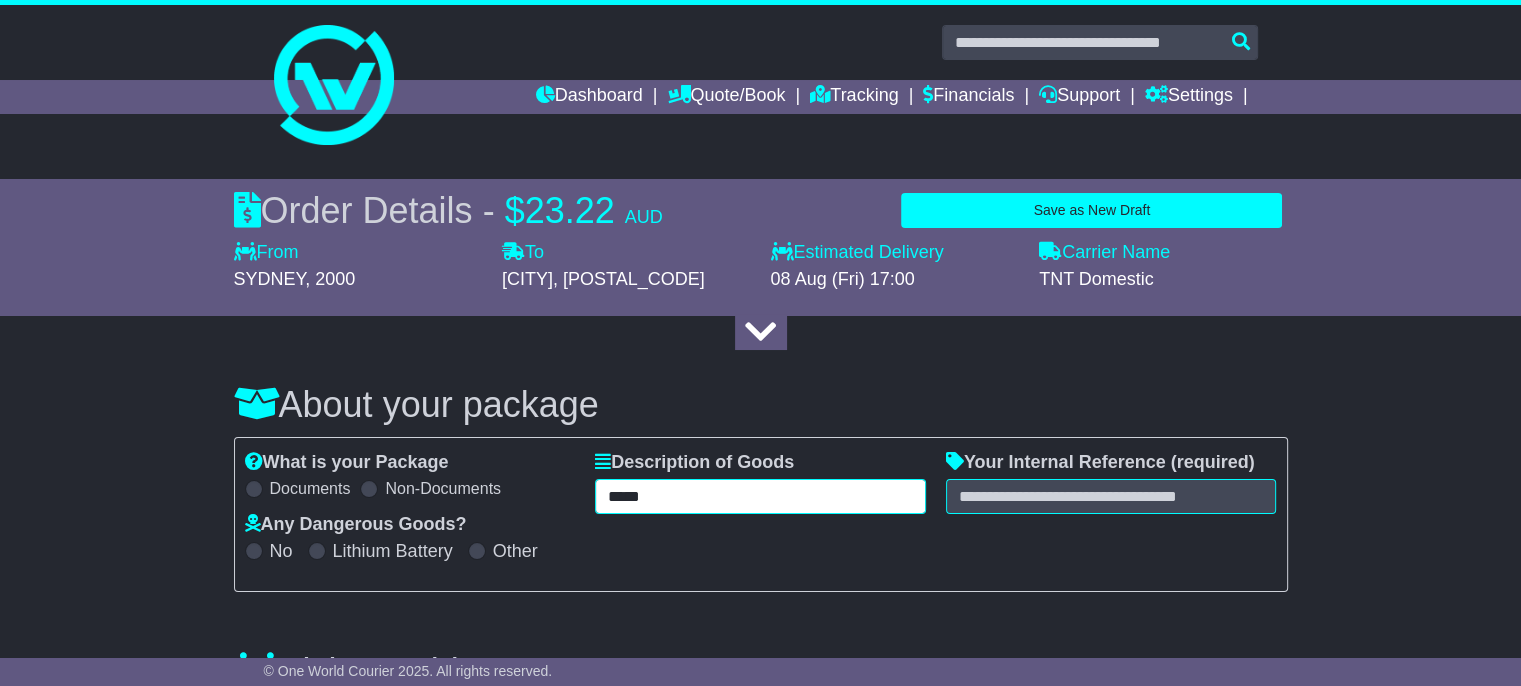 type on "*****" 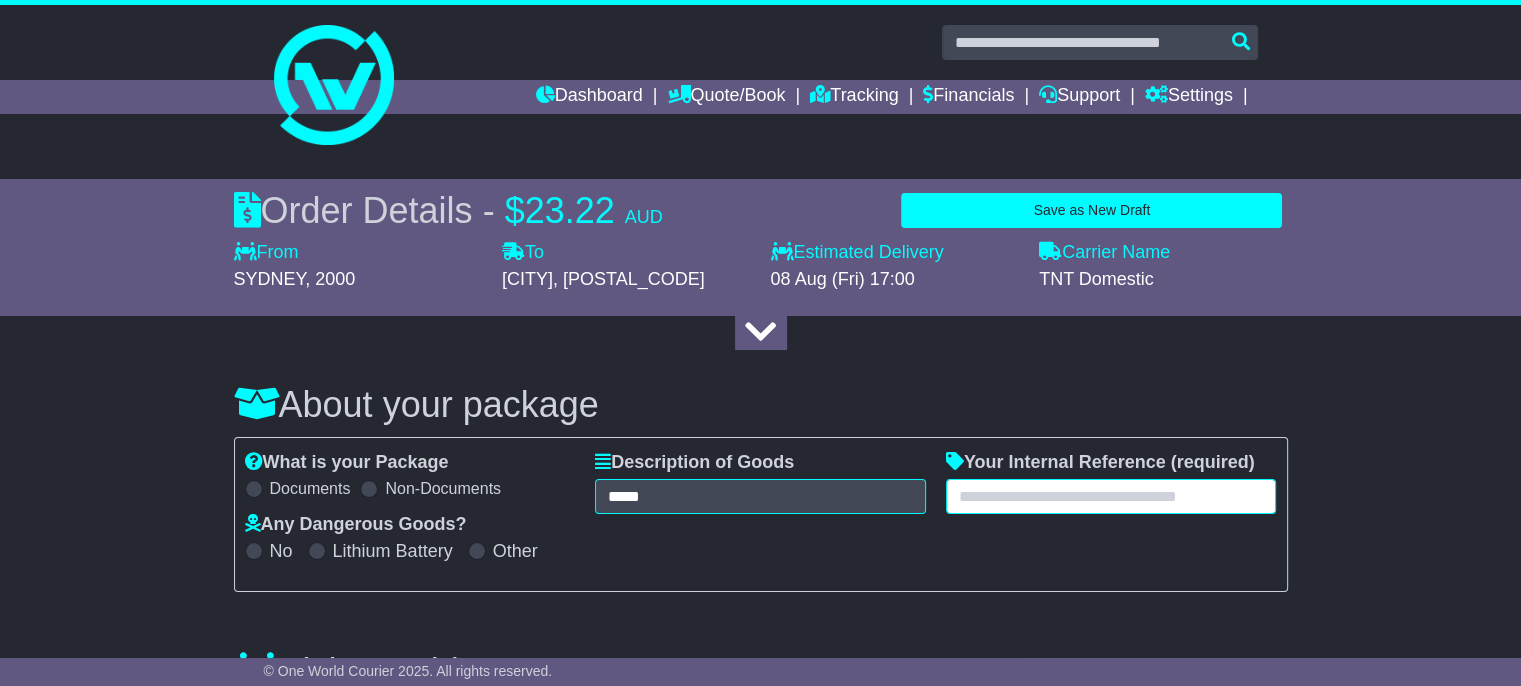 click at bounding box center [1111, 496] 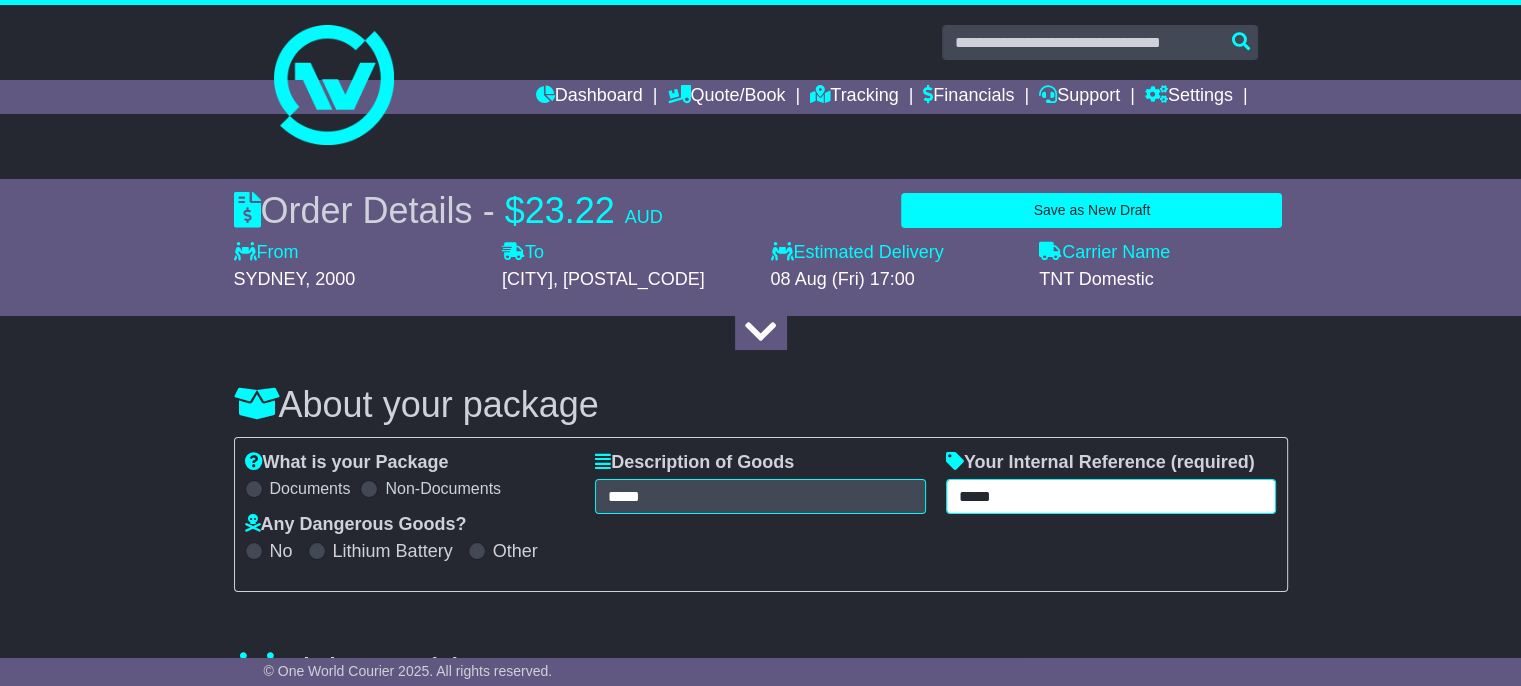 scroll, scrollTop: 599, scrollLeft: 0, axis: vertical 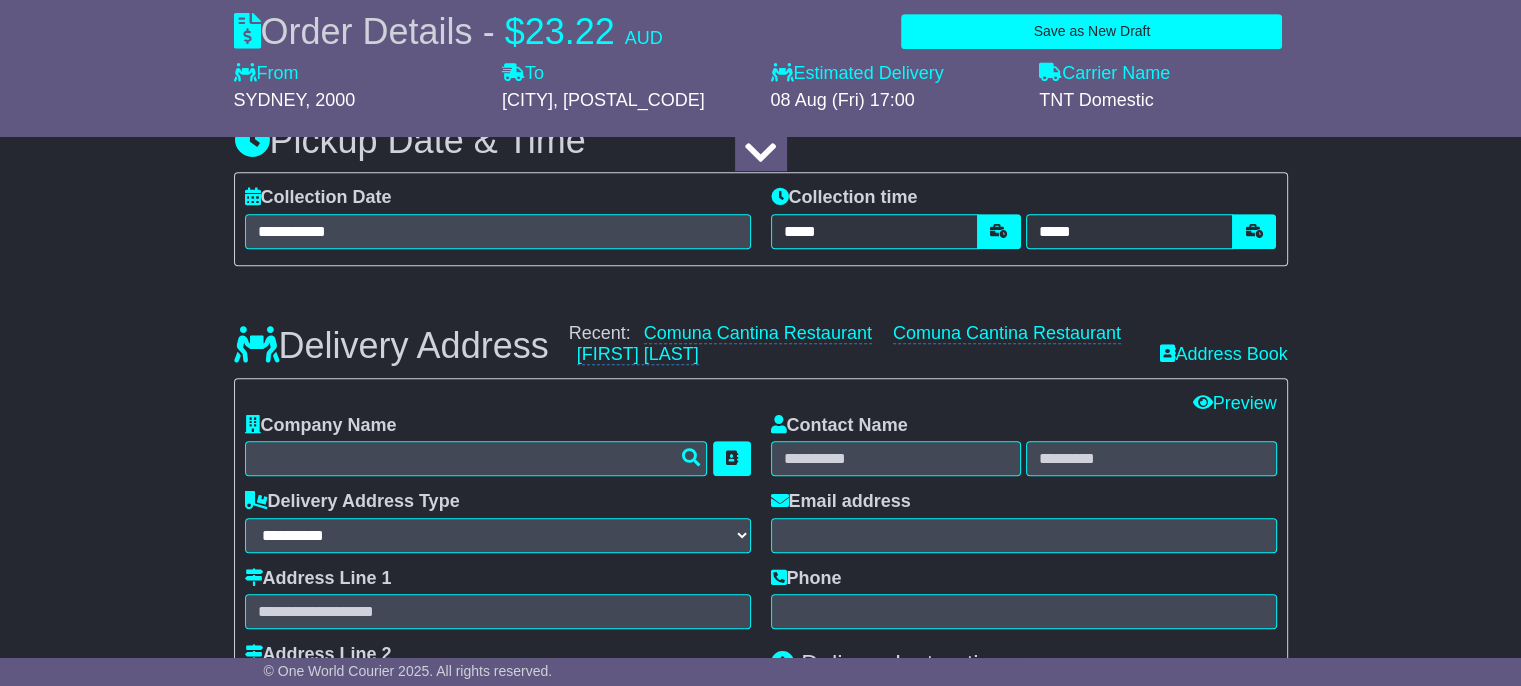 type on "*****" 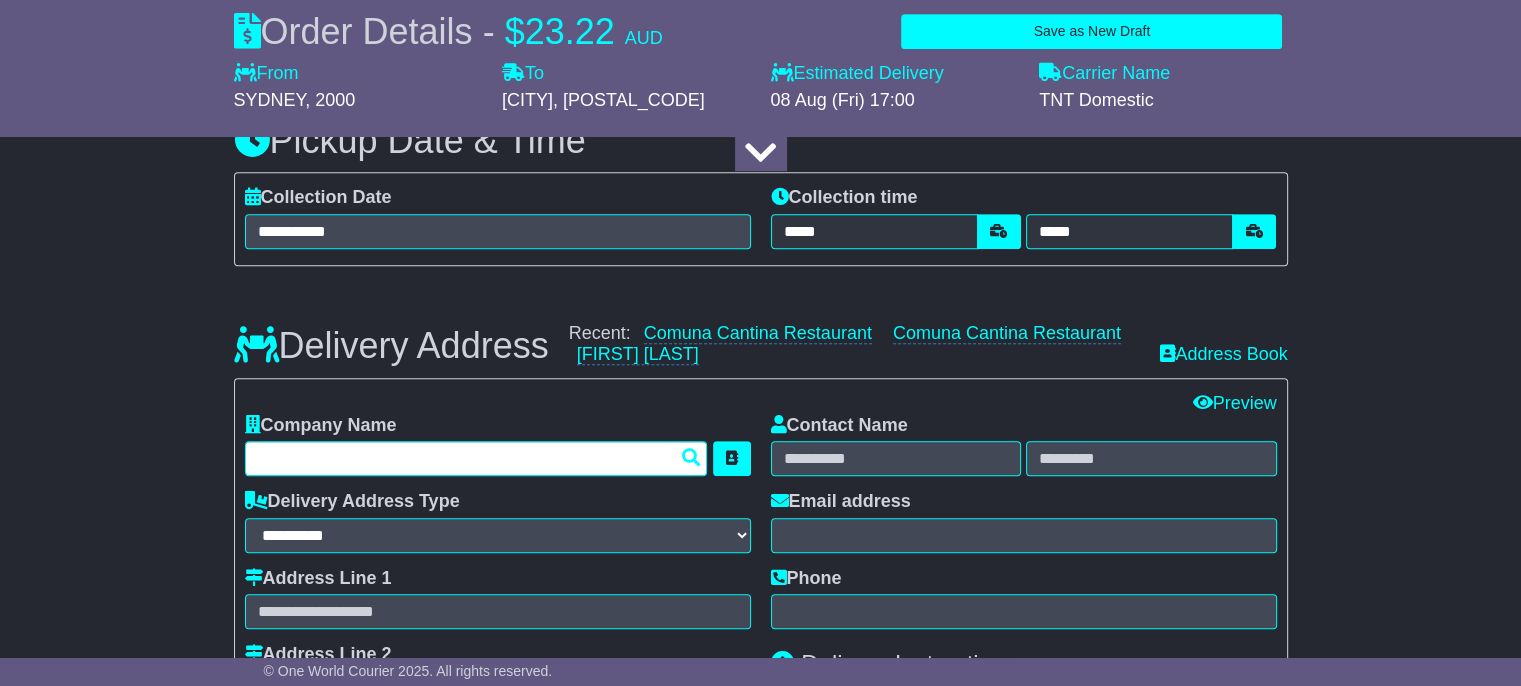 click at bounding box center [476, 458] 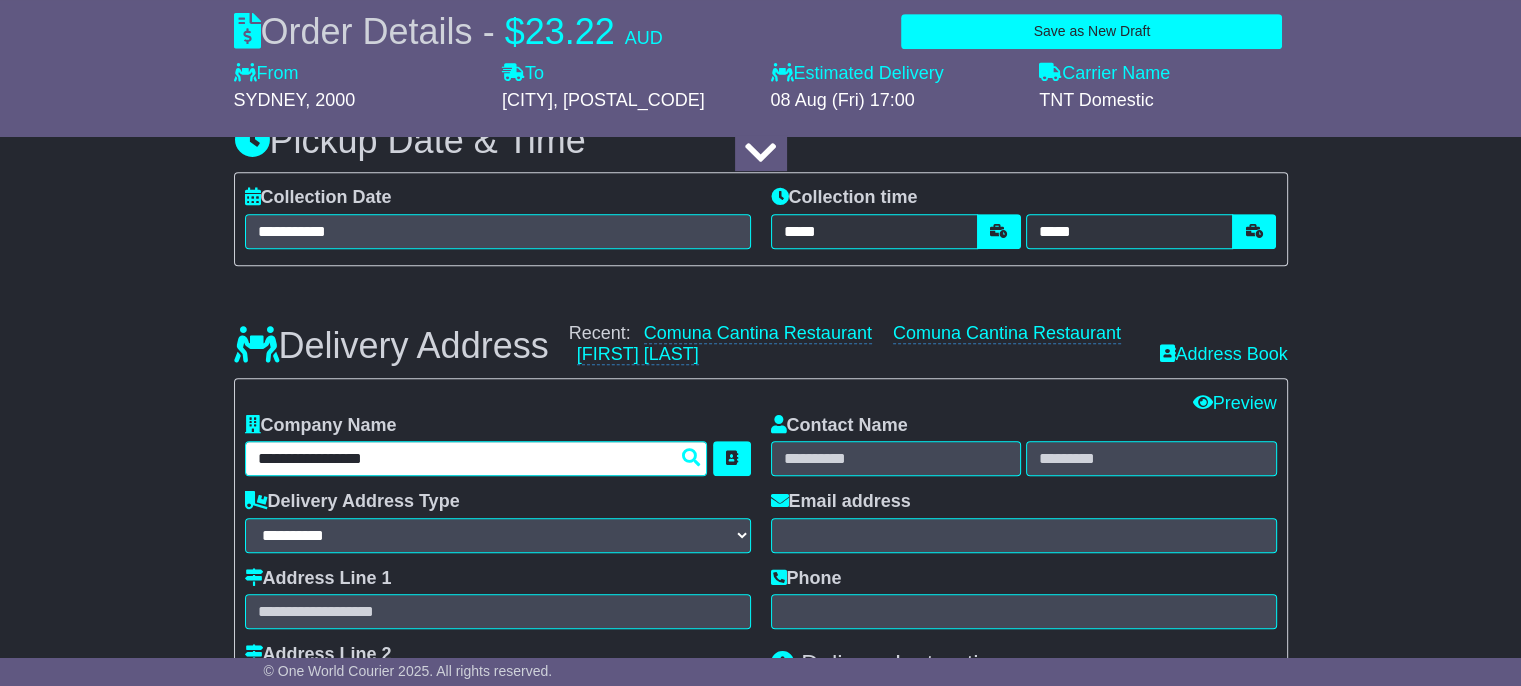 type on "**********" 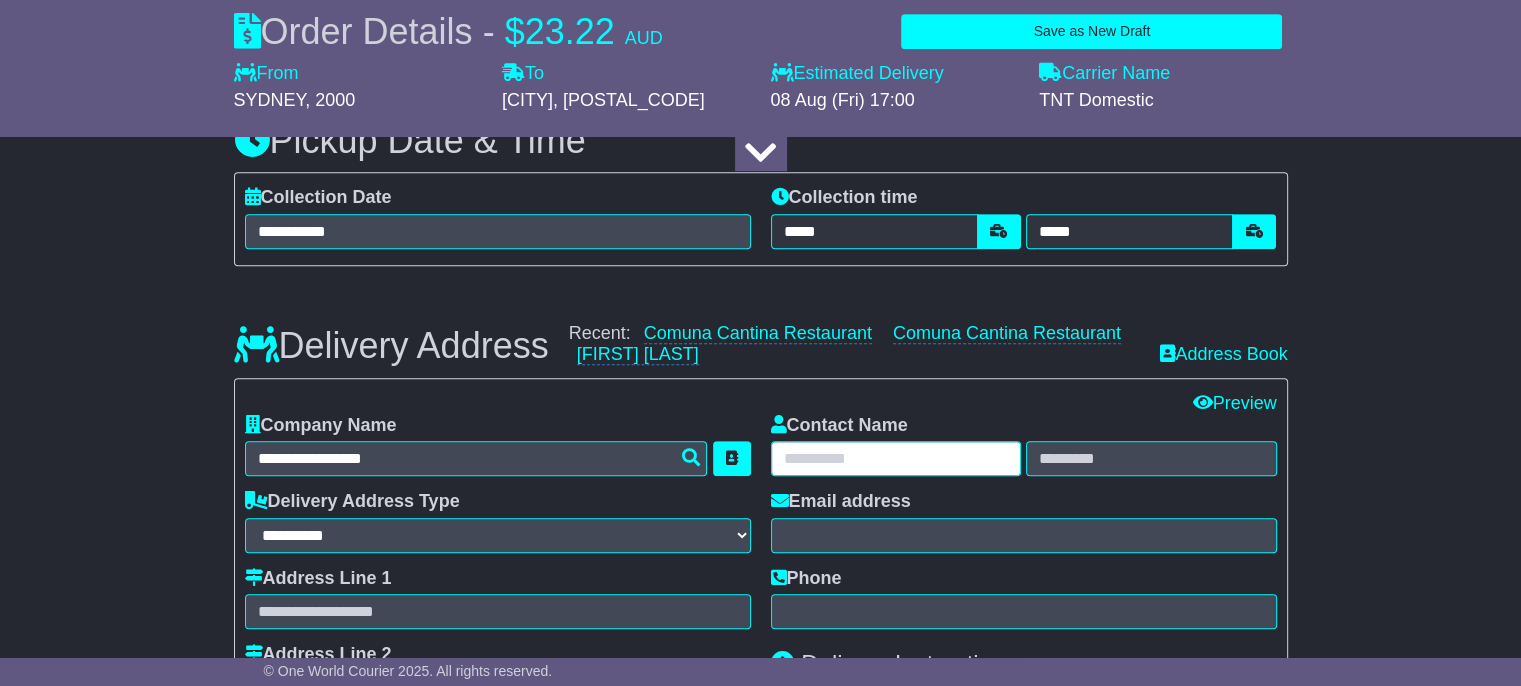 click at bounding box center [896, 458] 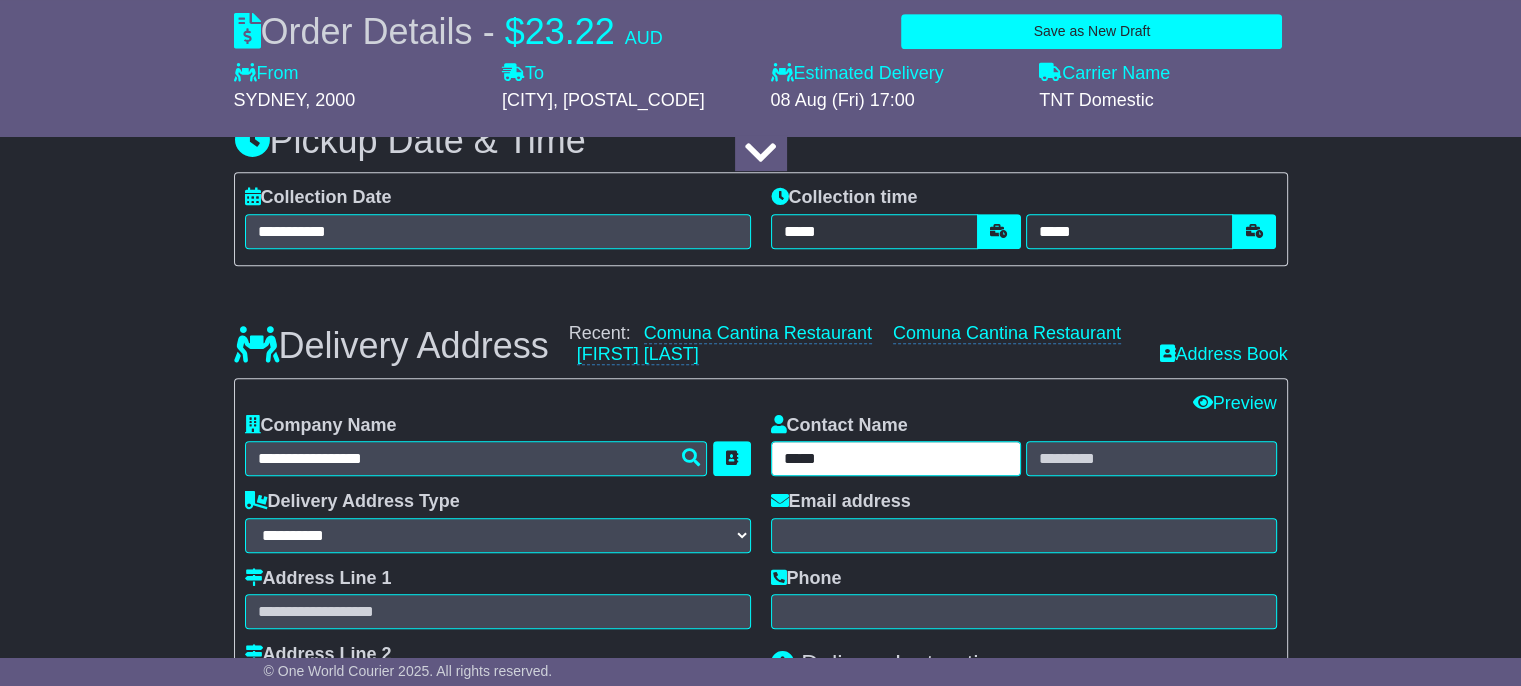 type on "*****" 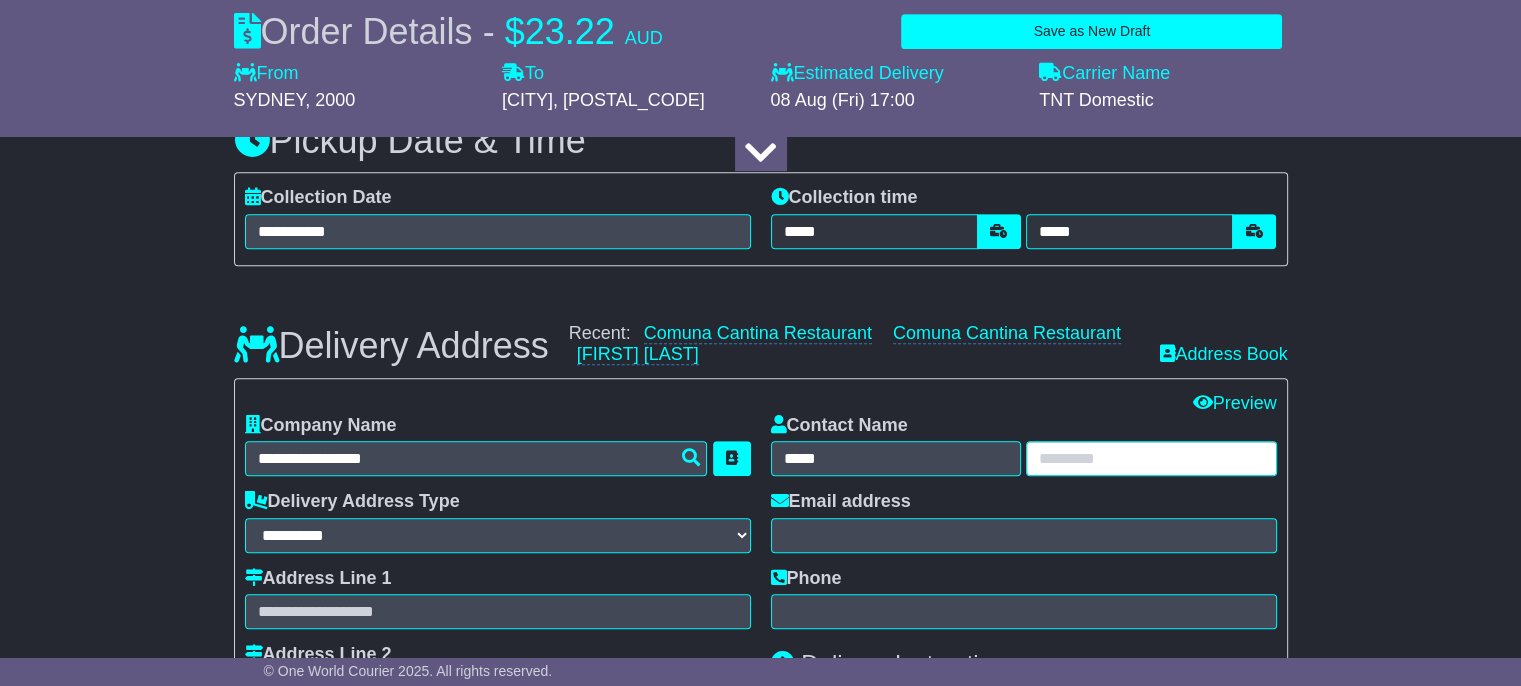 click at bounding box center (1151, 458) 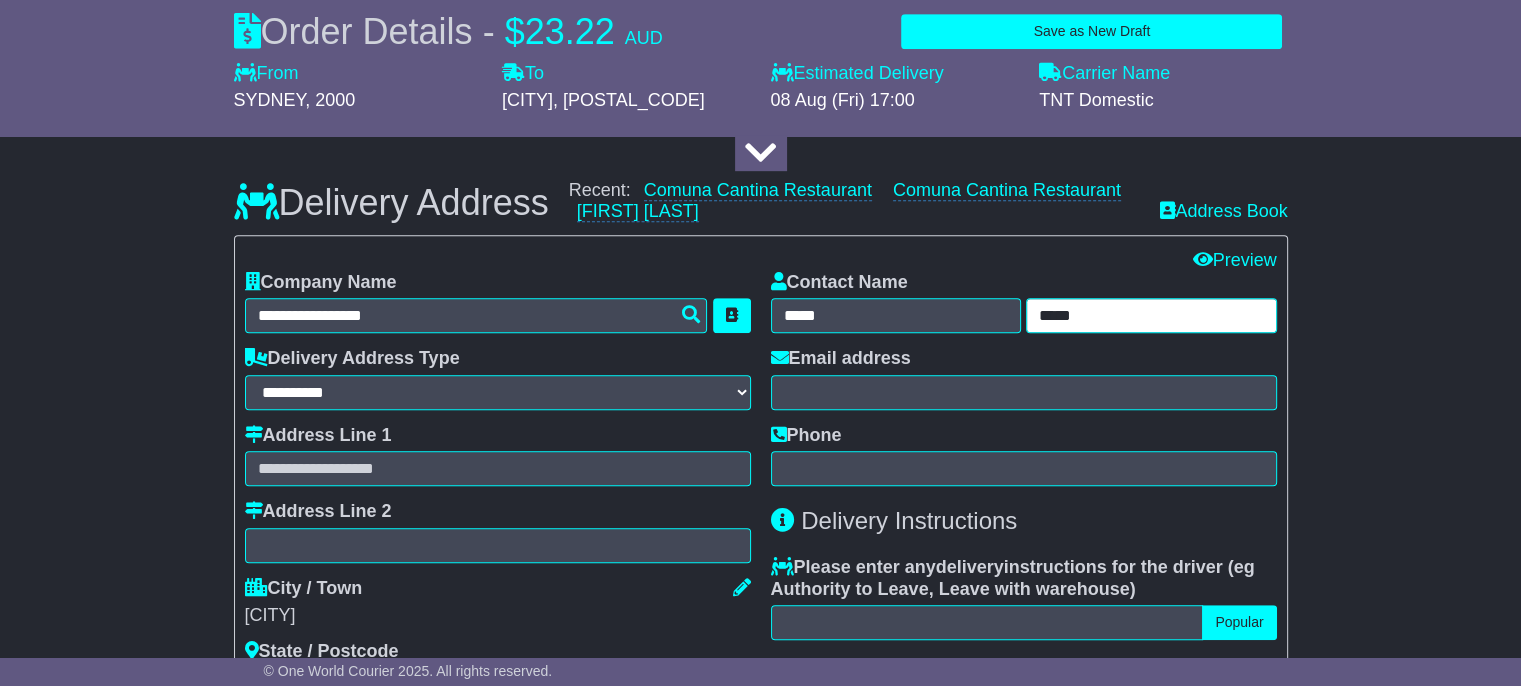 scroll, scrollTop: 1129, scrollLeft: 0, axis: vertical 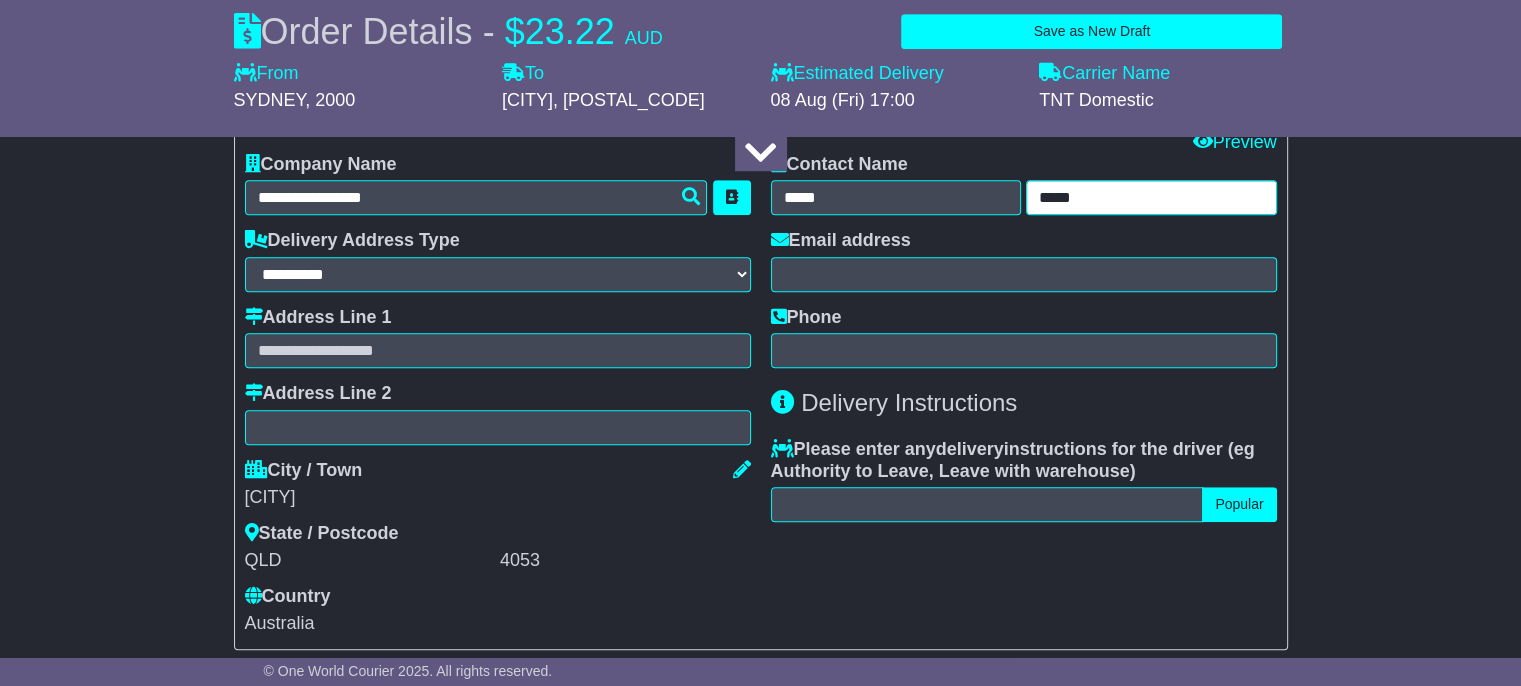 type on "*****" 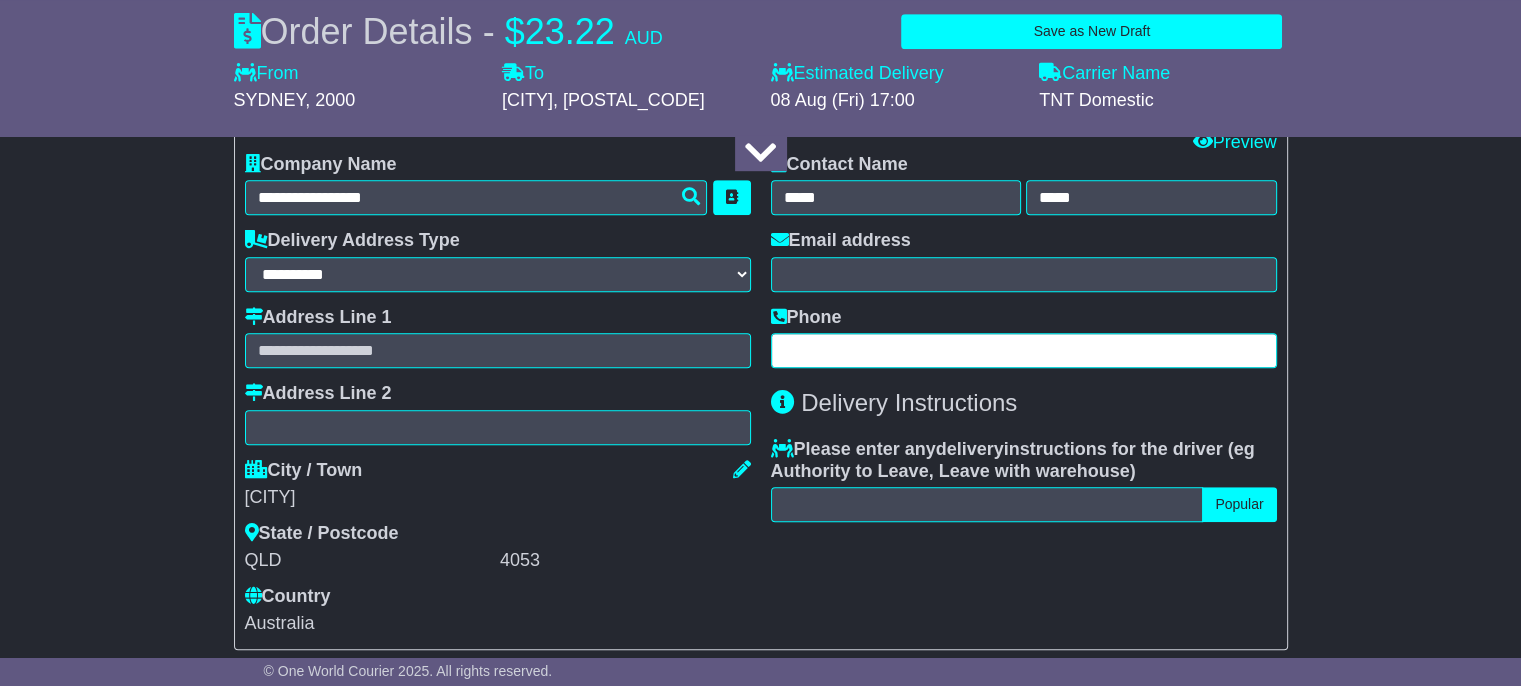 click at bounding box center (1024, 350) 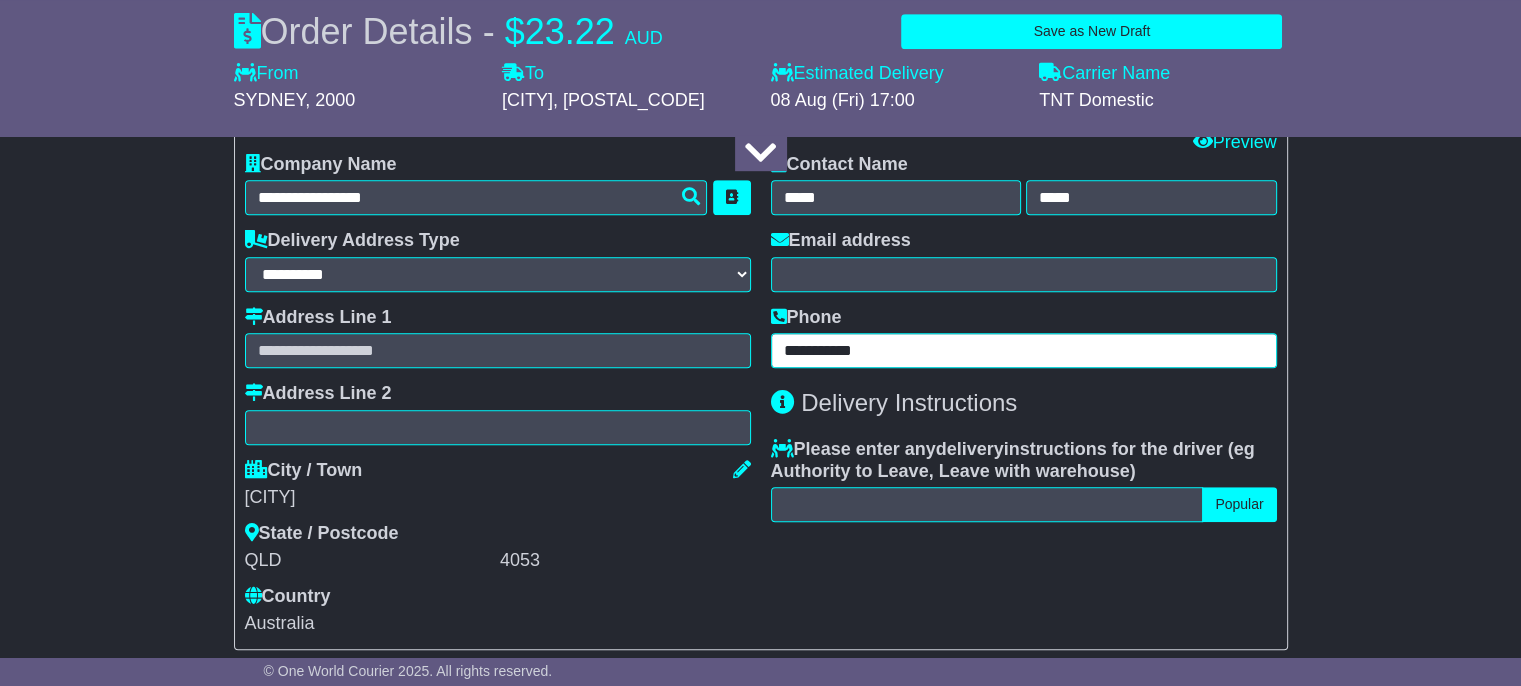 type on "**********" 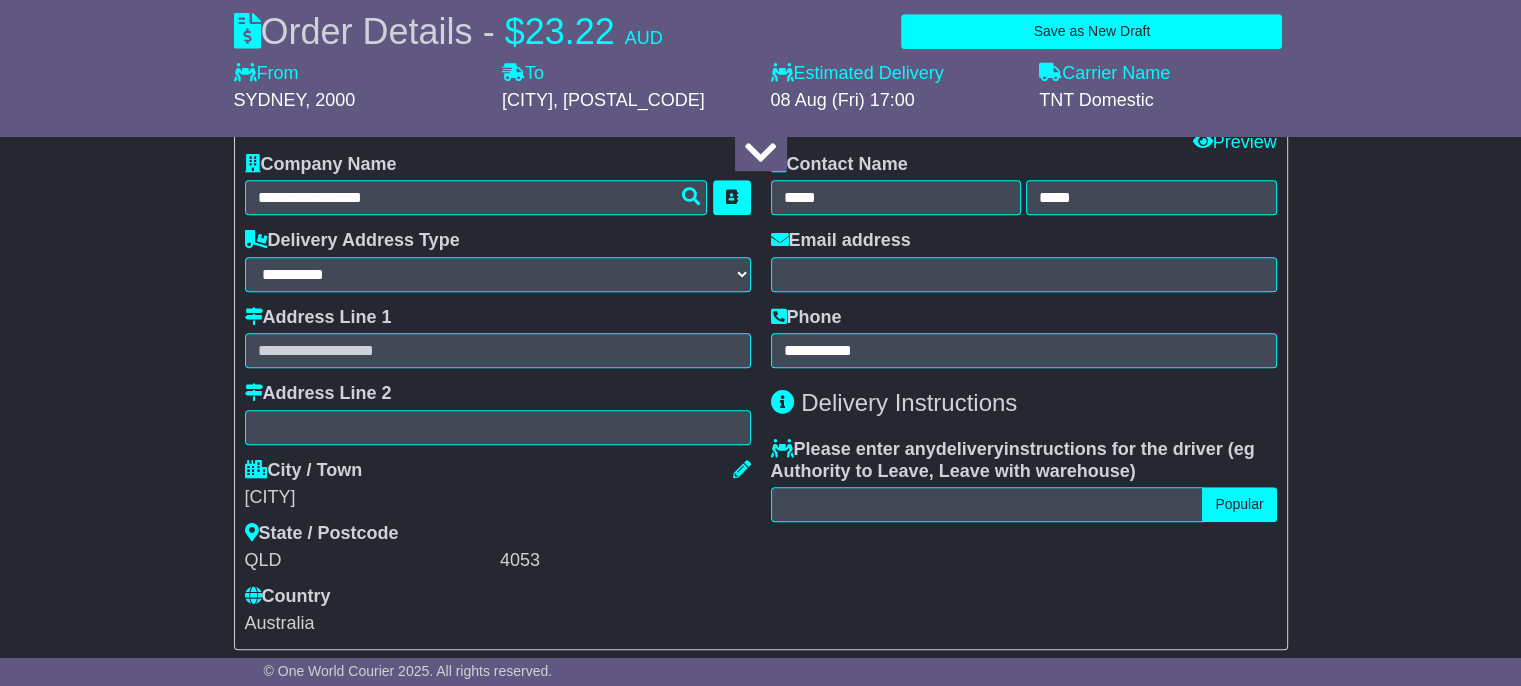 click on "Email address" at bounding box center [841, 241] 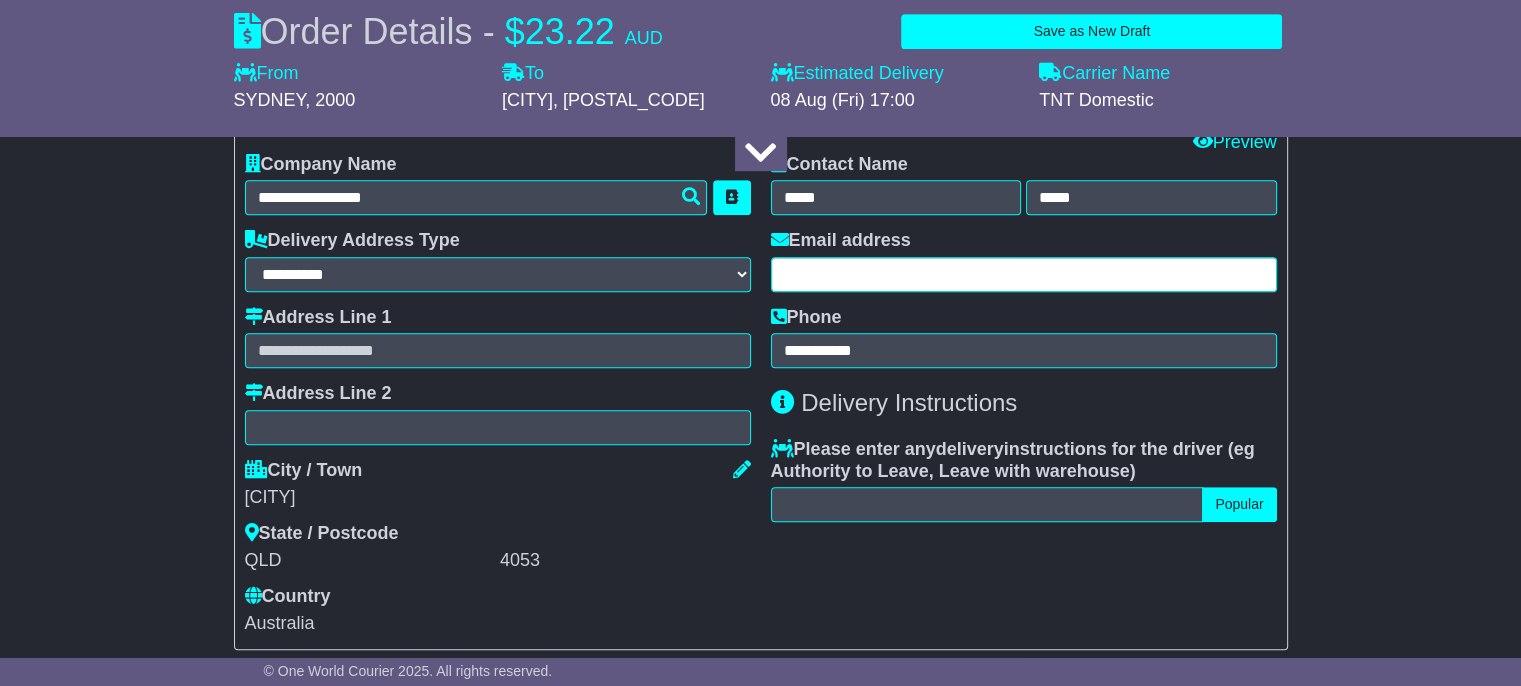 click at bounding box center [1024, 274] 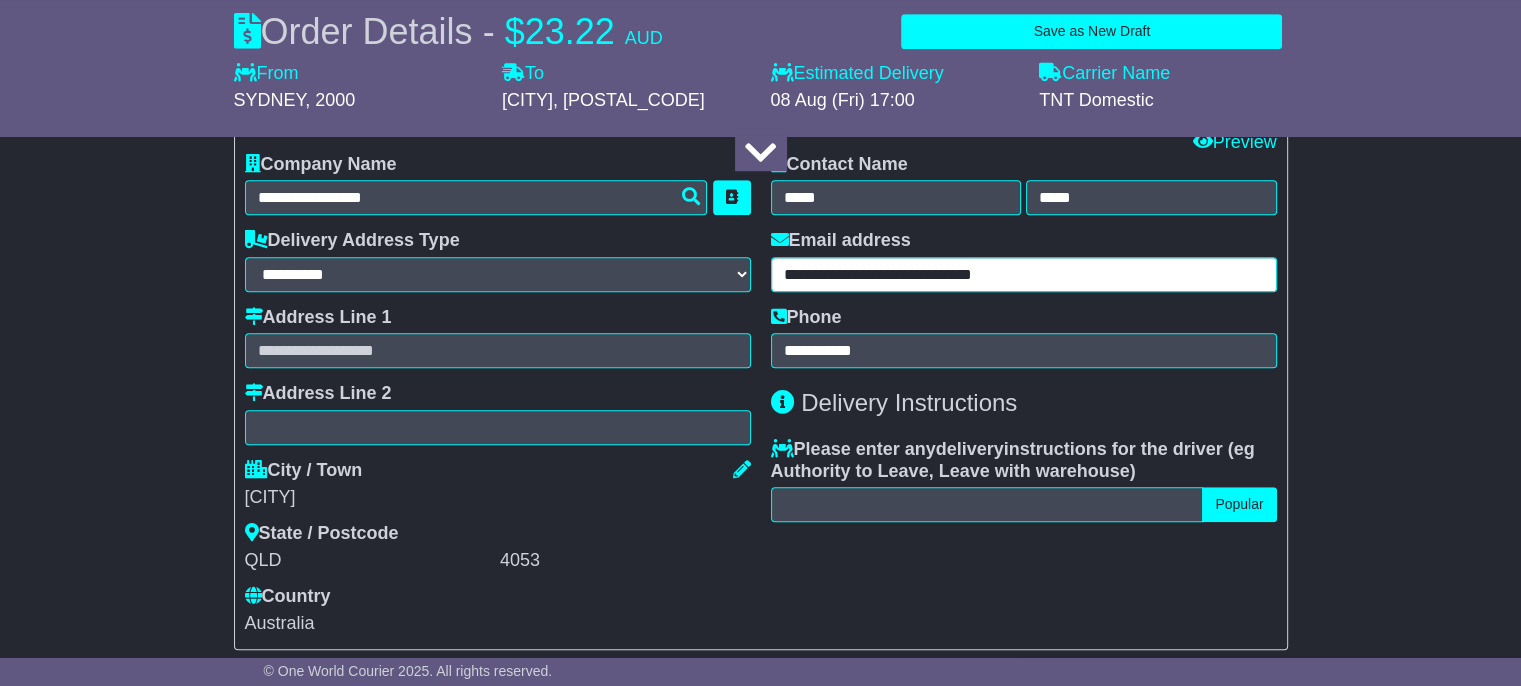type on "**********" 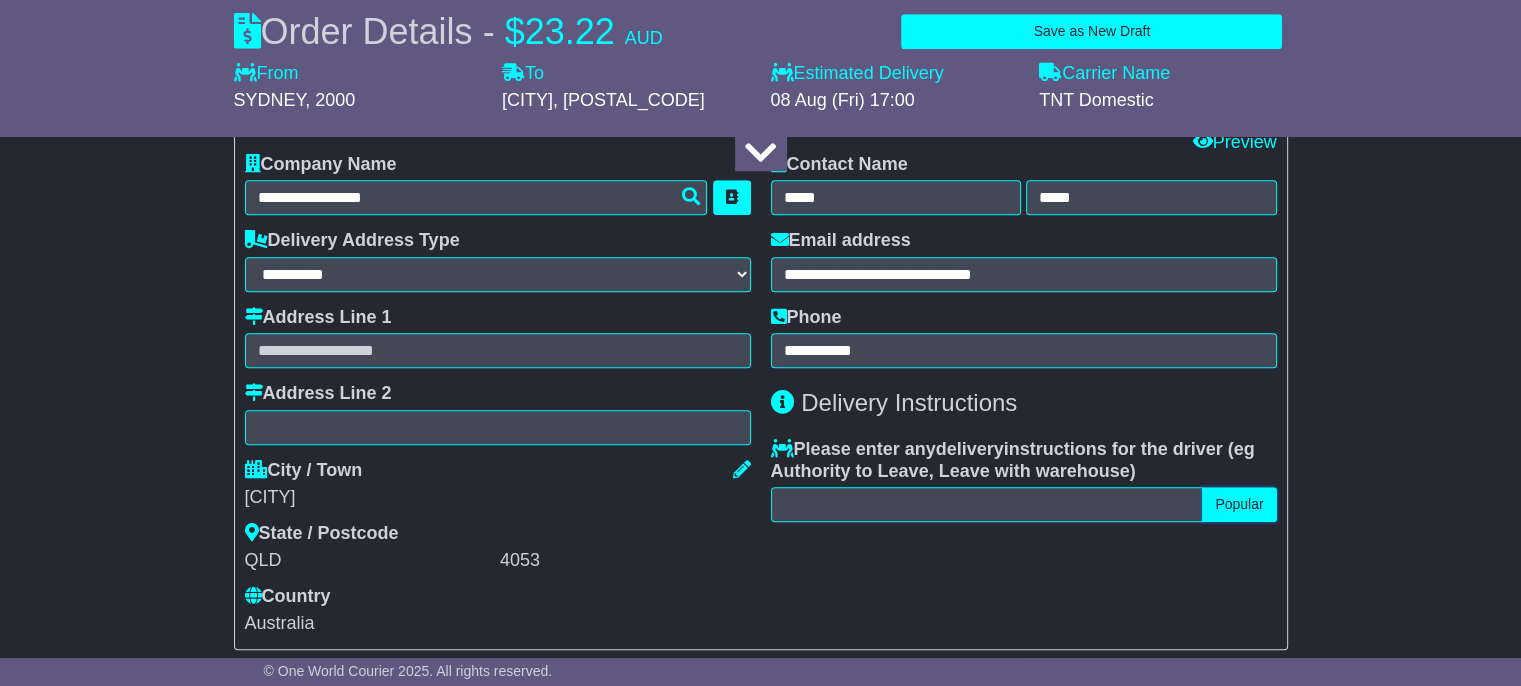 click on "Popular" at bounding box center (1239, 504) 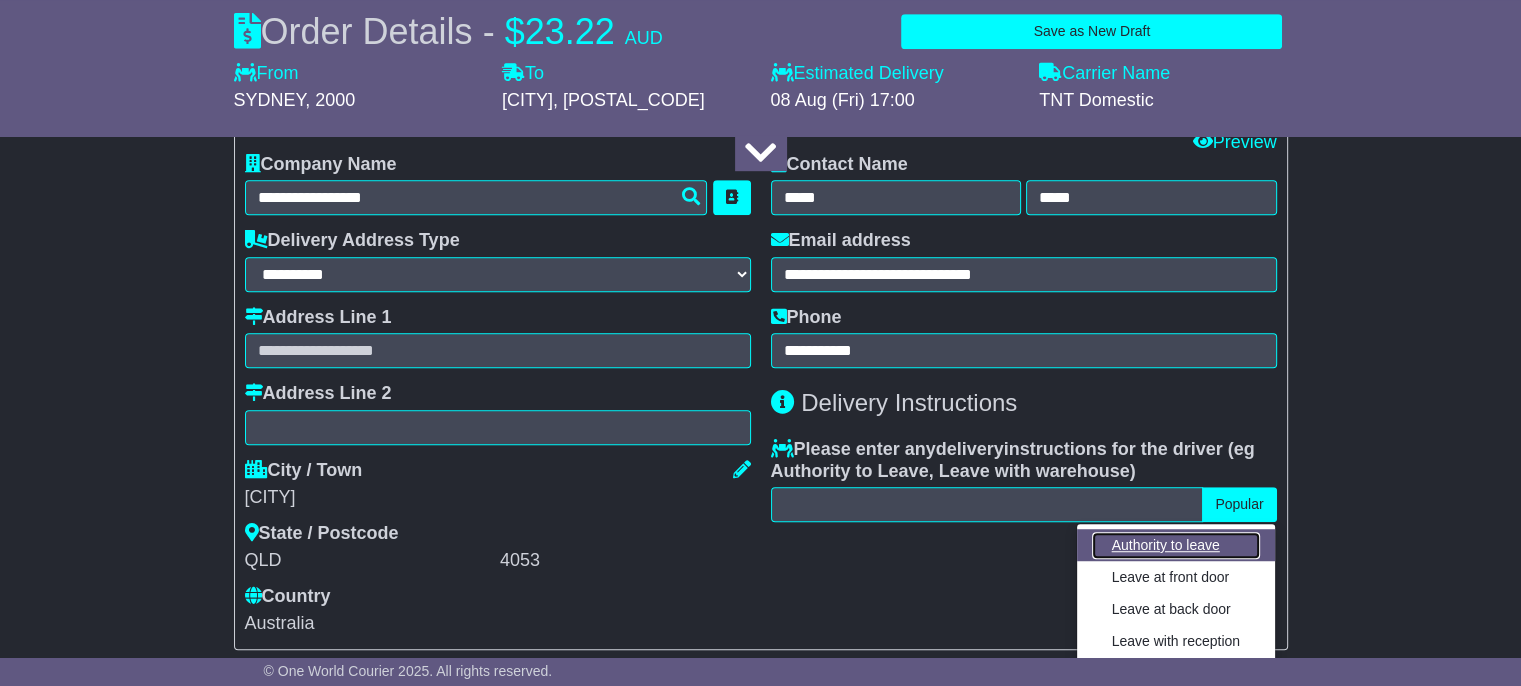 click on "Authority to leave" at bounding box center [1176, 545] 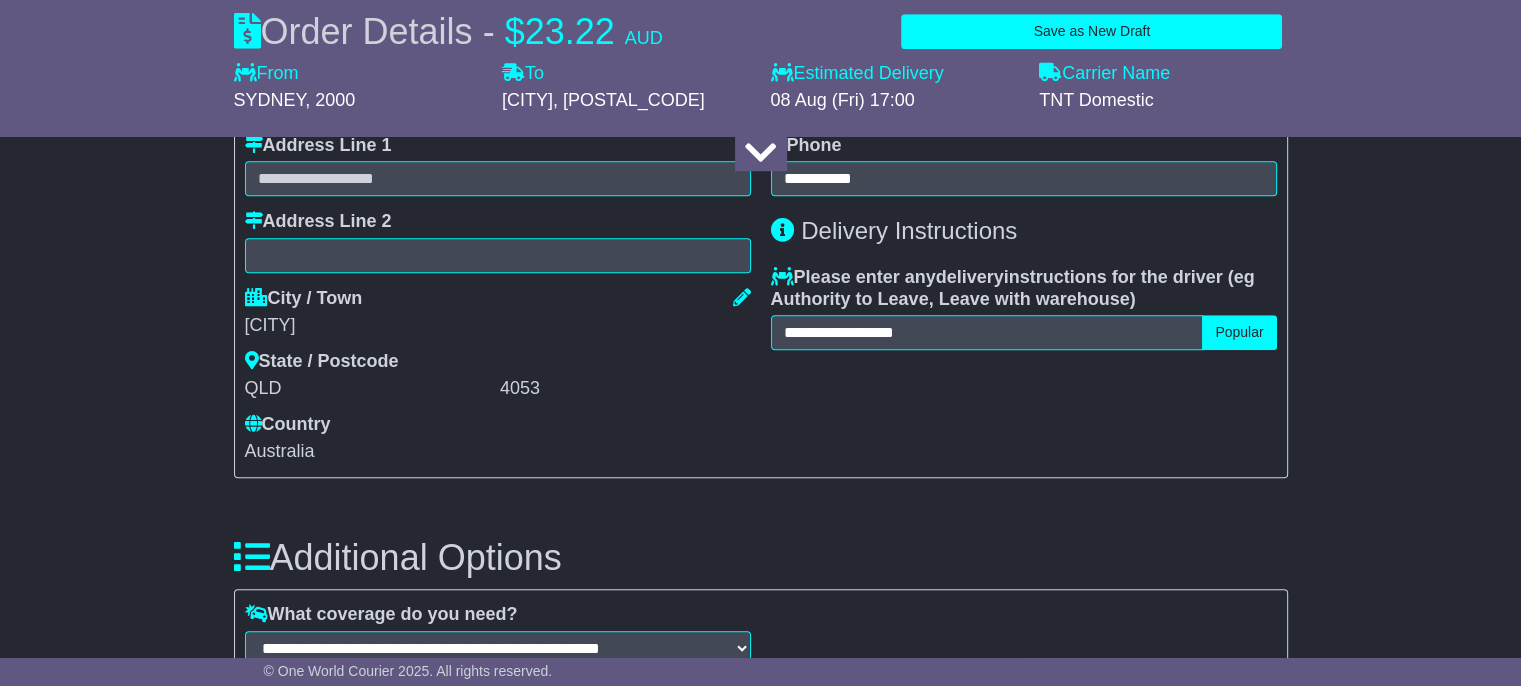 scroll, scrollTop: 1394, scrollLeft: 0, axis: vertical 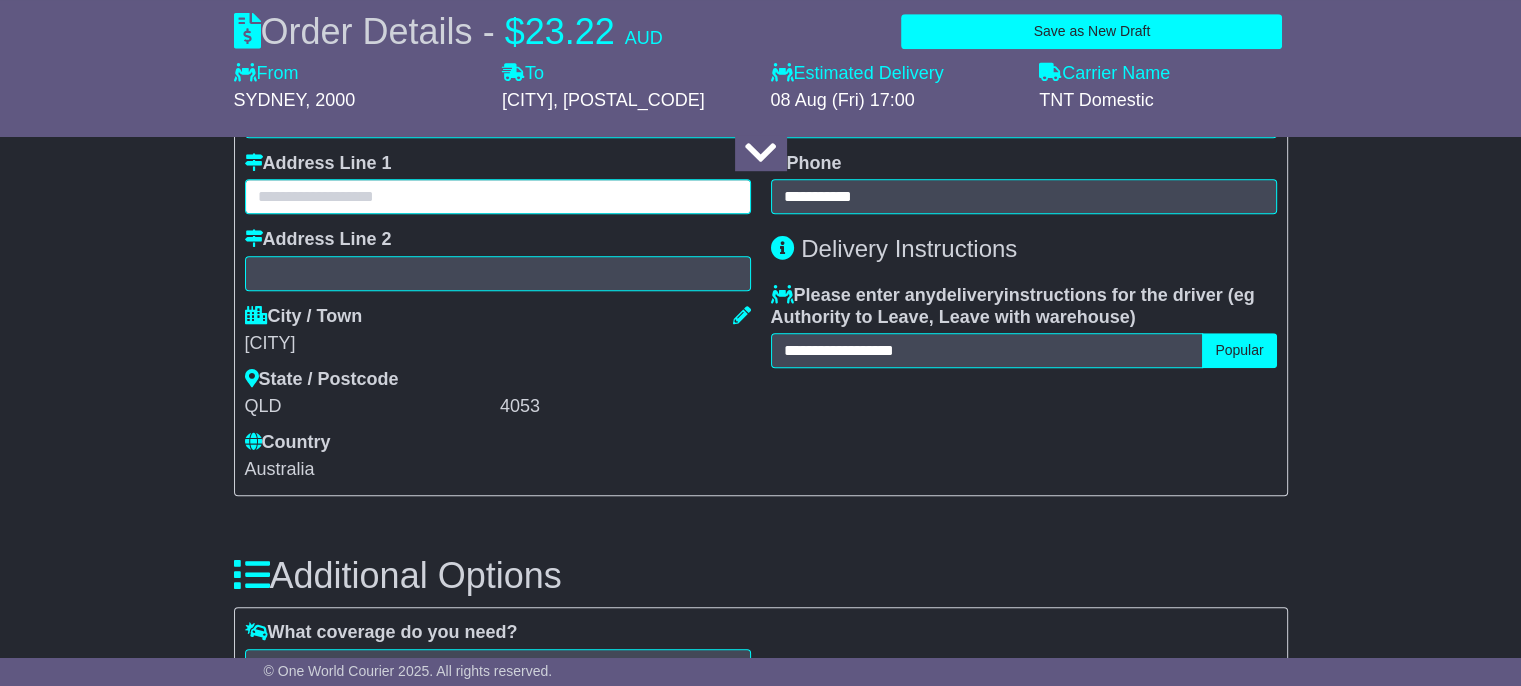 click at bounding box center (498, 196) 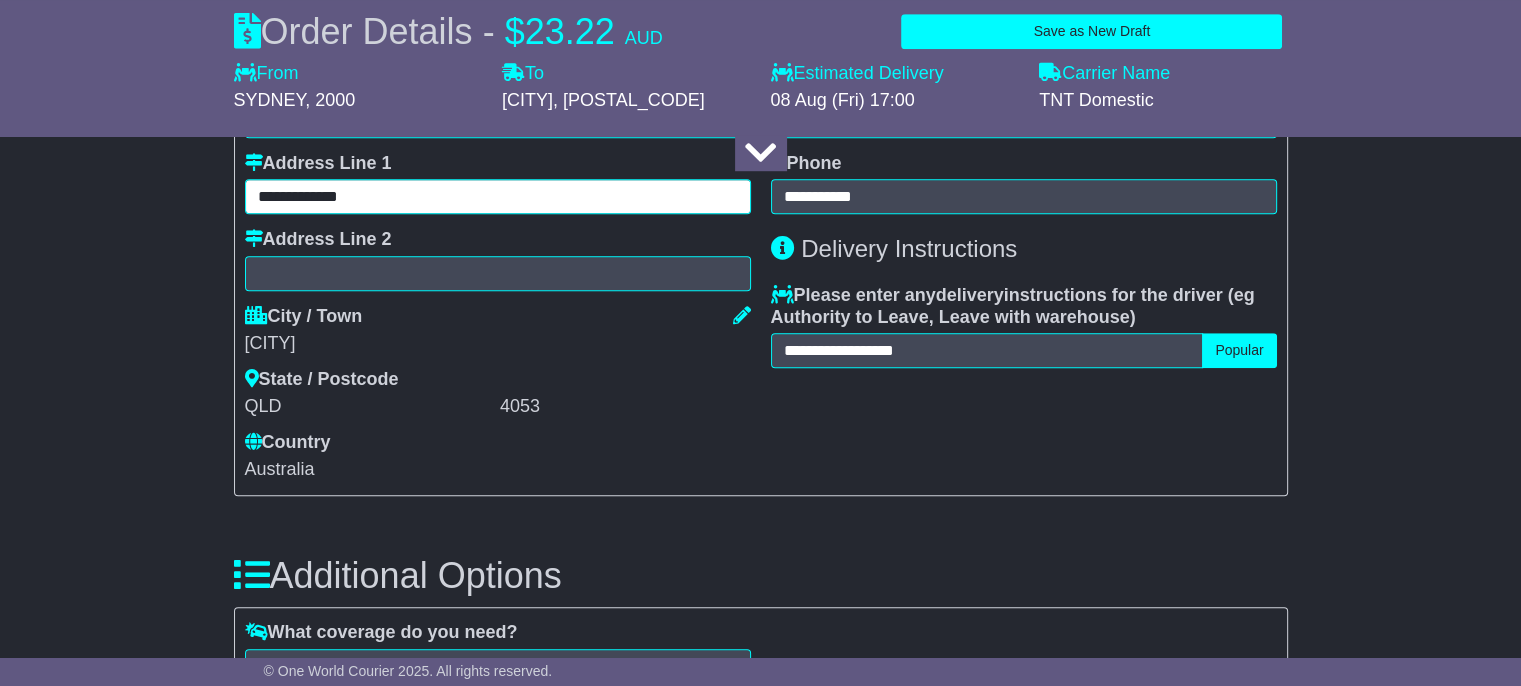 type on "**********" 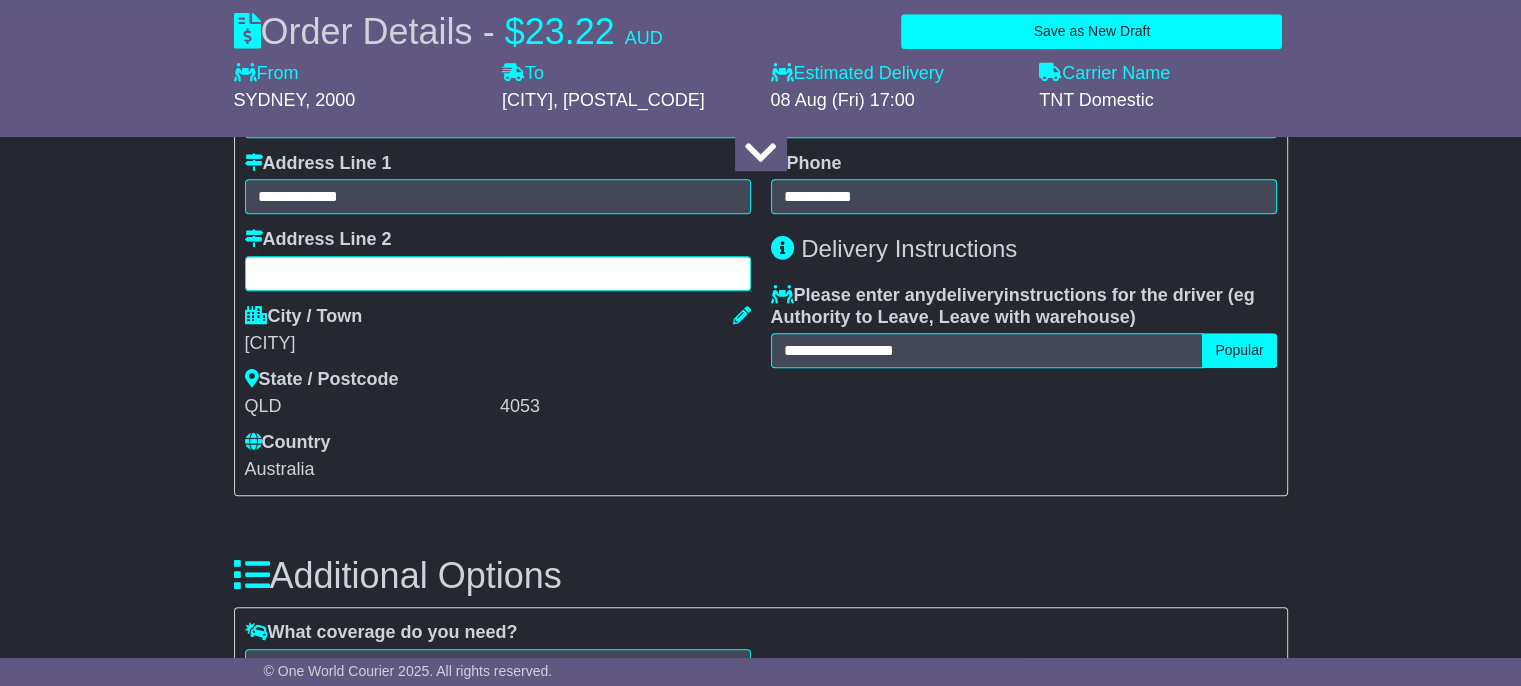 click at bounding box center [498, 273] 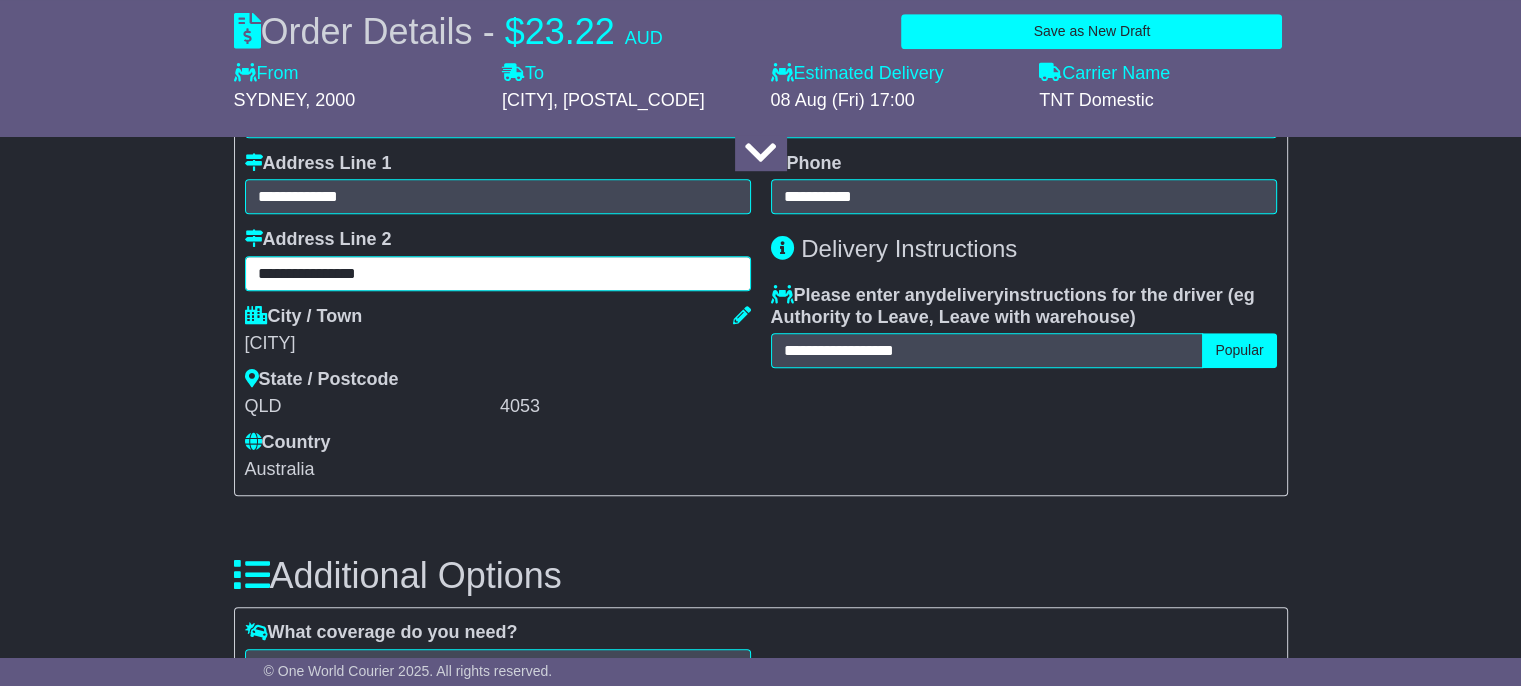 type on "**********" 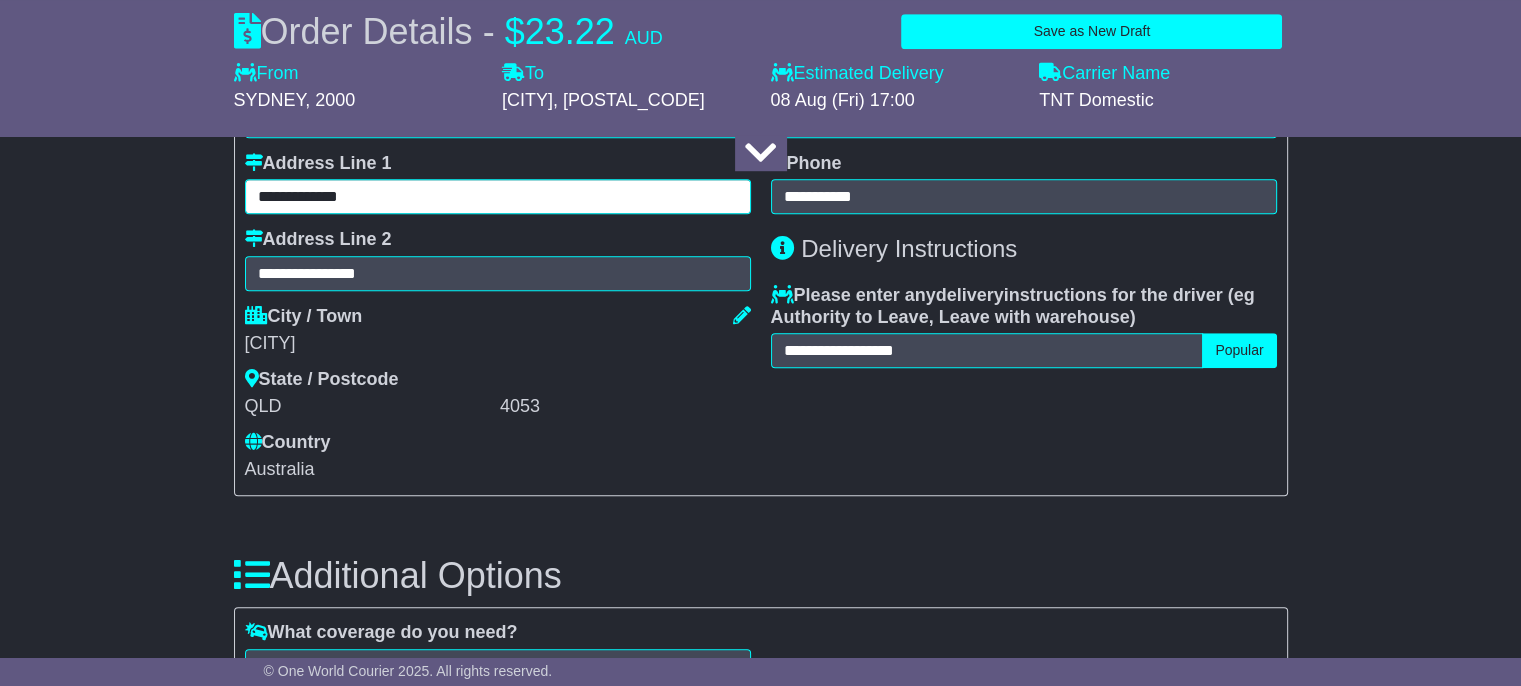 drag, startPoint x: 343, startPoint y: 190, endPoint x: 272, endPoint y: 207, distance: 73.00685 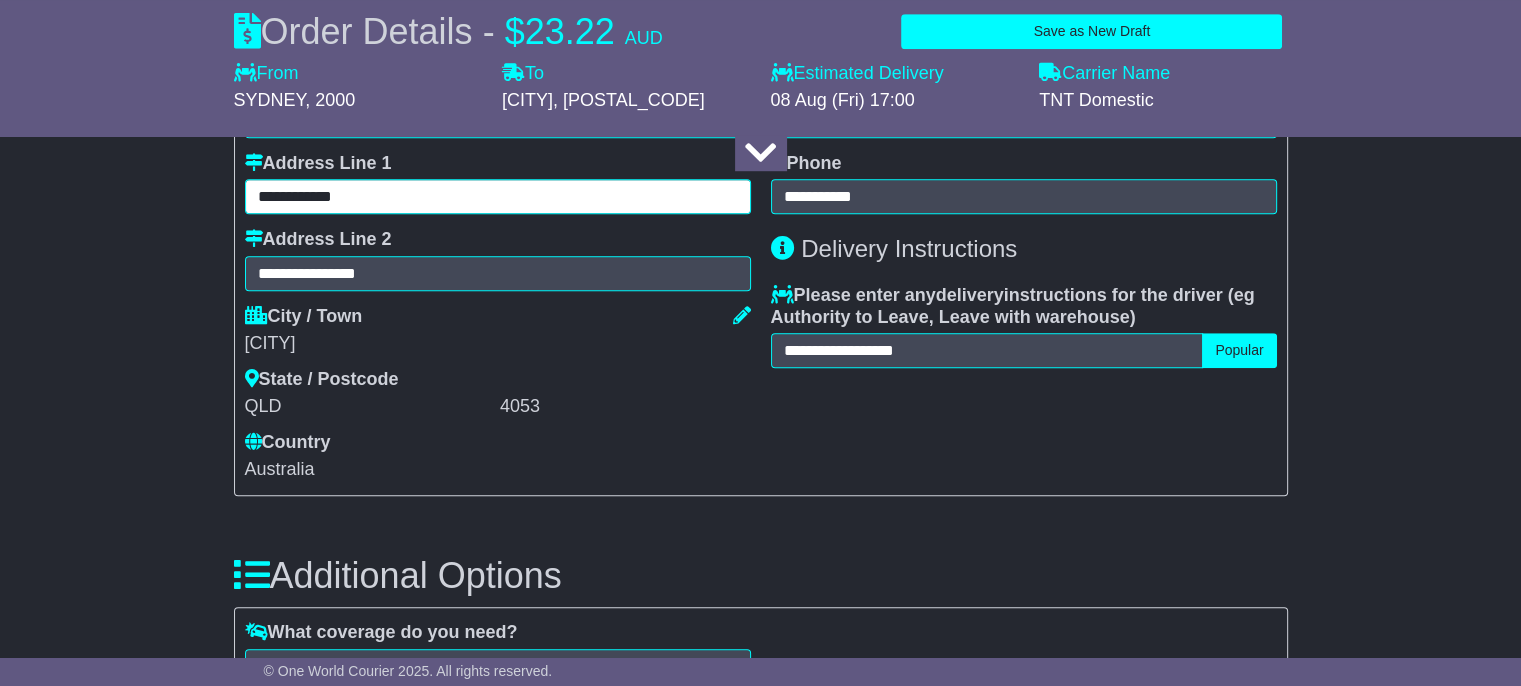 type on "**********" 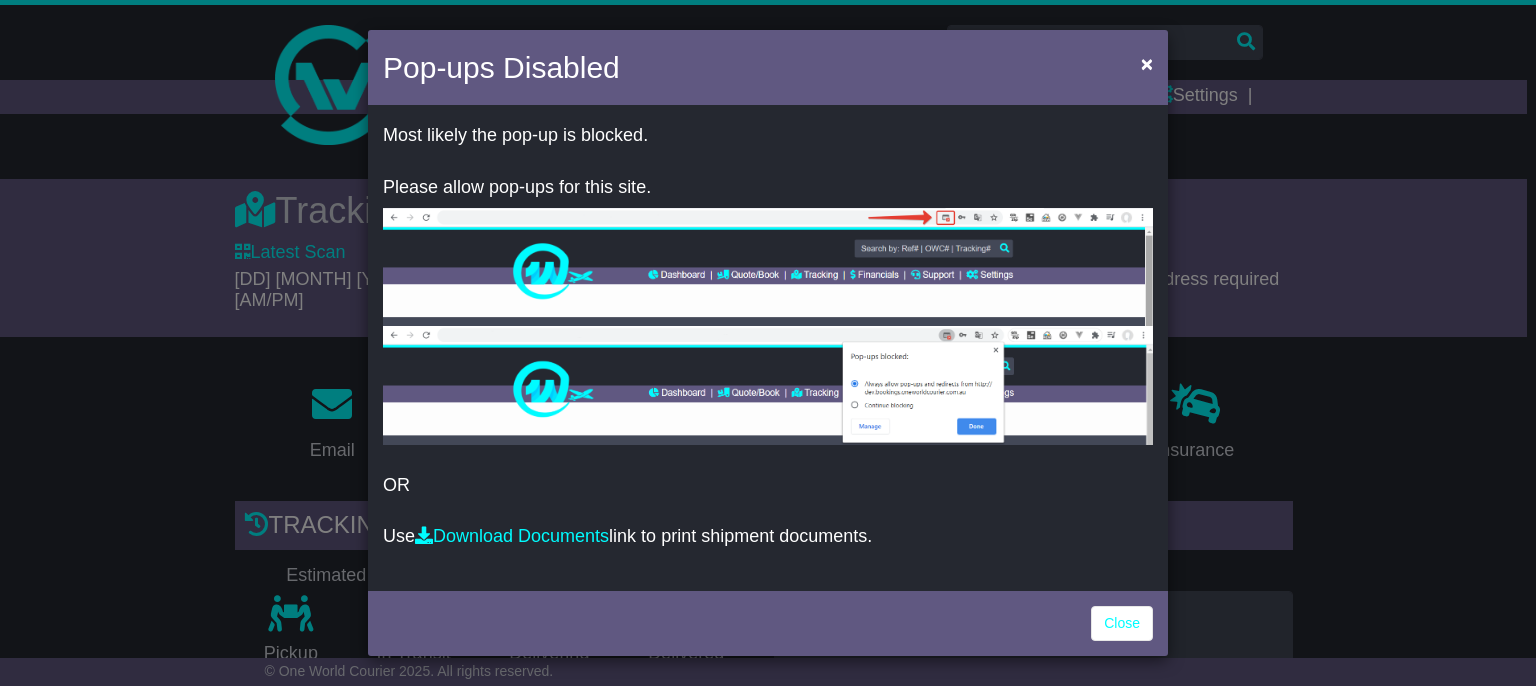 scroll, scrollTop: 0, scrollLeft: 0, axis: both 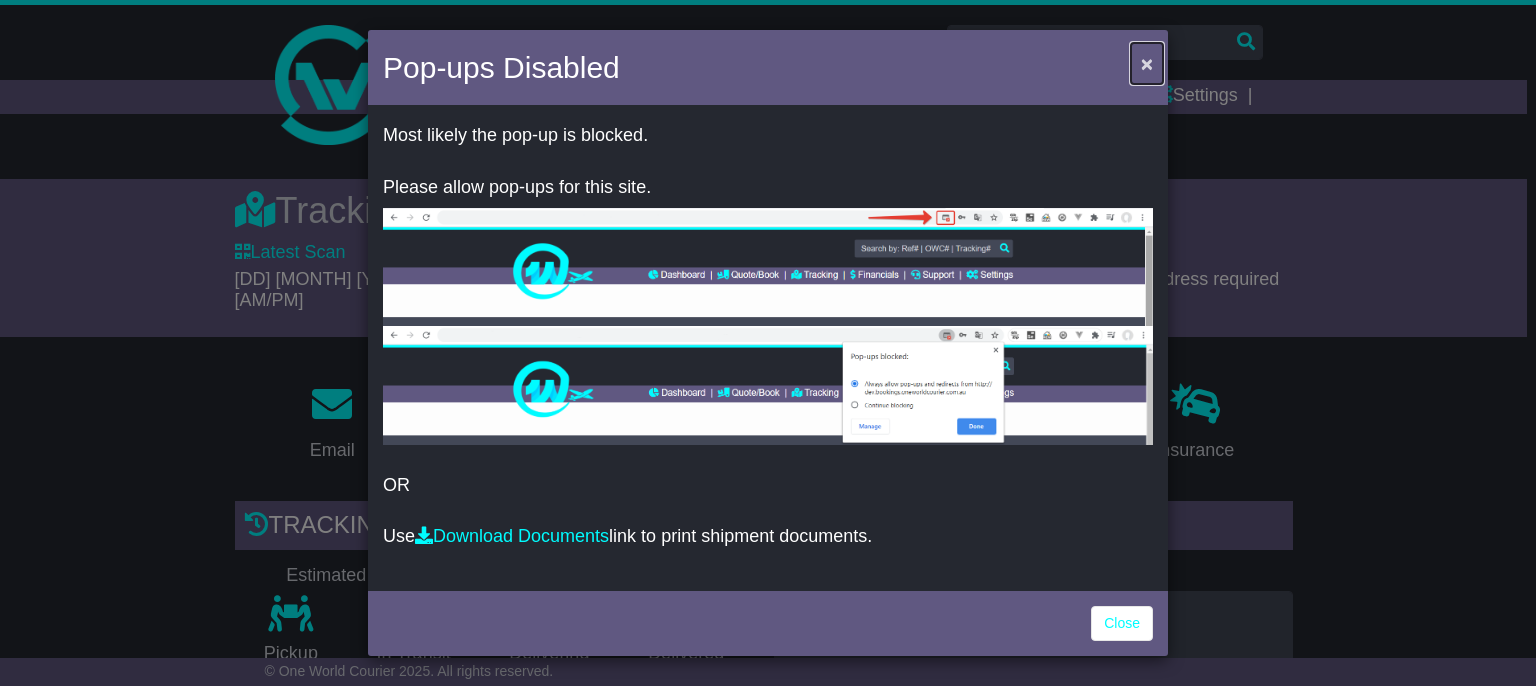 click on "×" at bounding box center [1147, 63] 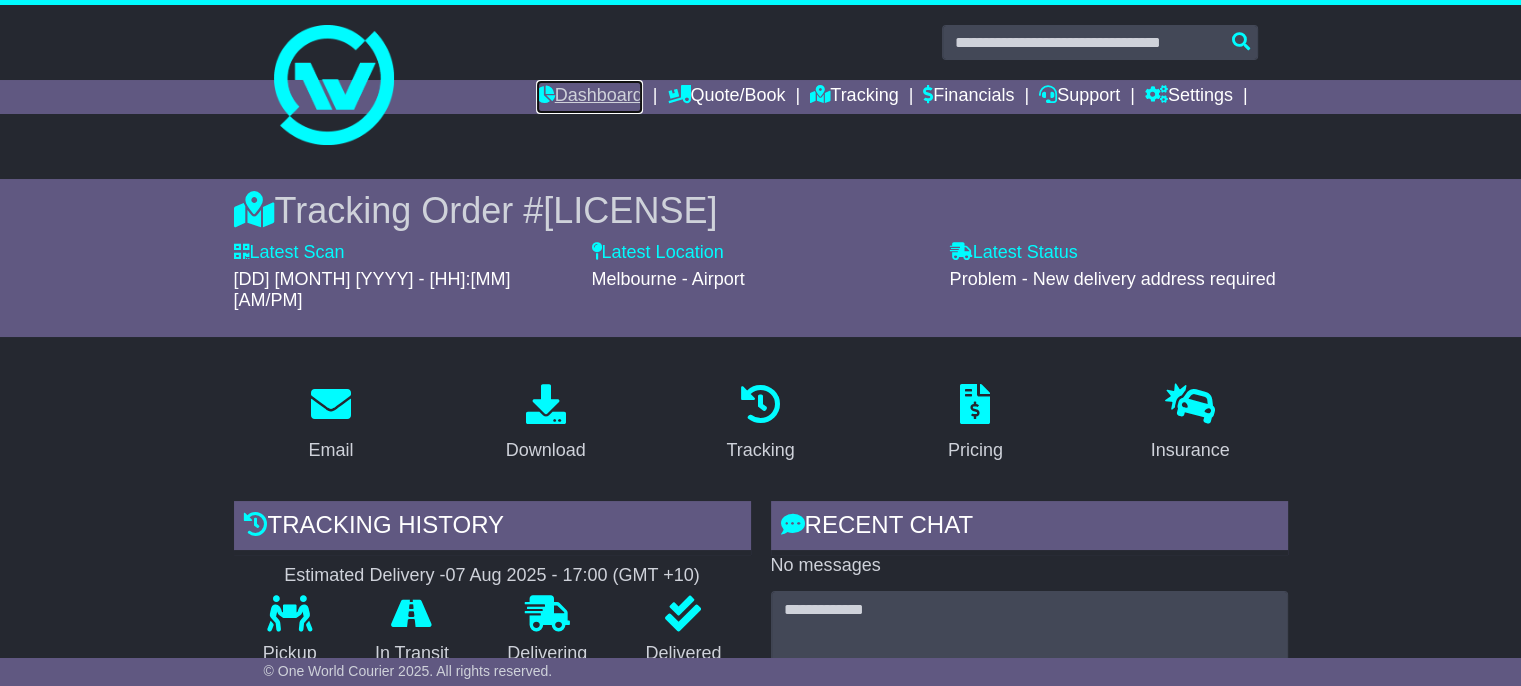 click on "Dashboard" at bounding box center [589, 97] 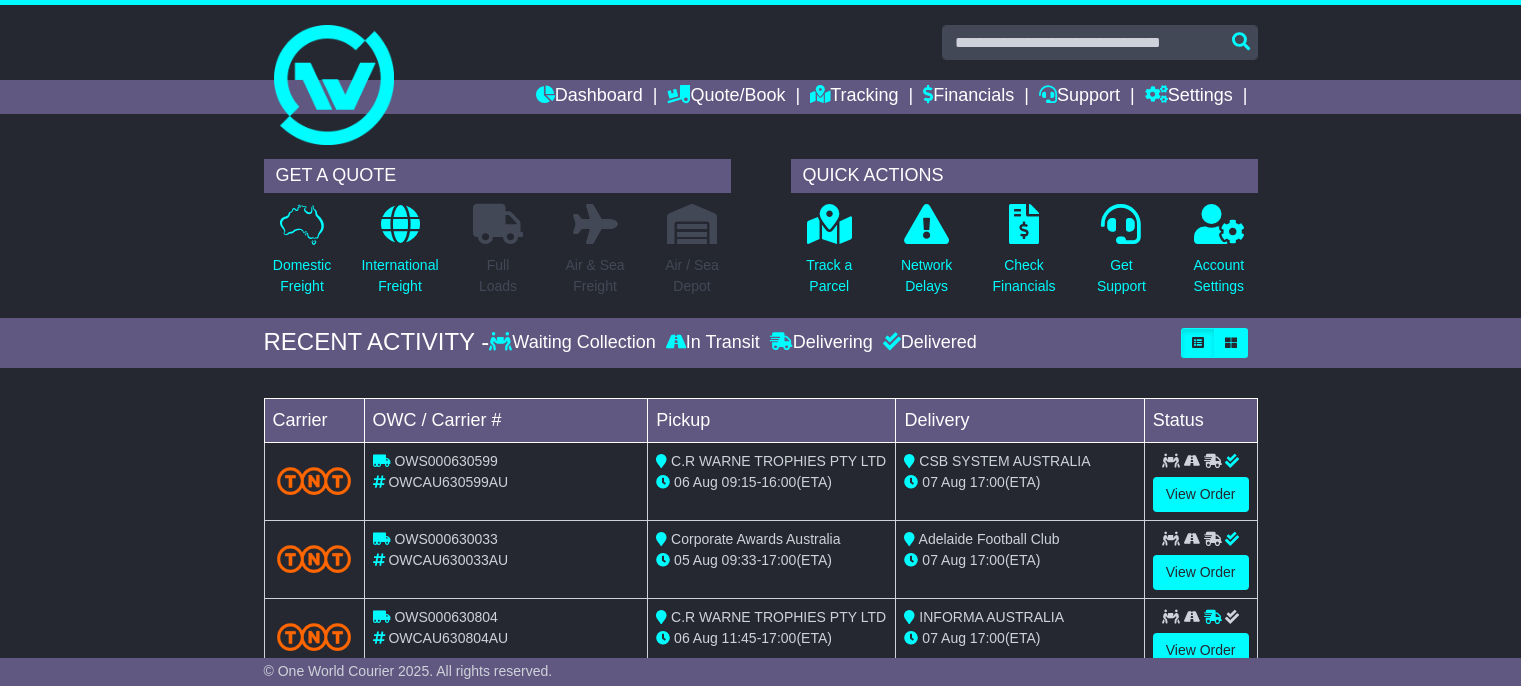 scroll, scrollTop: 0, scrollLeft: 0, axis: both 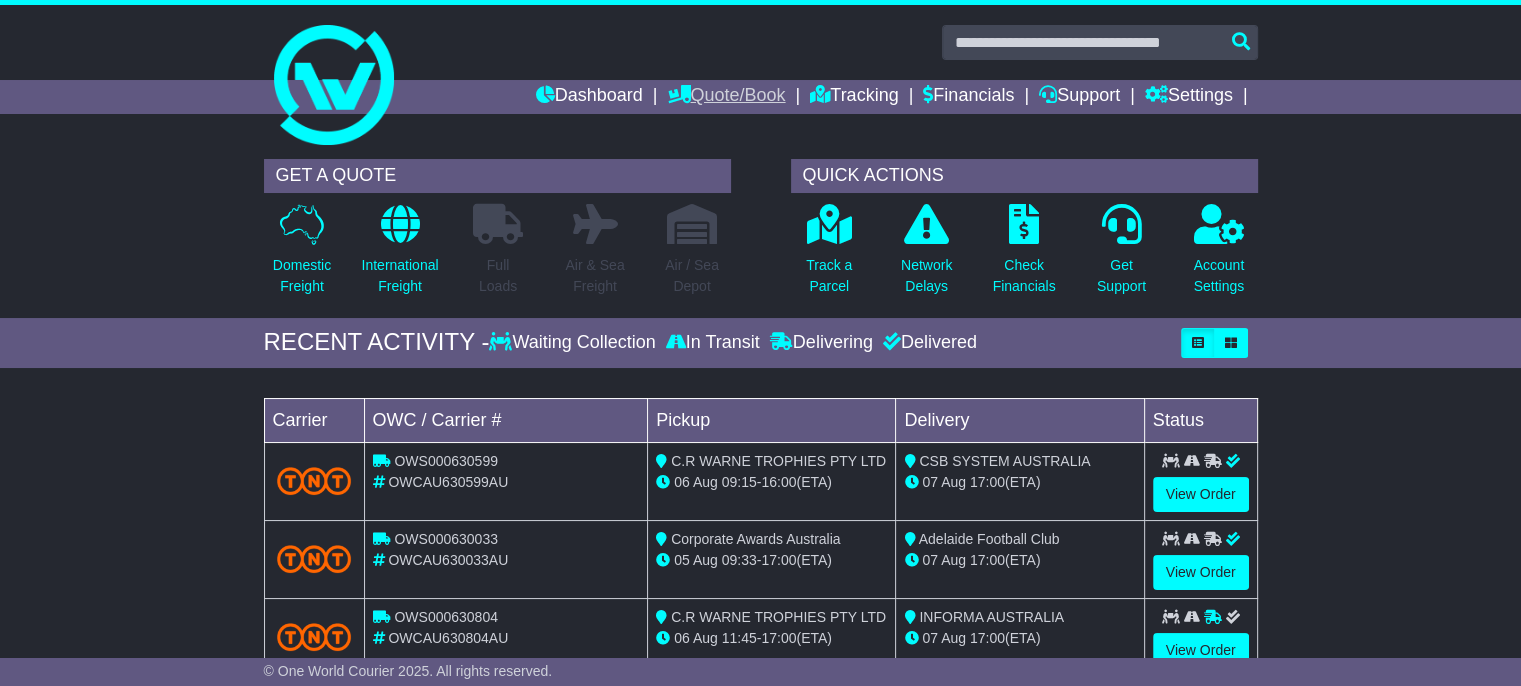click on "Quote/Book" at bounding box center [726, 97] 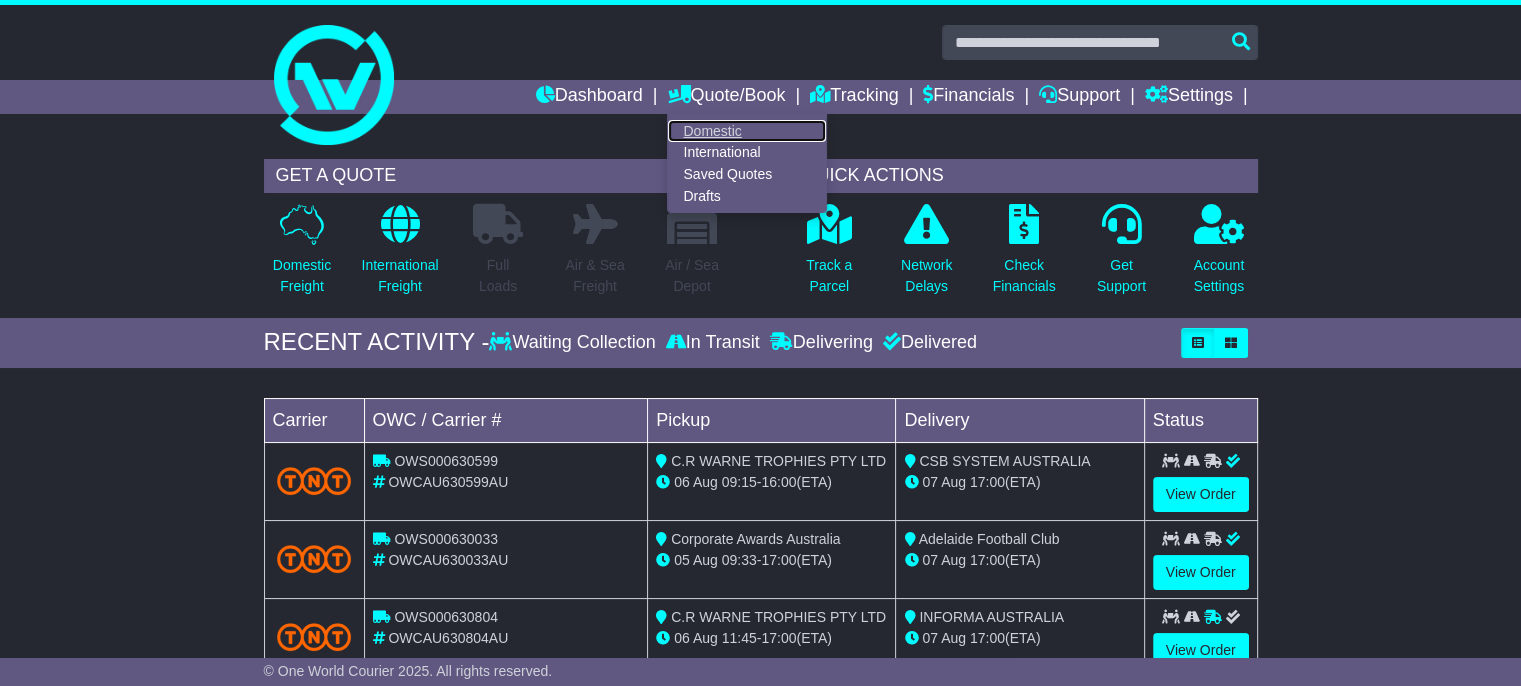click on "Domestic" at bounding box center (747, 131) 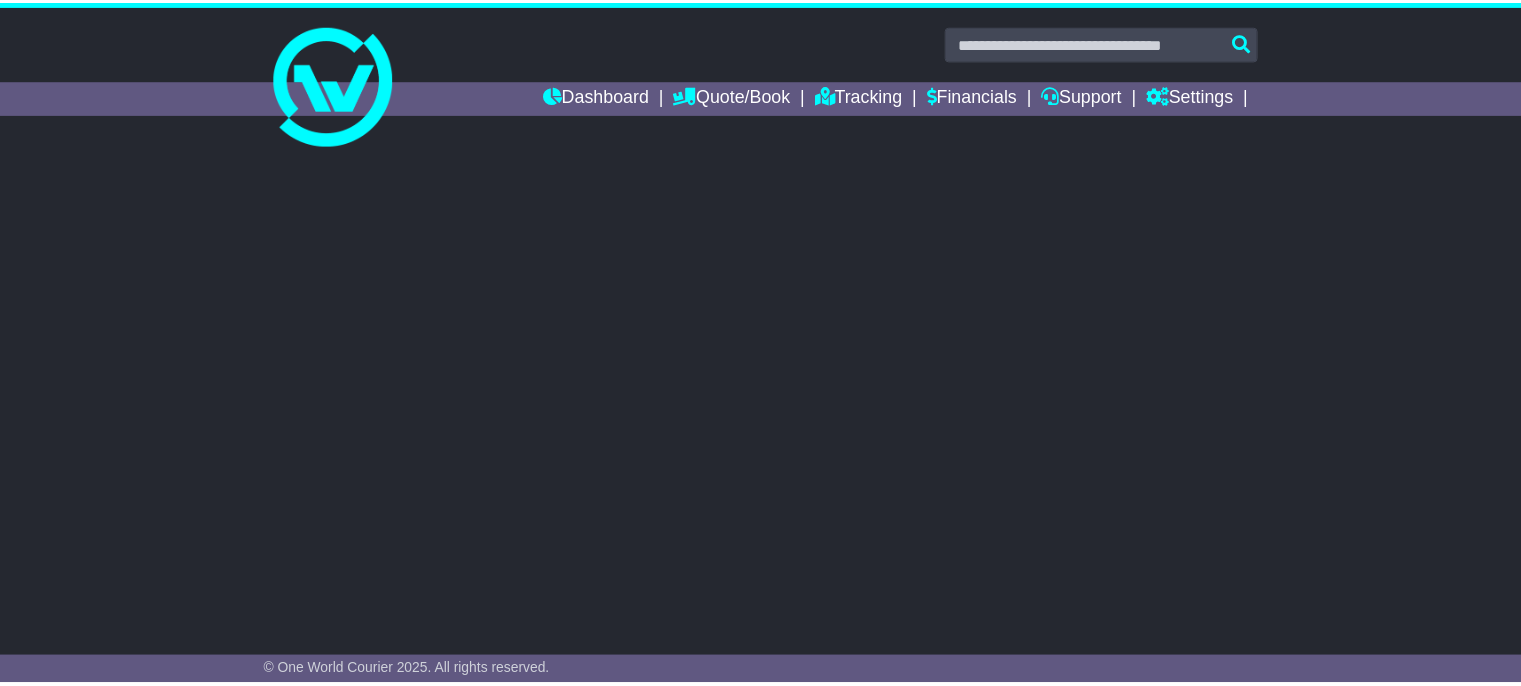 scroll, scrollTop: 0, scrollLeft: 0, axis: both 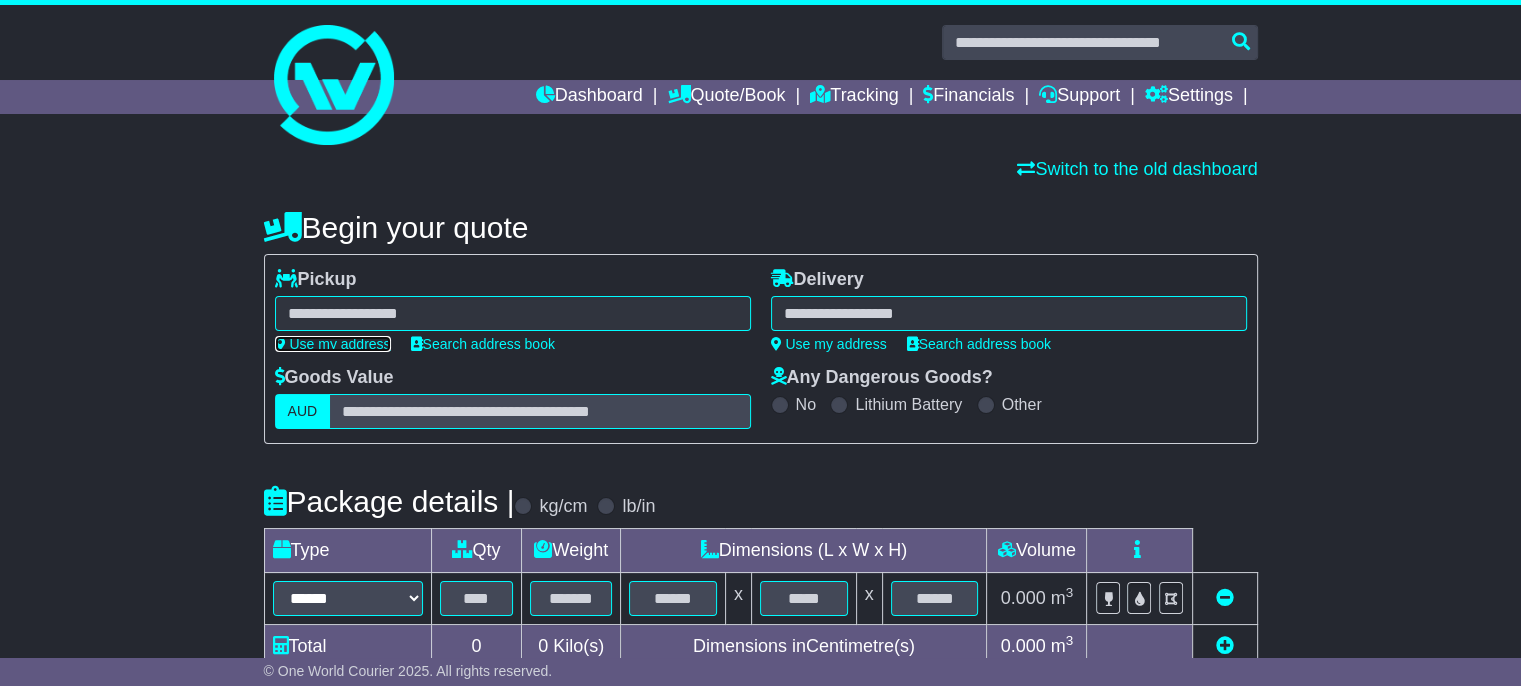 drag, startPoint x: 355, startPoint y: 349, endPoint x: 381, endPoint y: 350, distance: 26.019224 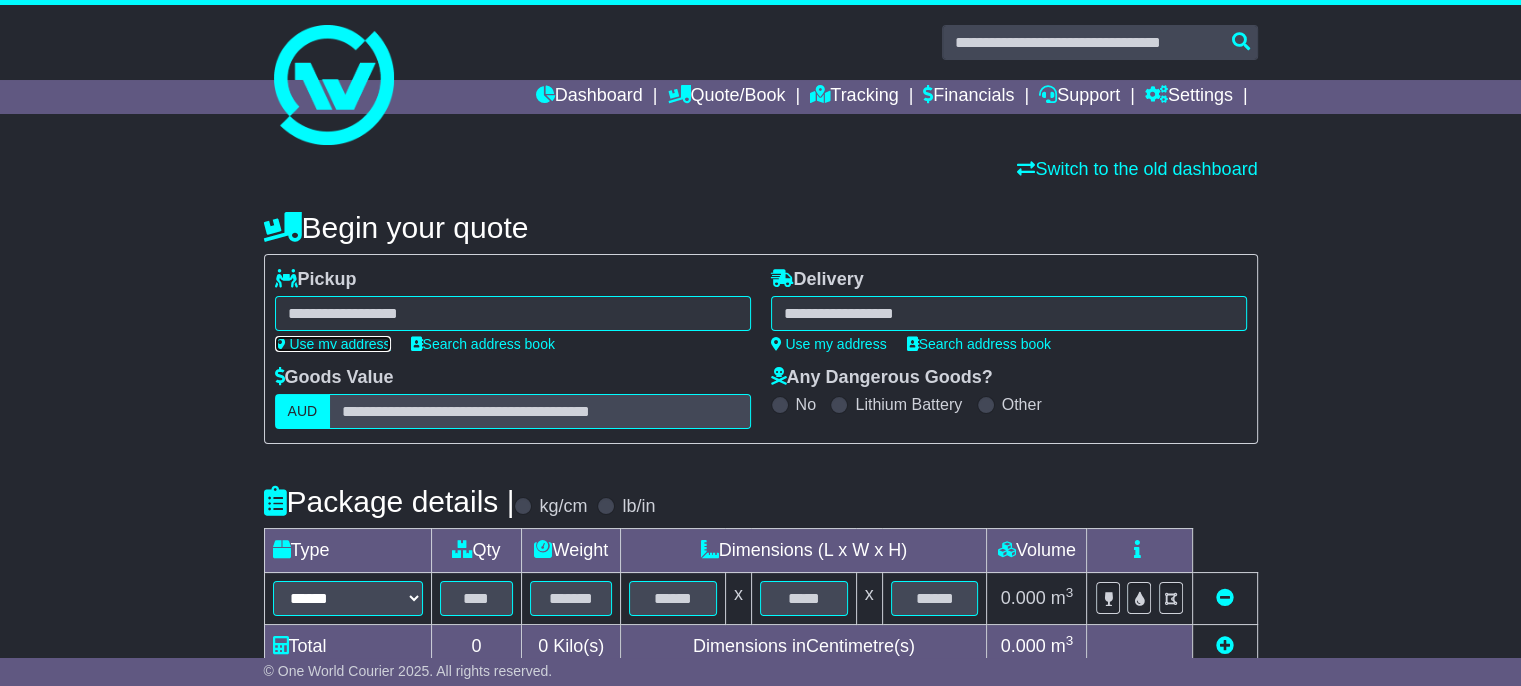 click on "Use my address" at bounding box center (333, 344) 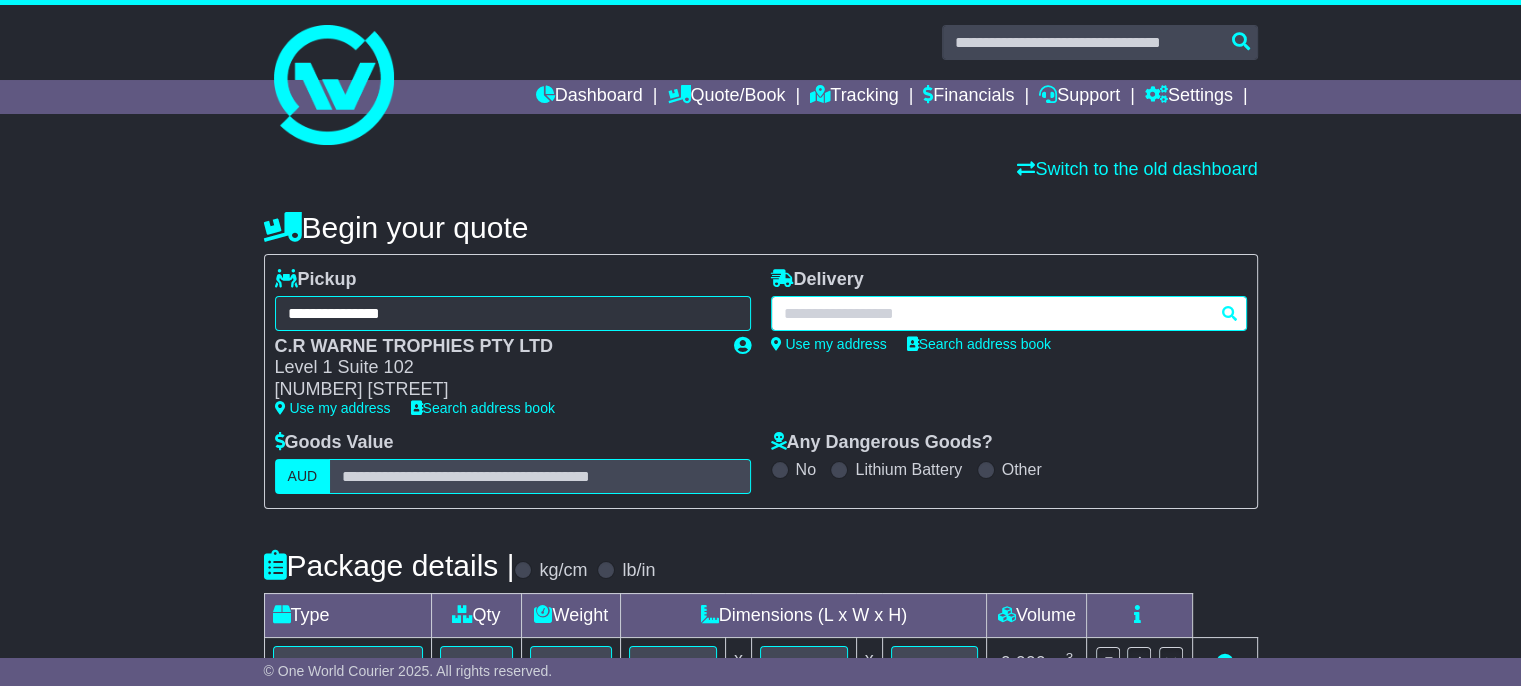 click at bounding box center (1009, 313) 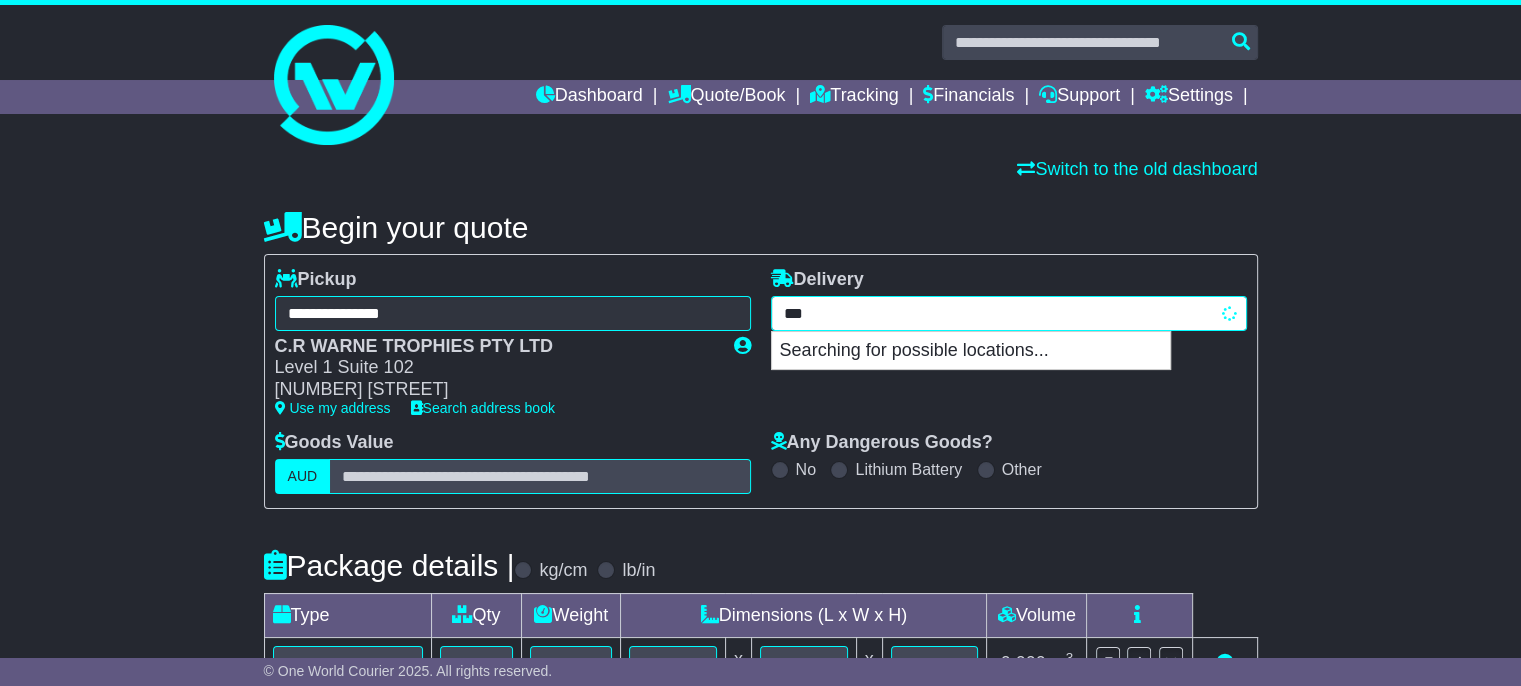 type on "****" 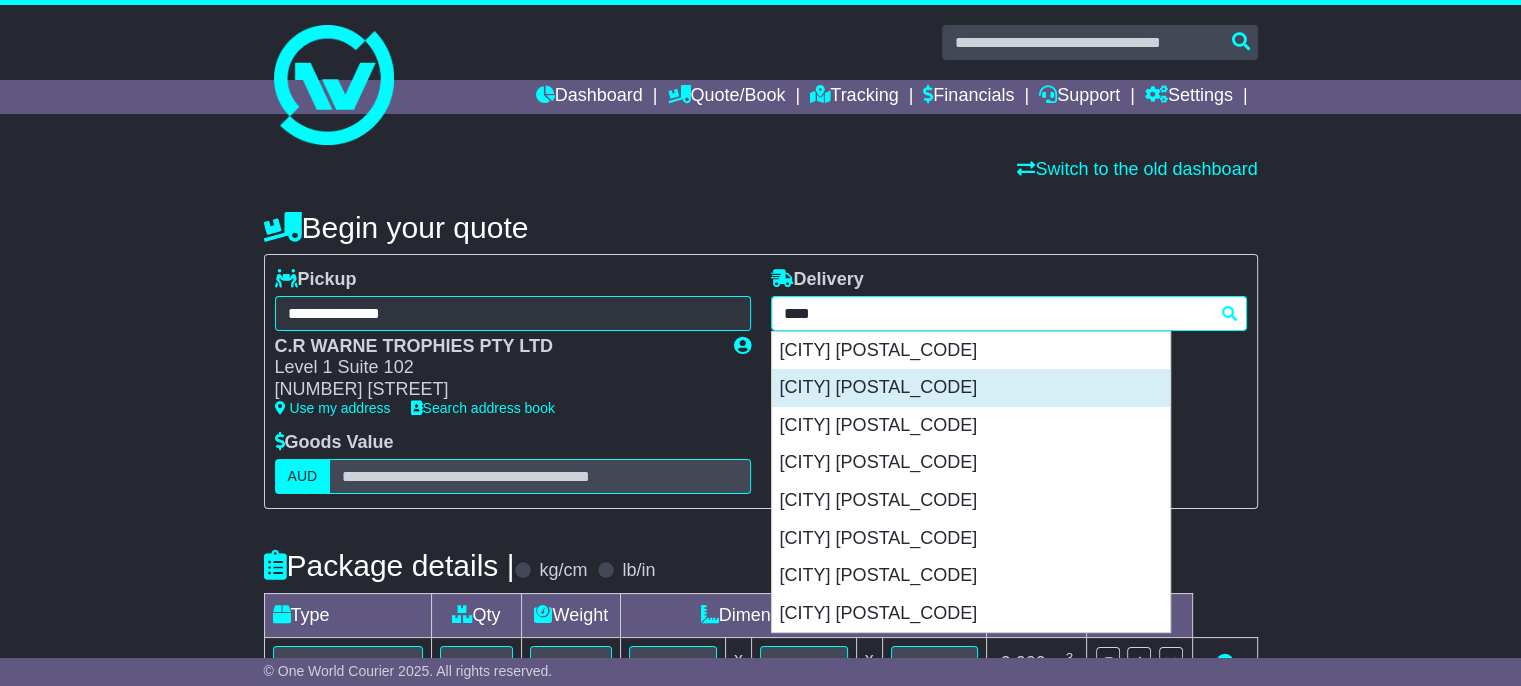 click on "[CITY] [POSTAL_CODE]" at bounding box center (971, 388) 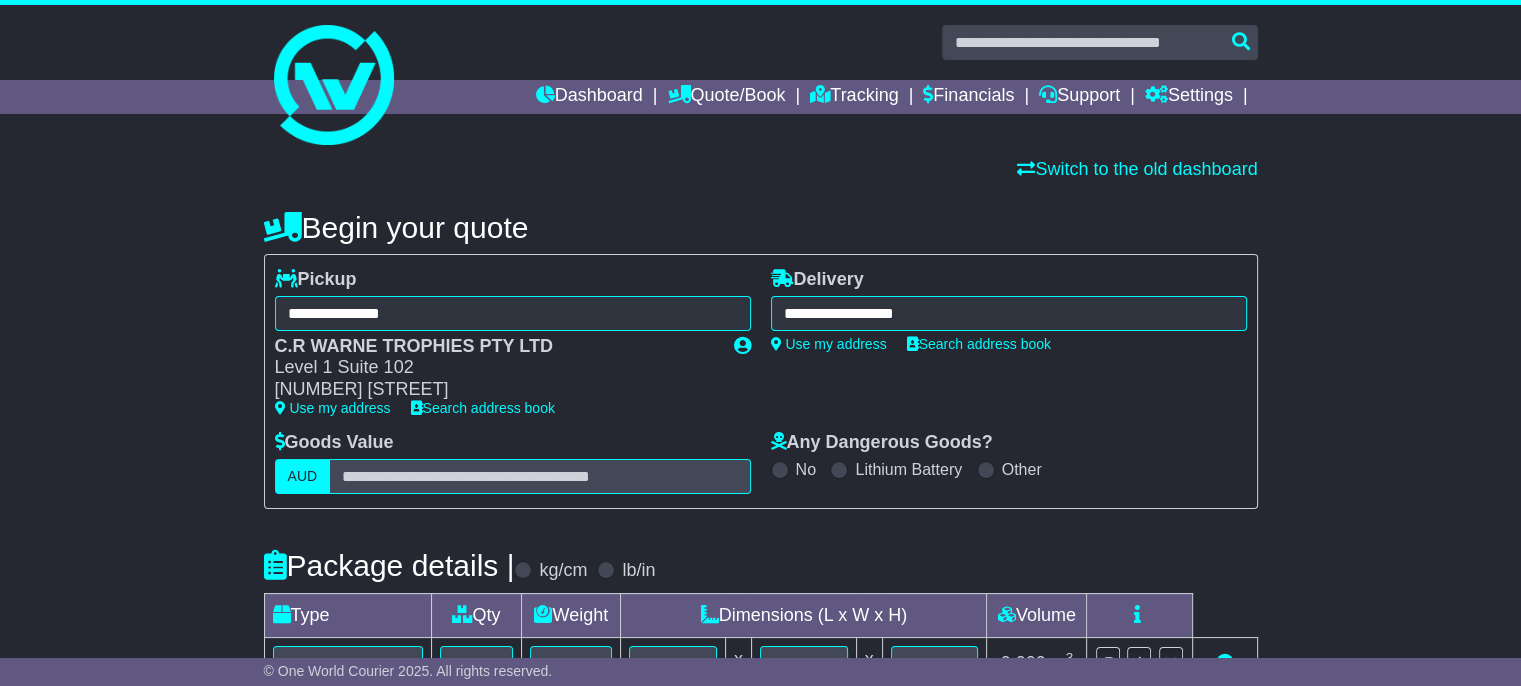 type on "**********" 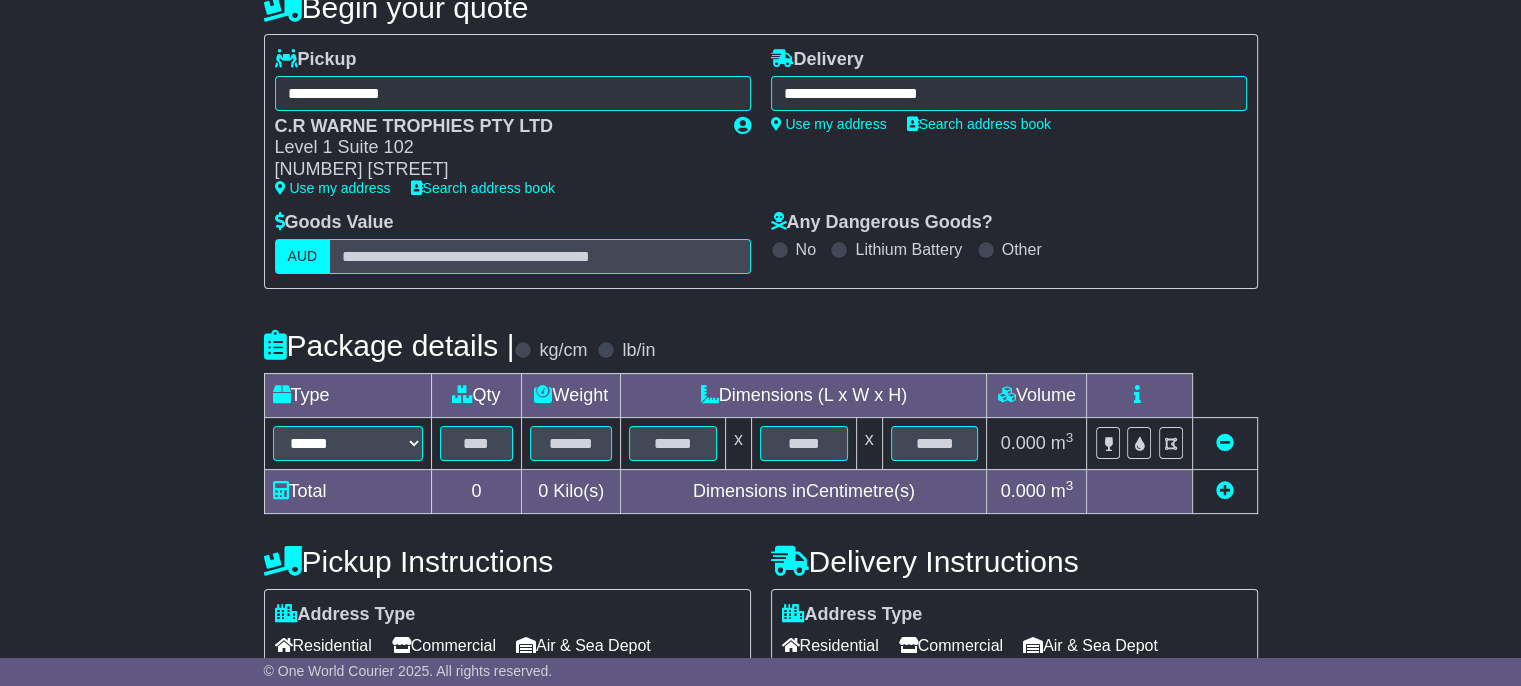 scroll, scrollTop: 246, scrollLeft: 0, axis: vertical 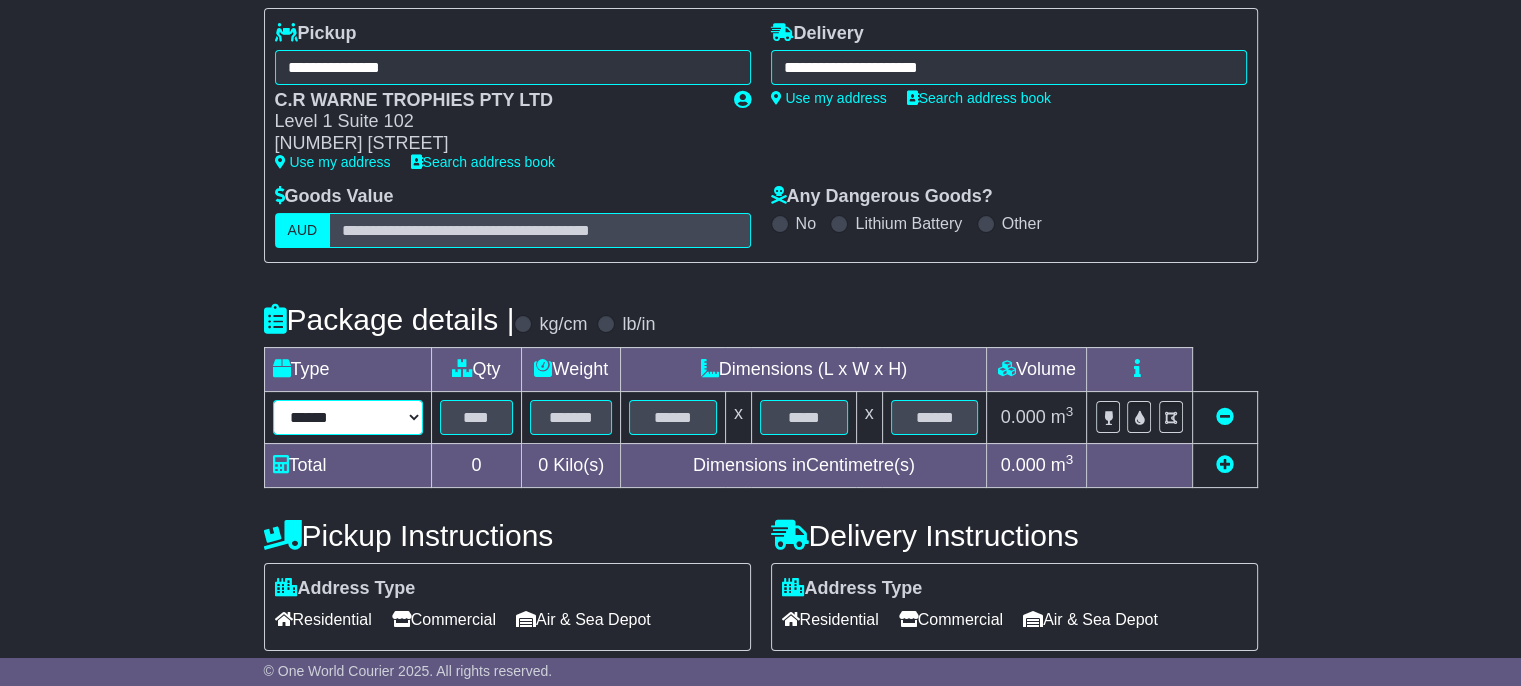 click on "****** ****** *** ******** ***** **** **** ****** *** *******" at bounding box center (348, 417) 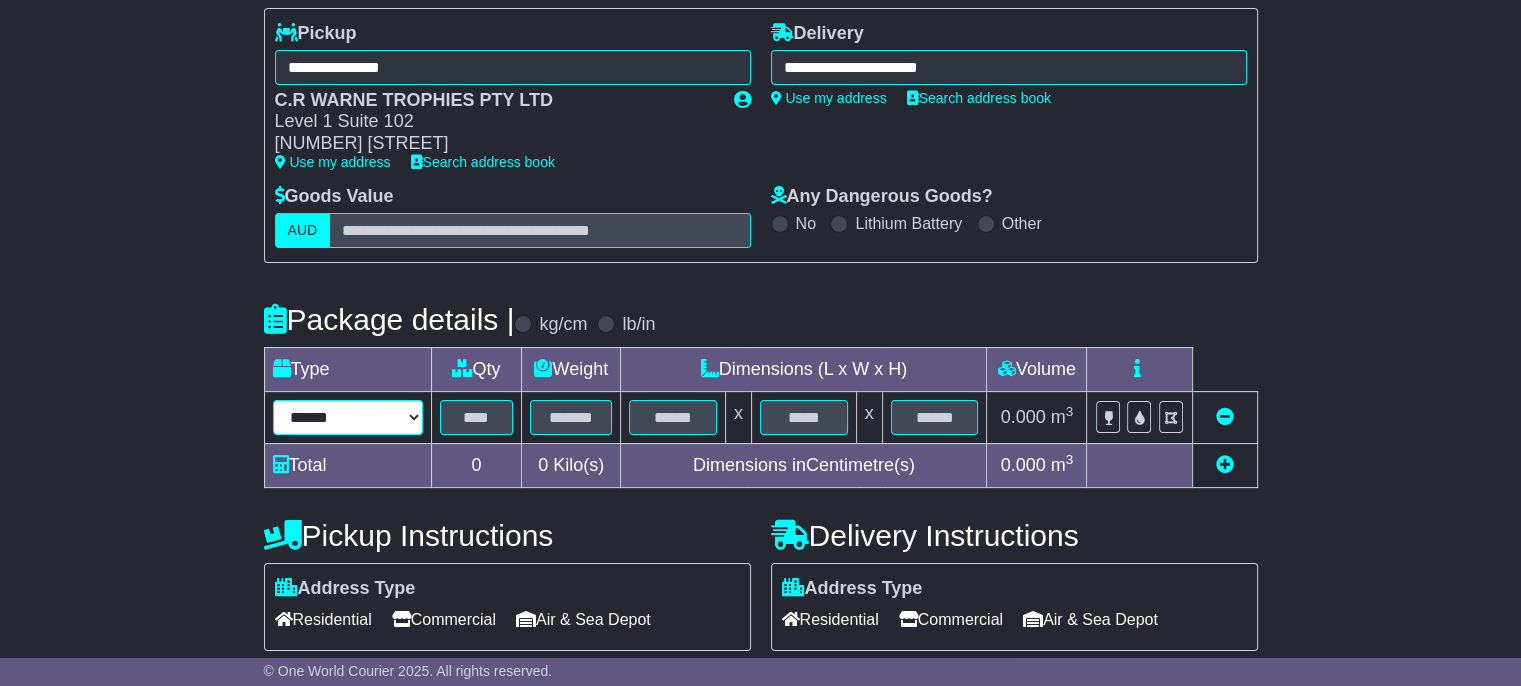 select on "*****" 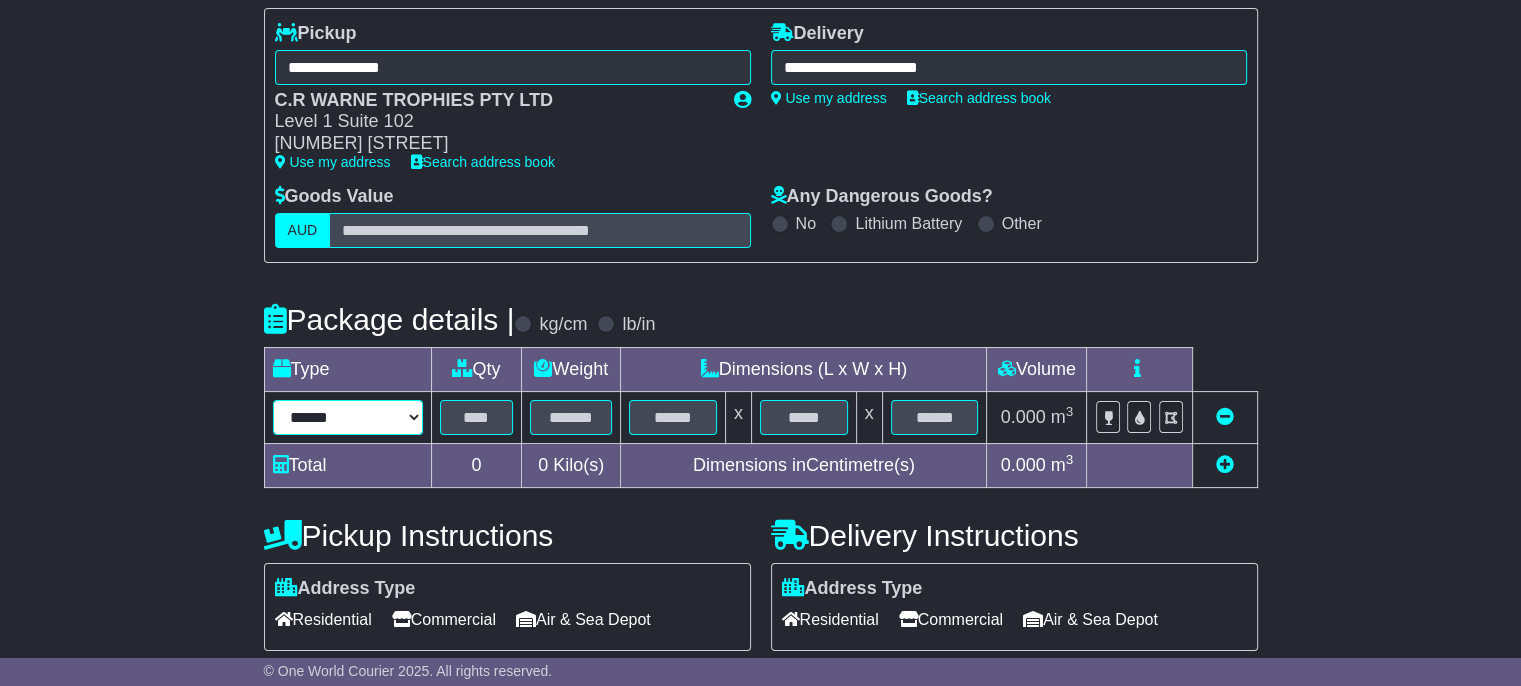 click on "****** ****** *** ******** ***** **** **** ****** *** *******" at bounding box center [348, 417] 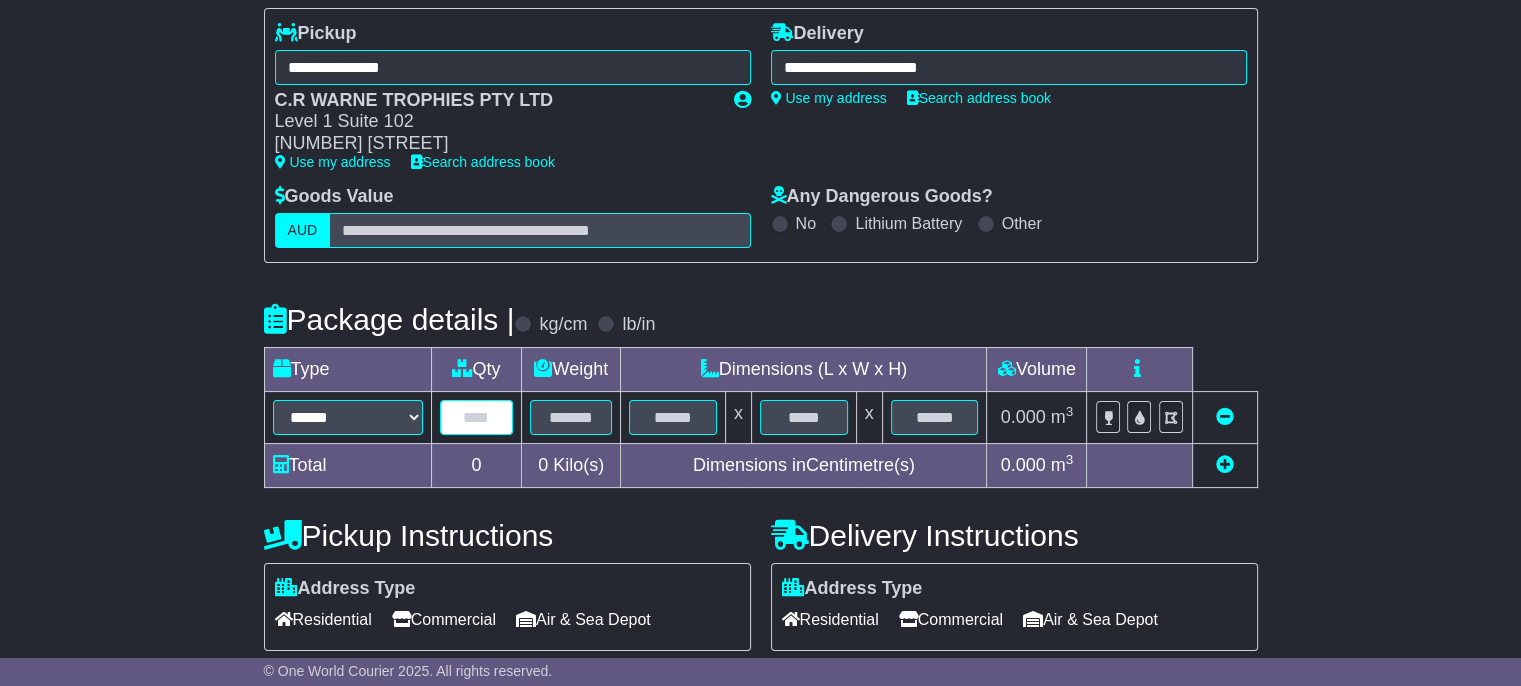 click at bounding box center [477, 417] 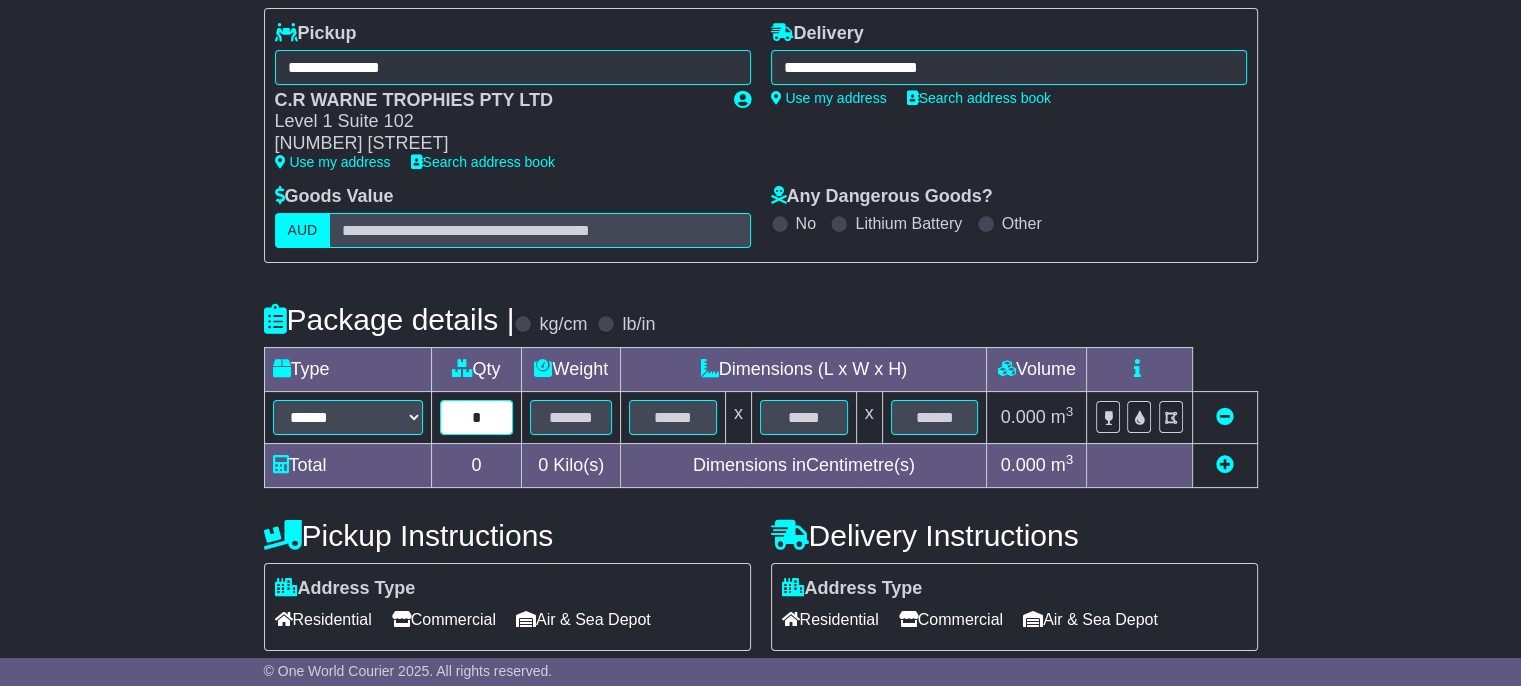 type on "*" 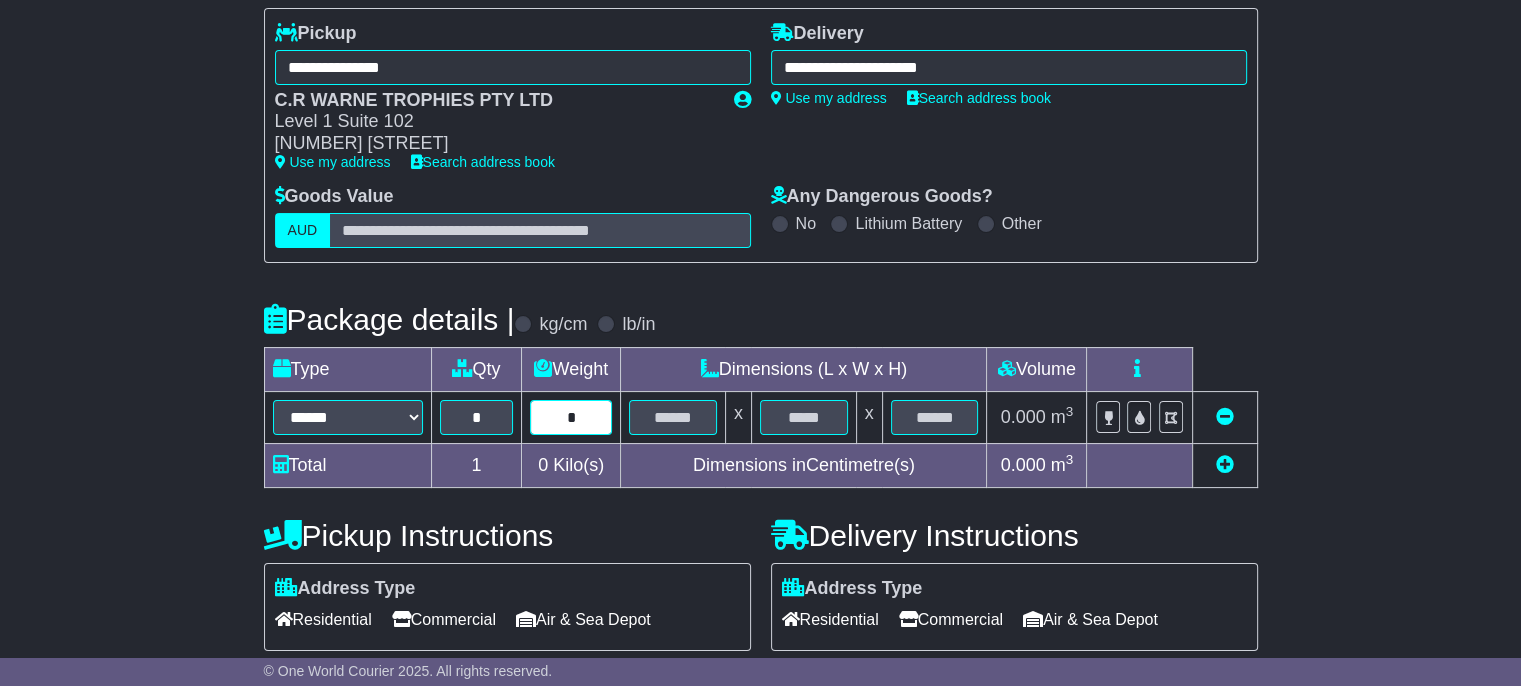 type on "*" 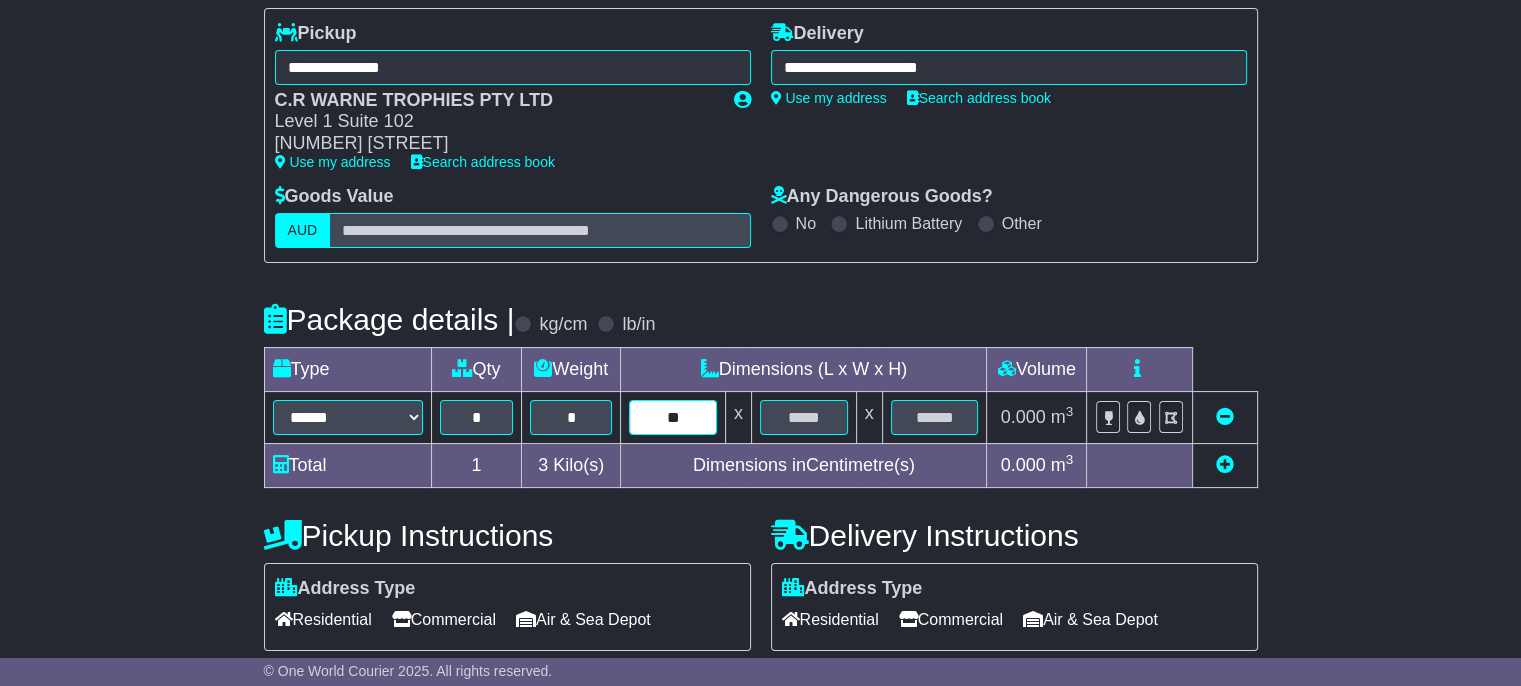 type on "**" 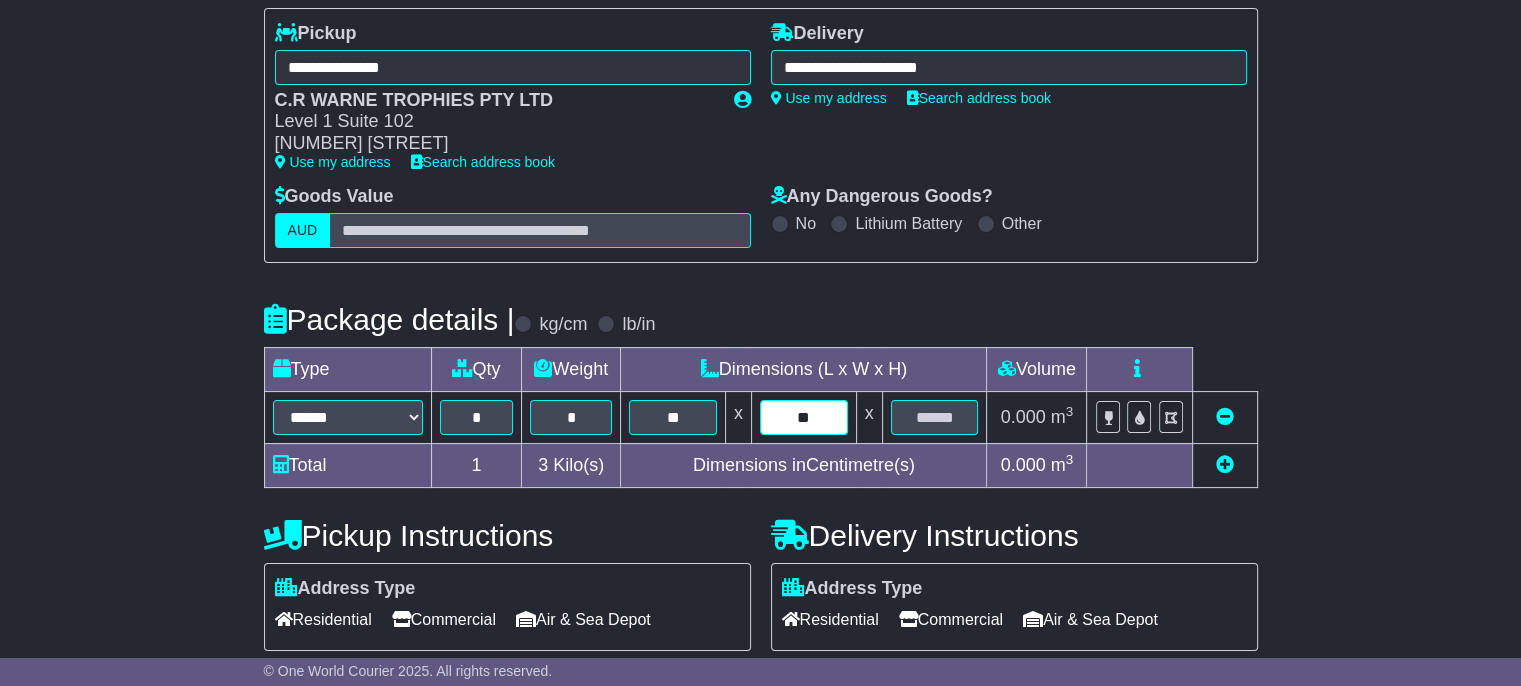 type on "**" 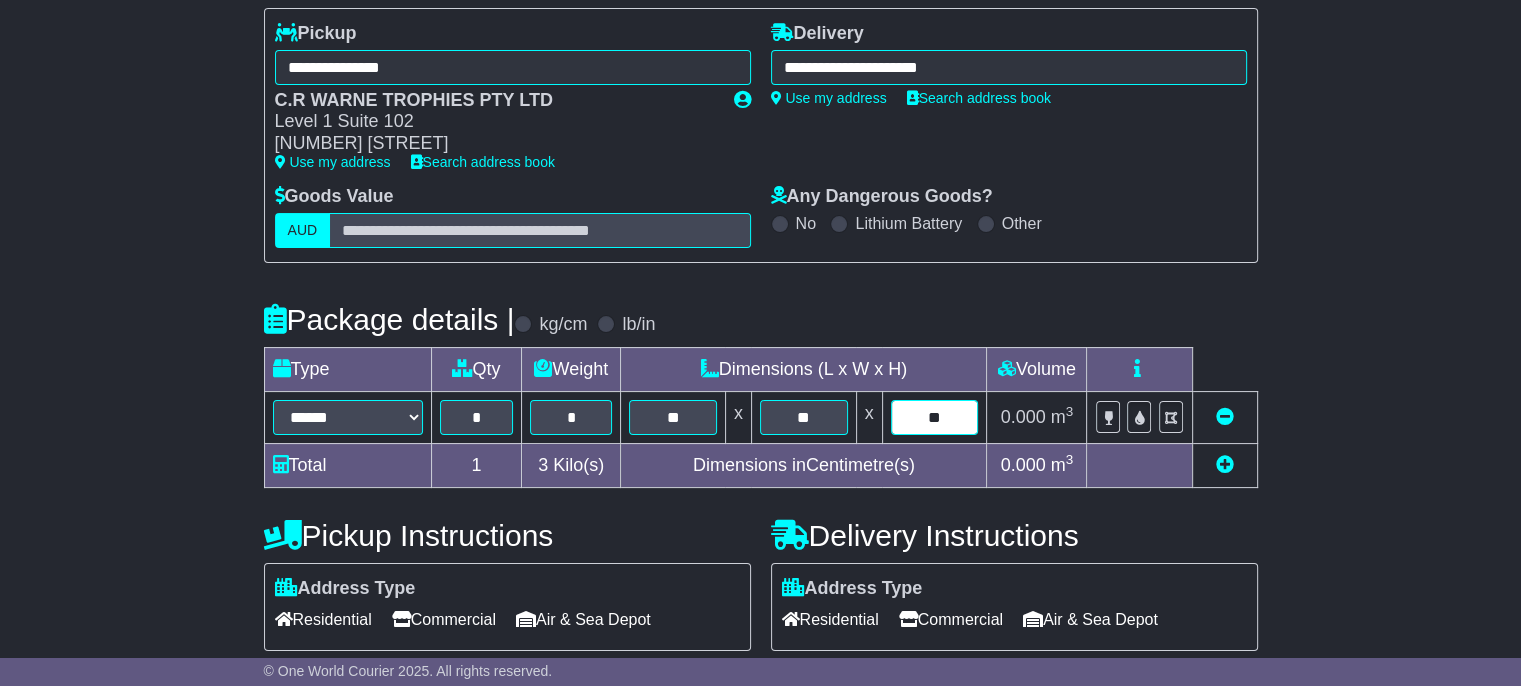 type on "**" 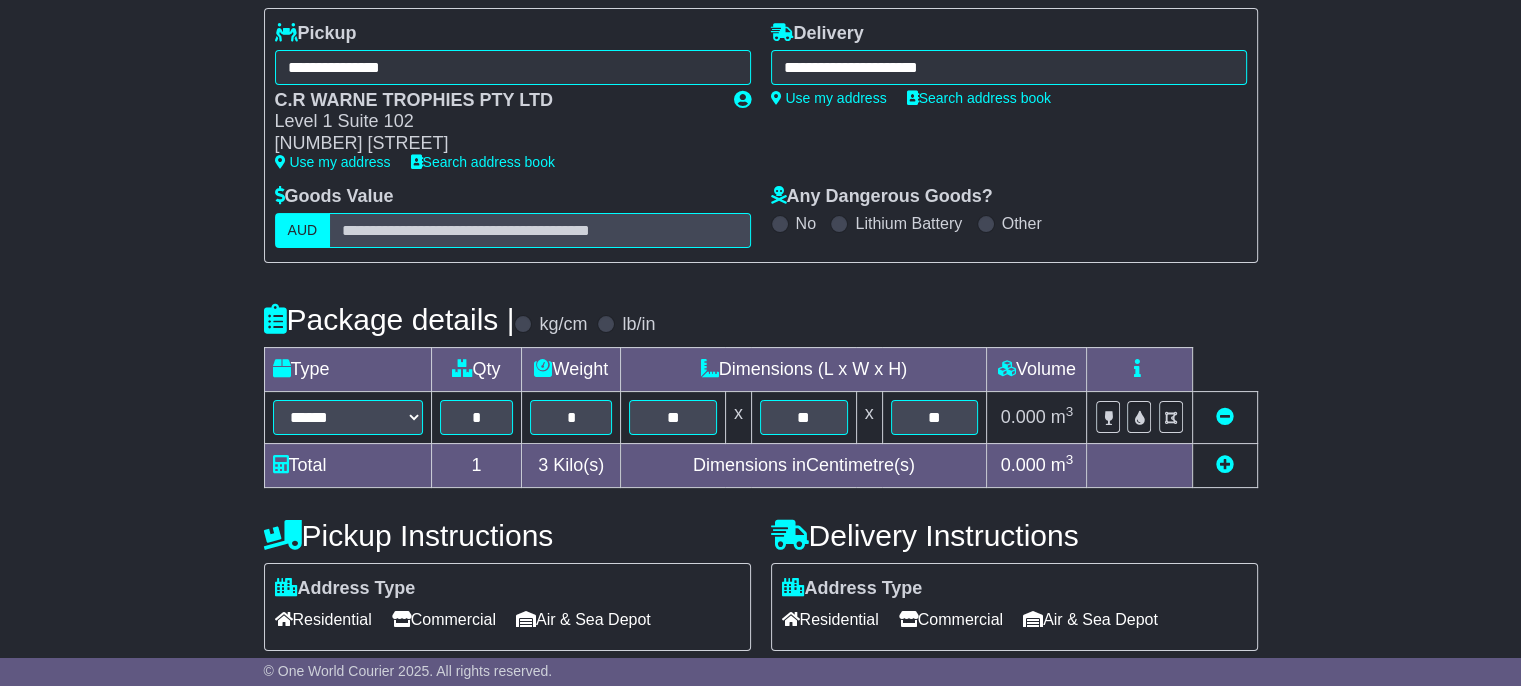 click on "Residential" at bounding box center [830, 619] 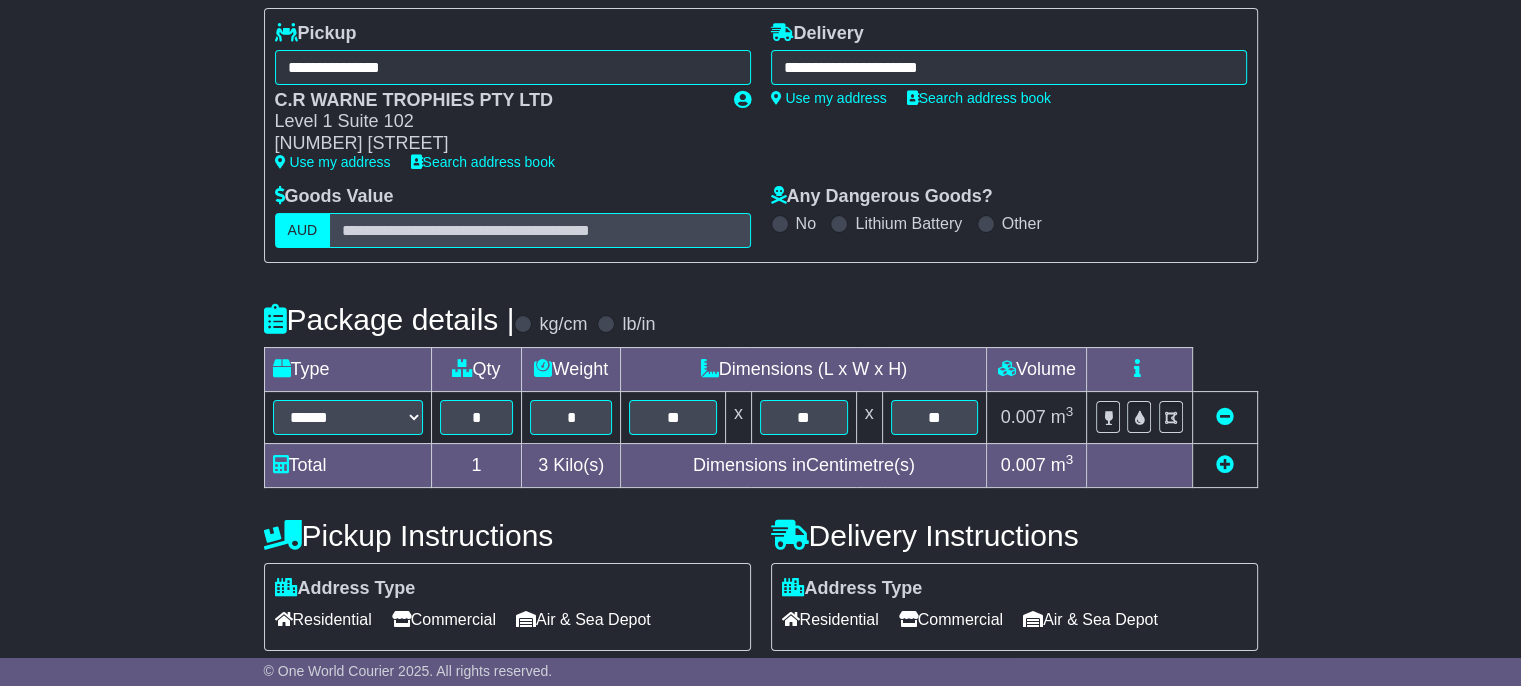 scroll, scrollTop: 436, scrollLeft: 0, axis: vertical 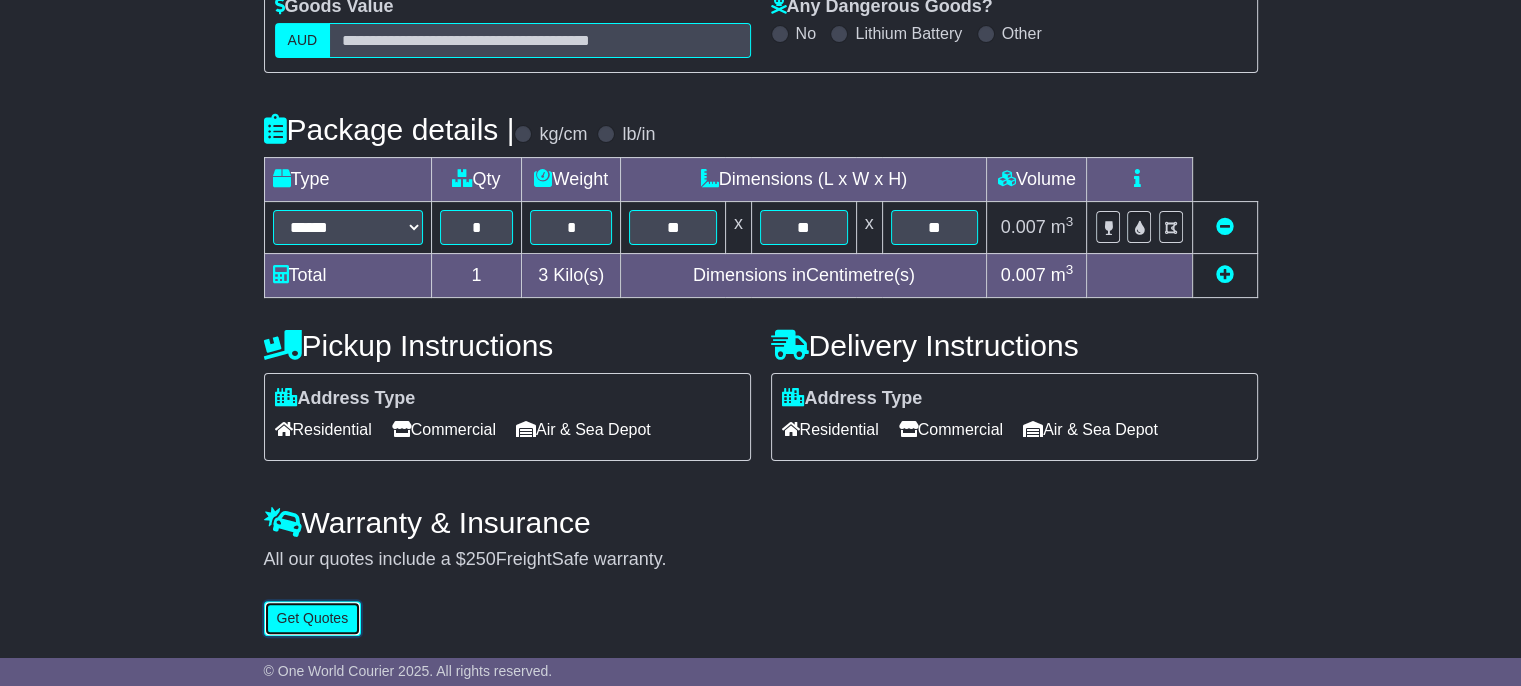 click on "Get Quotes" at bounding box center [313, 618] 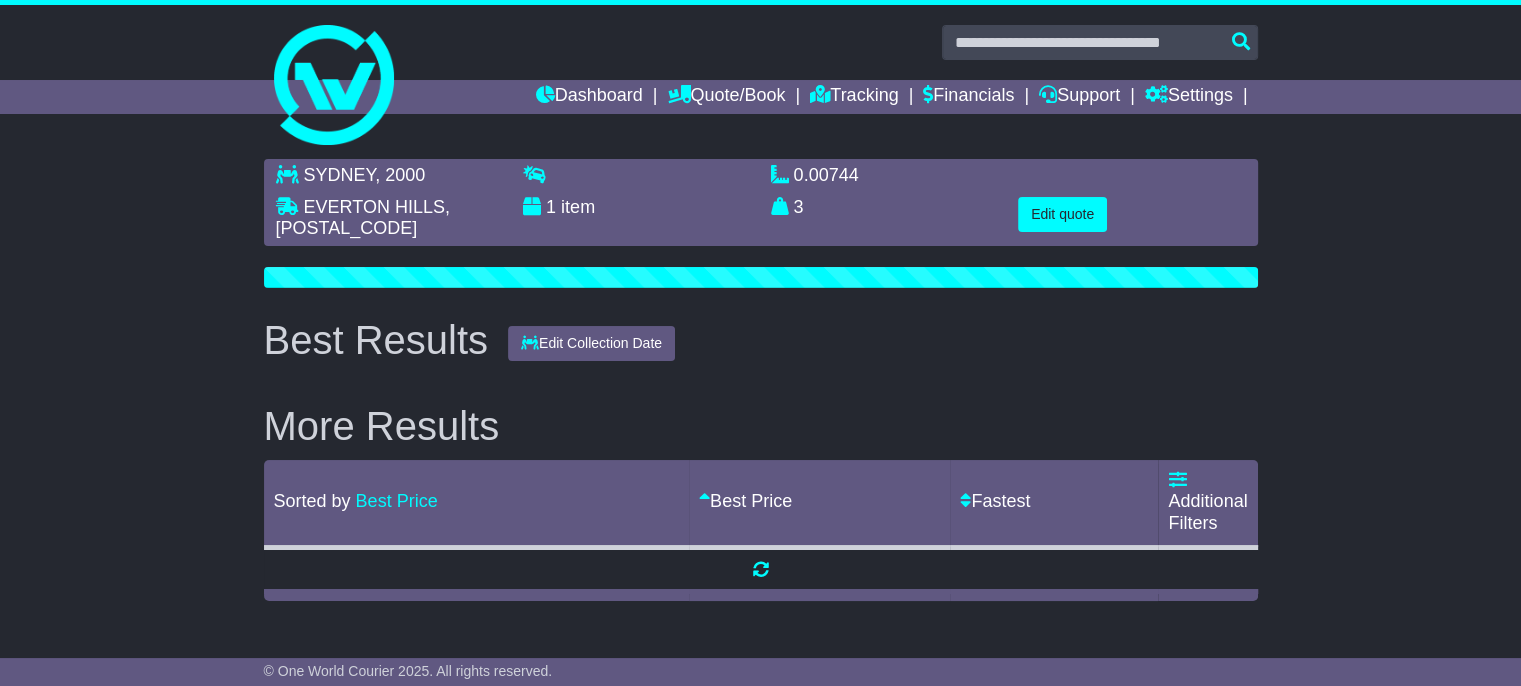 scroll, scrollTop: 0, scrollLeft: 0, axis: both 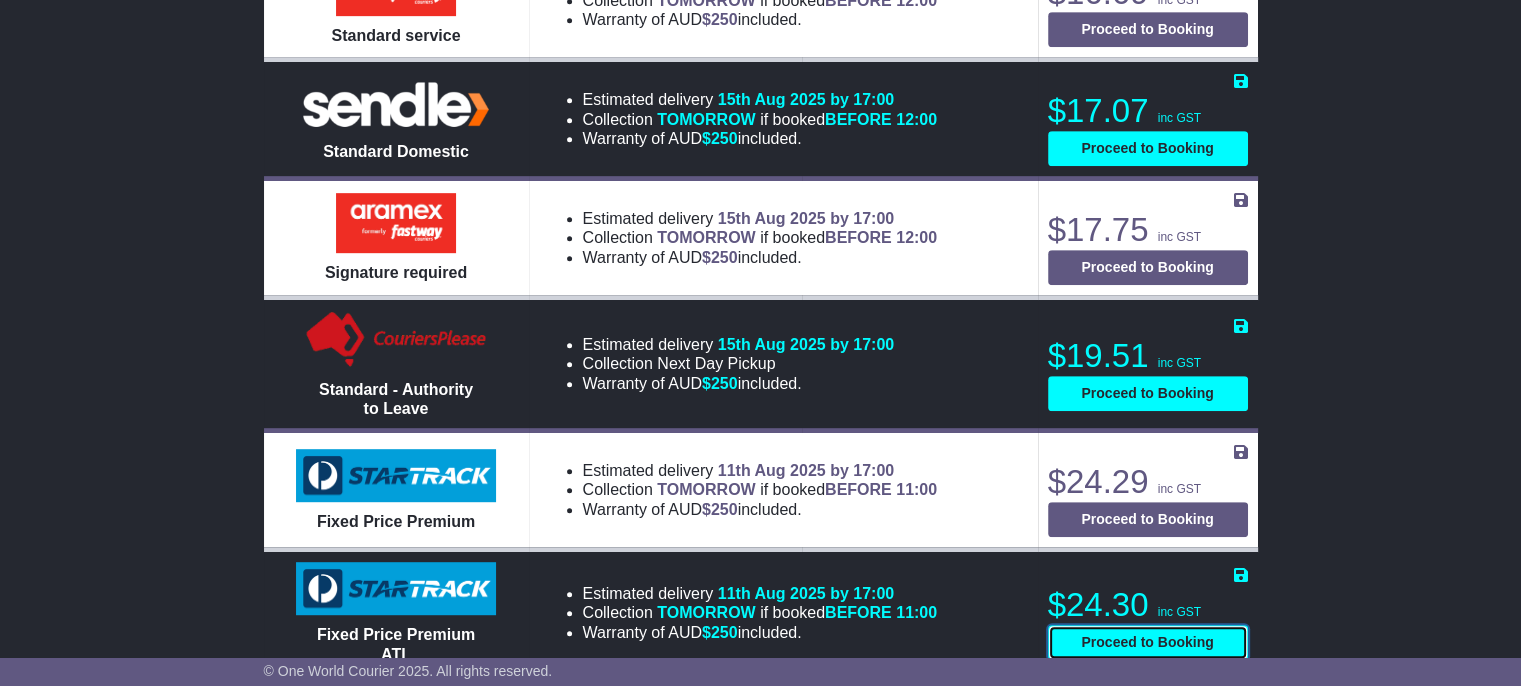 click on "Proceed to Booking" at bounding box center (1148, 642) 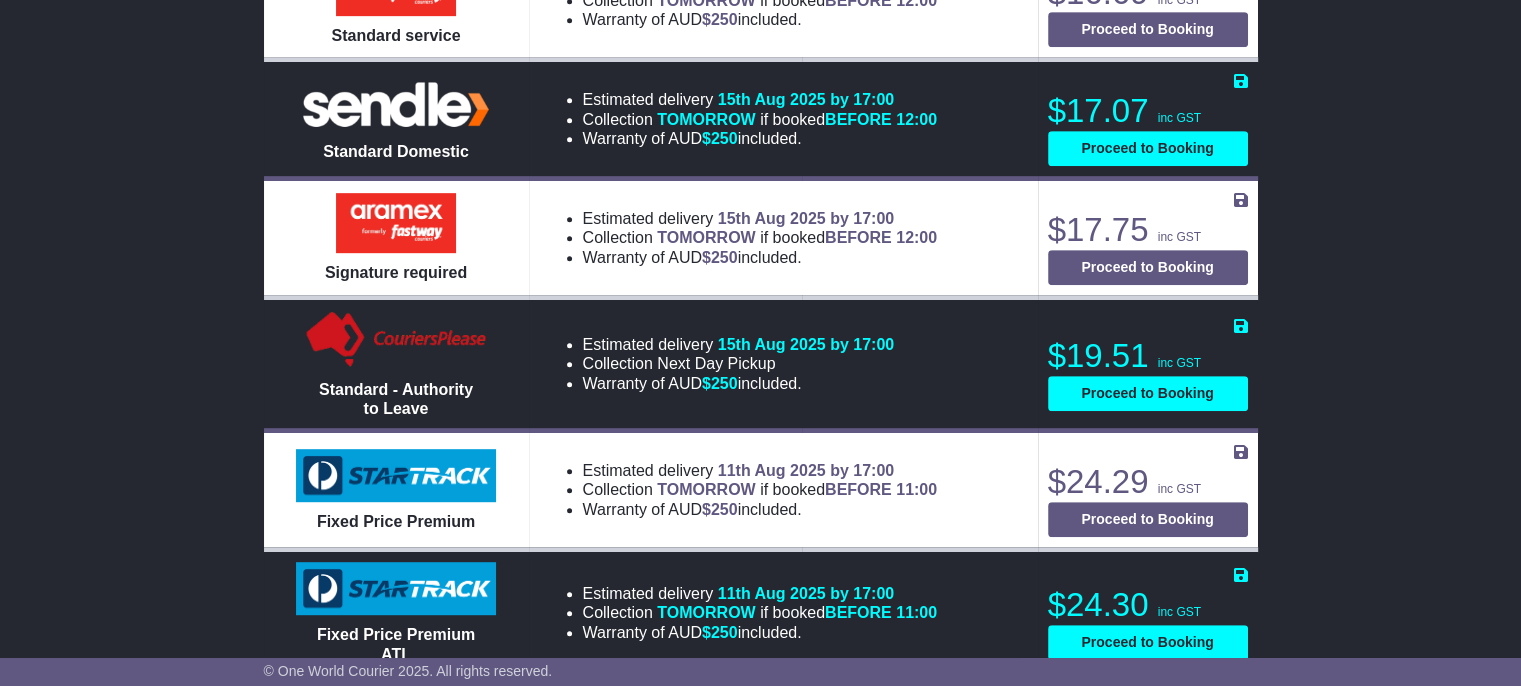 select on "**********" 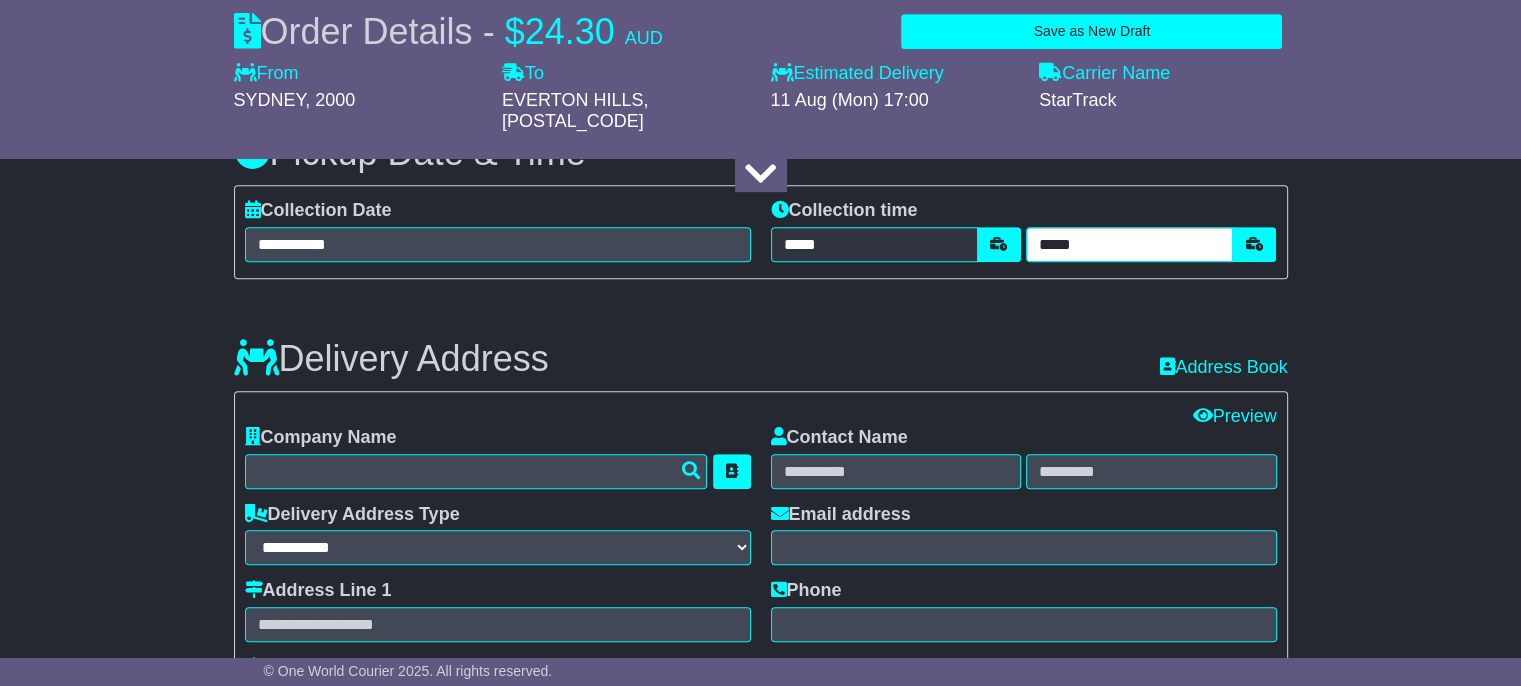 click on "*****" at bounding box center (1129, 244) 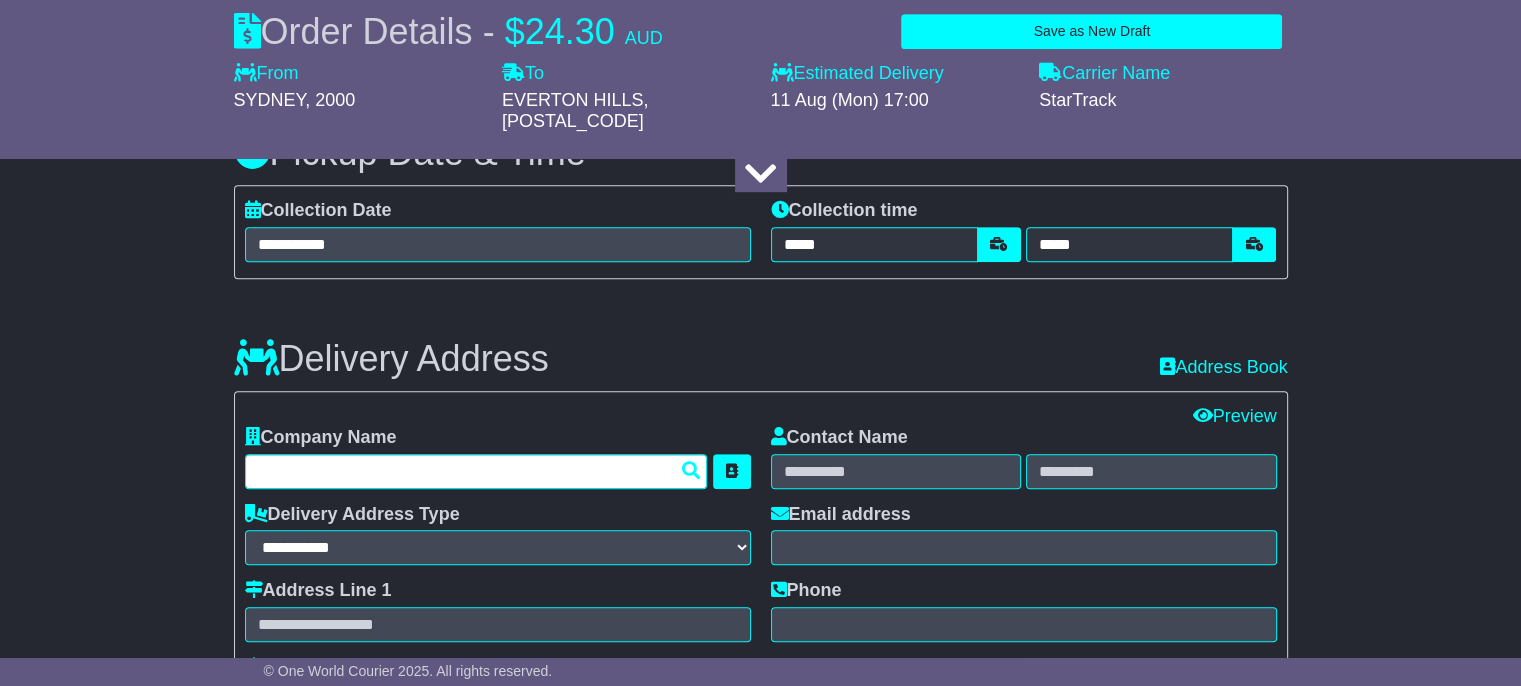 click at bounding box center (476, 471) 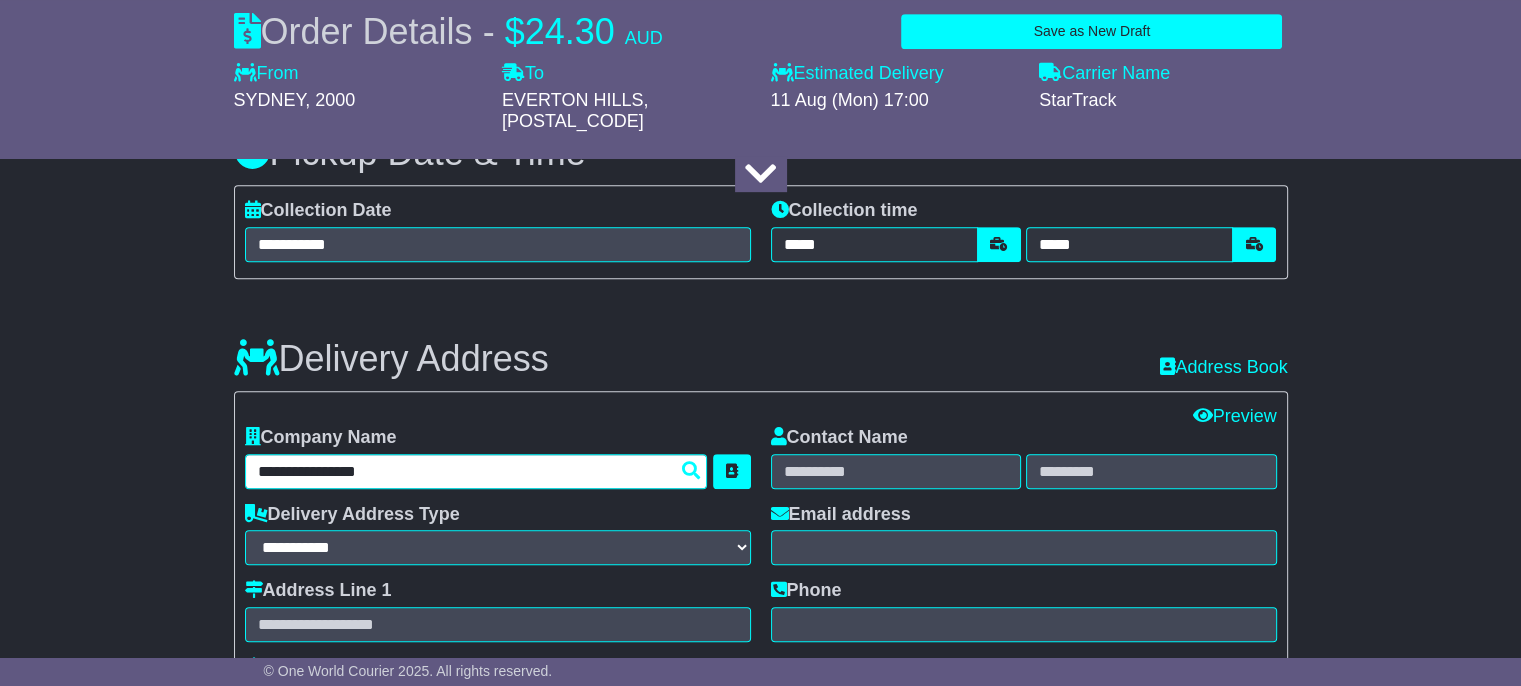 type on "**********" 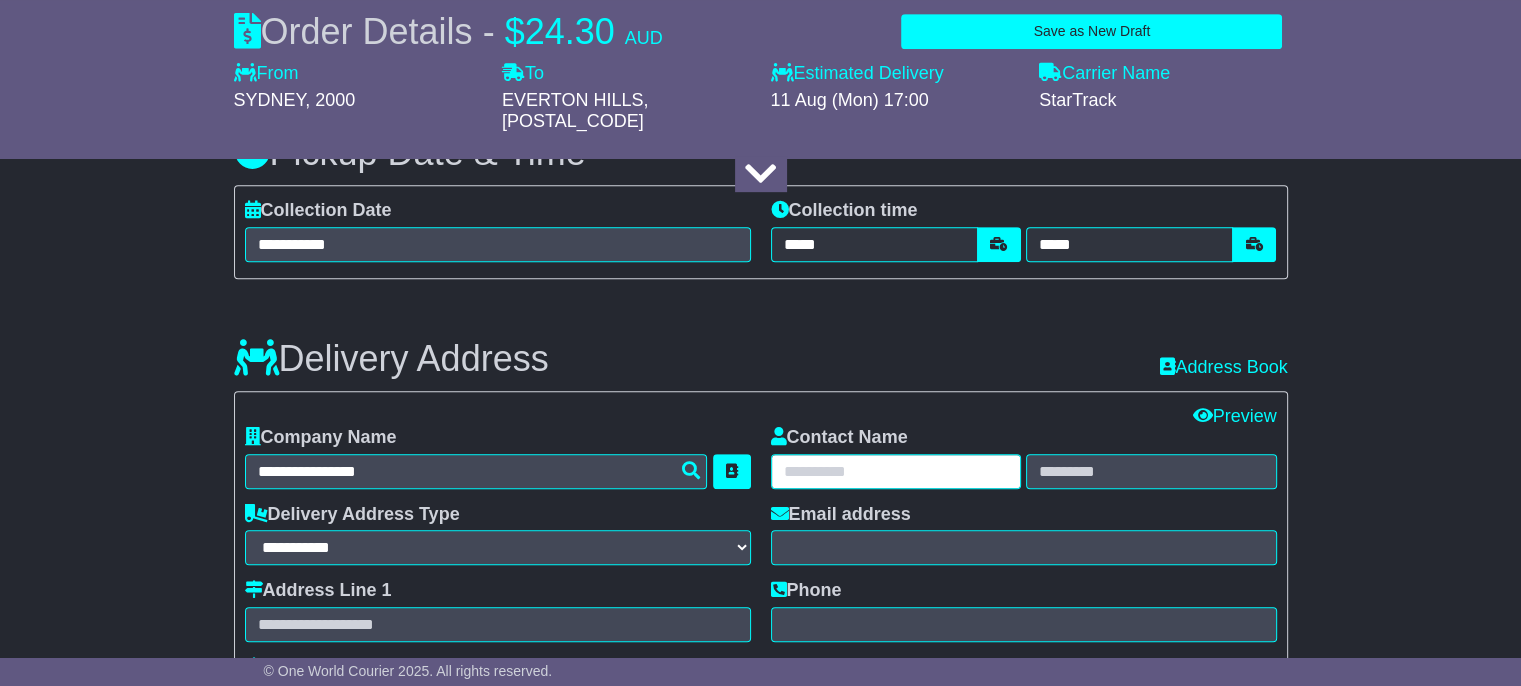 click at bounding box center [896, 471] 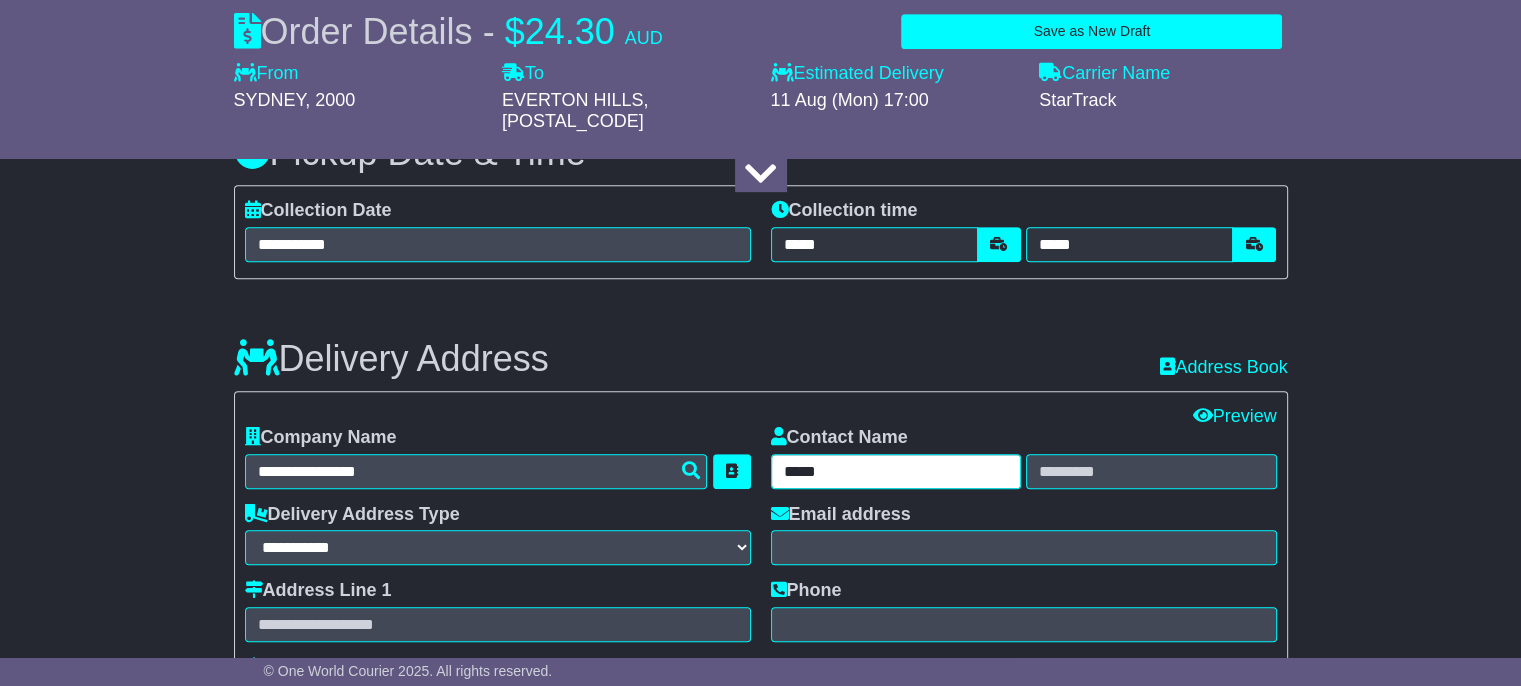 type on "*****" 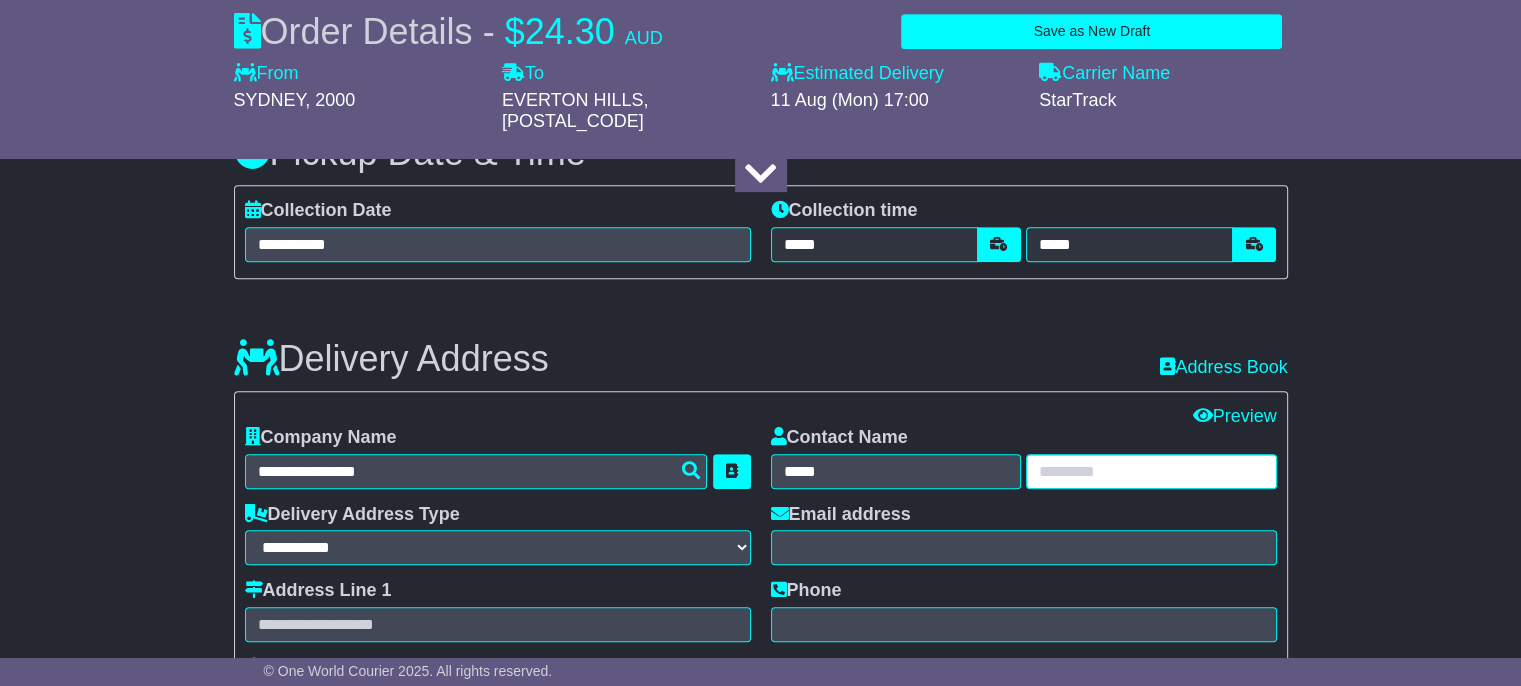 click at bounding box center [1151, 471] 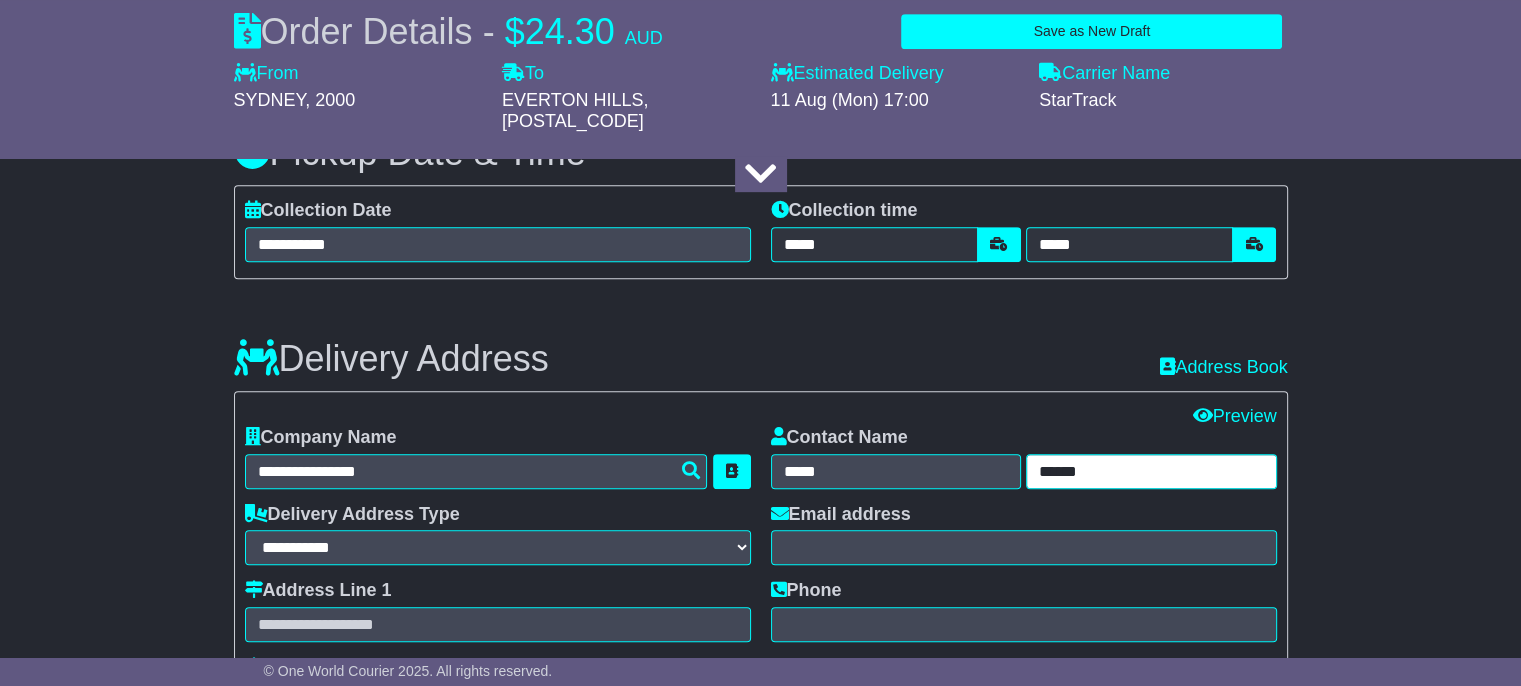 type on "*****" 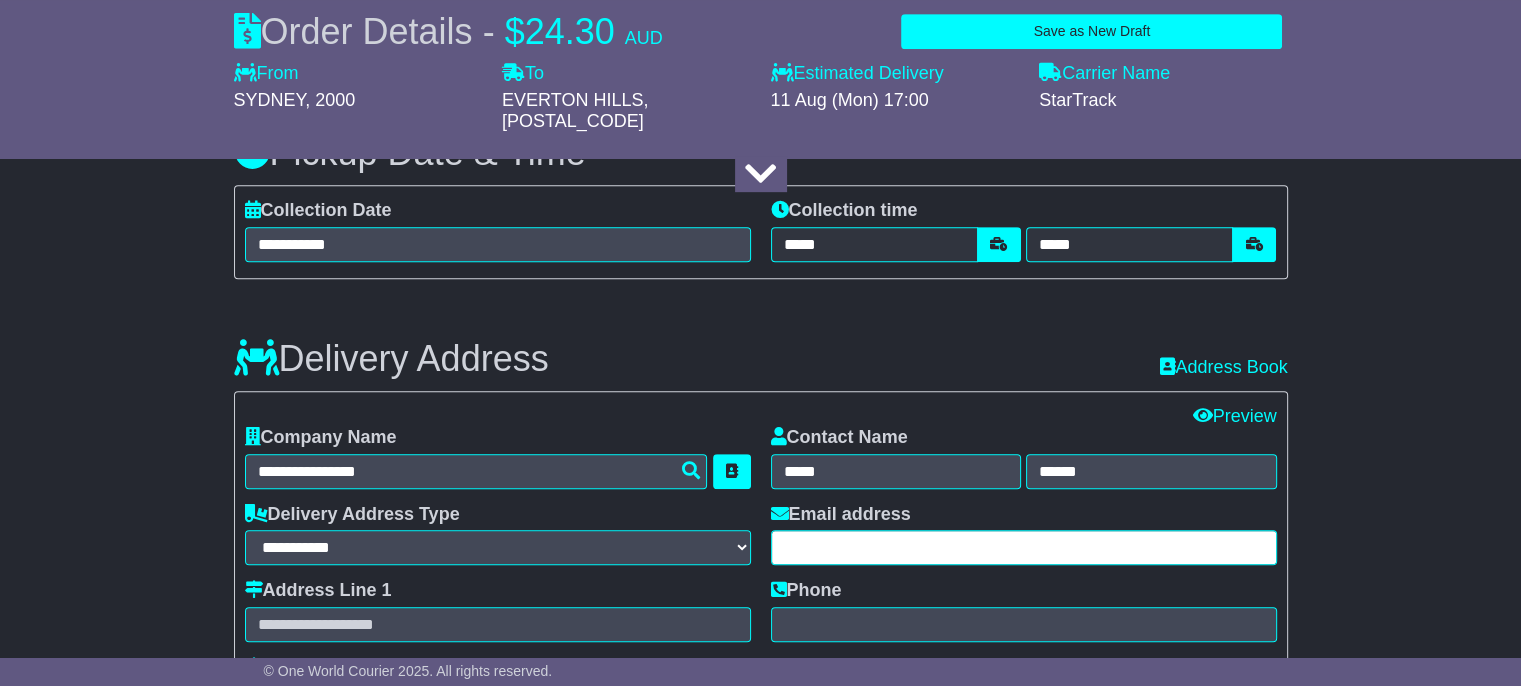 click at bounding box center [1024, 547] 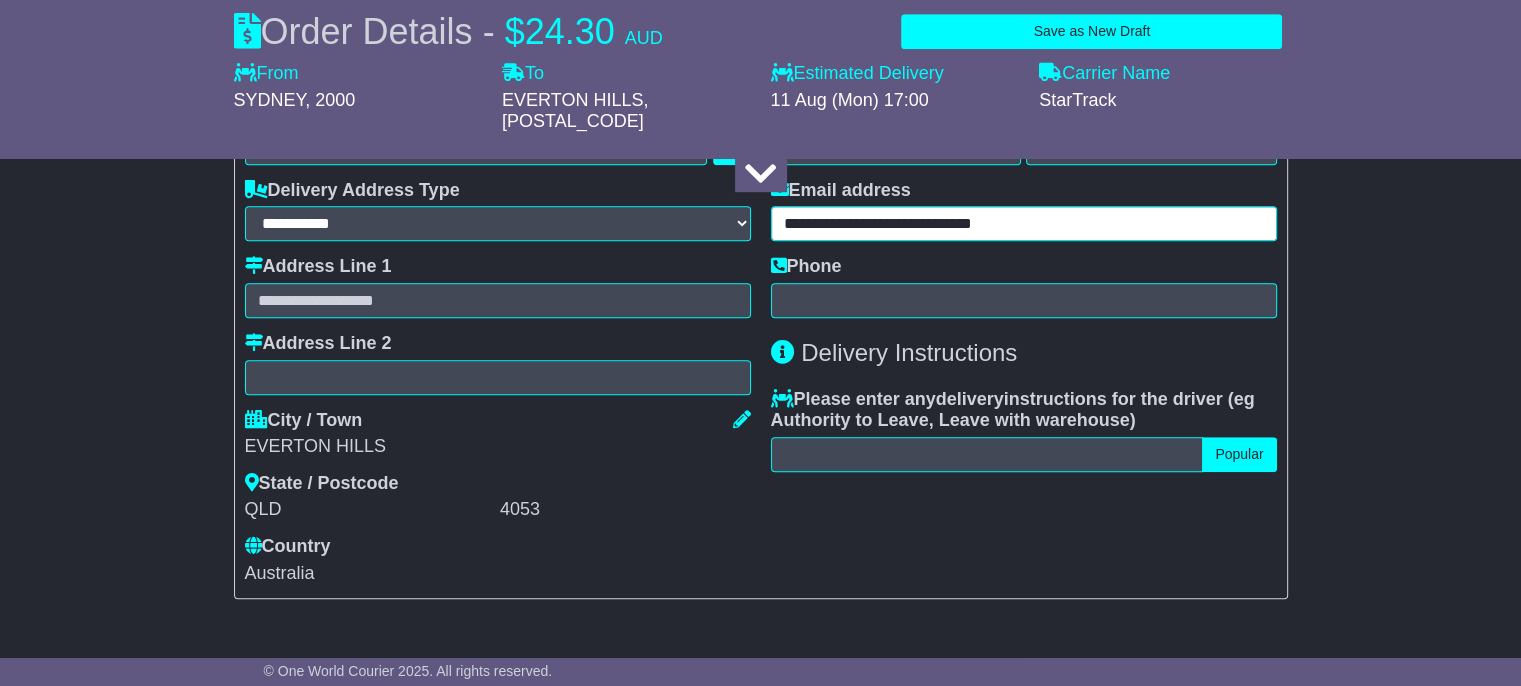scroll, scrollTop: 1430, scrollLeft: 0, axis: vertical 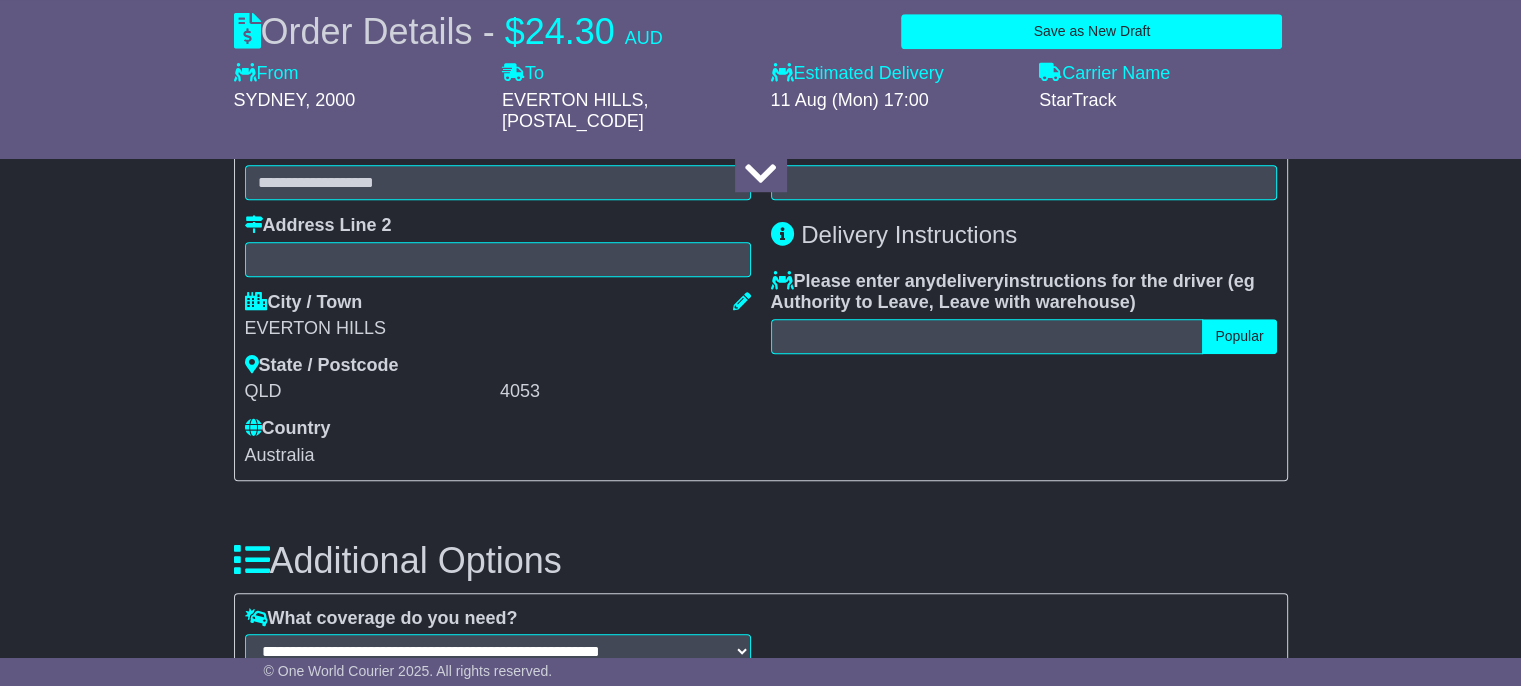 type on "**********" 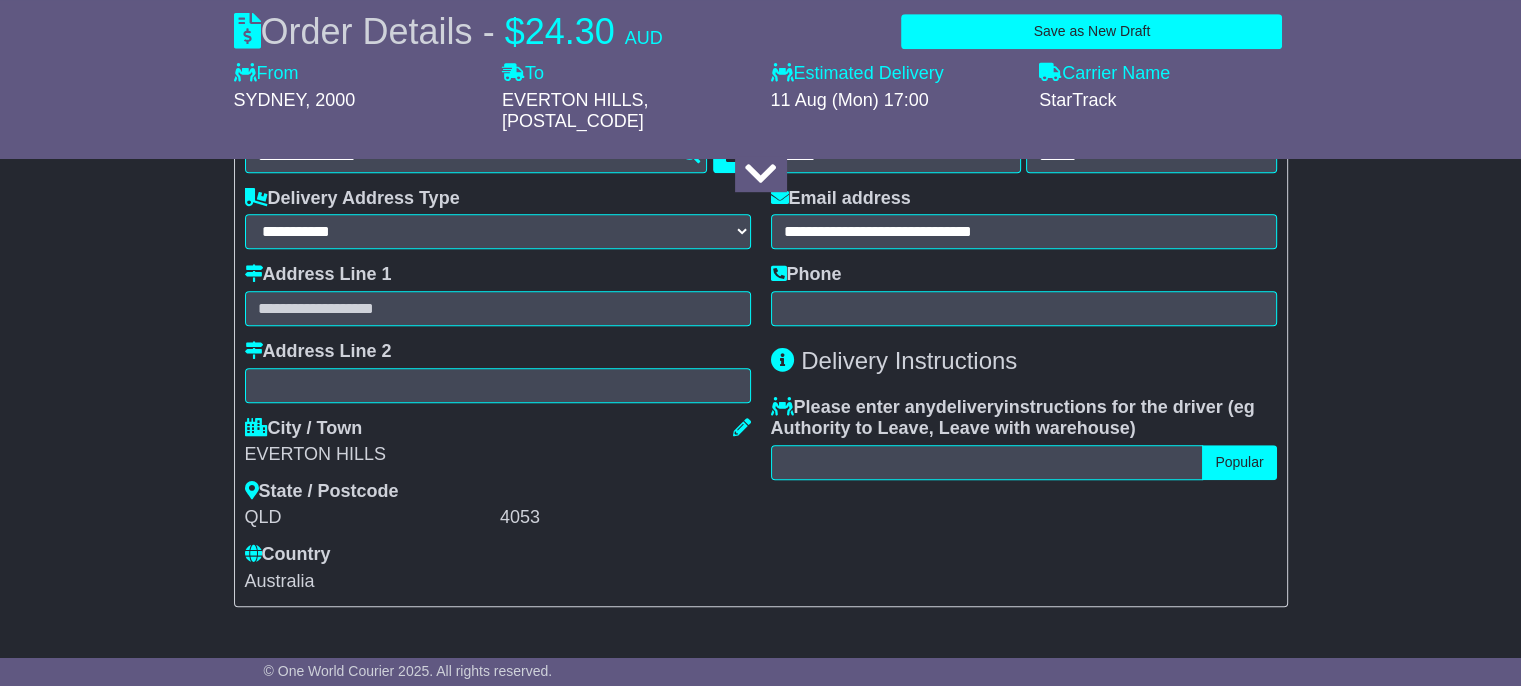 scroll, scrollTop: 1285, scrollLeft: 0, axis: vertical 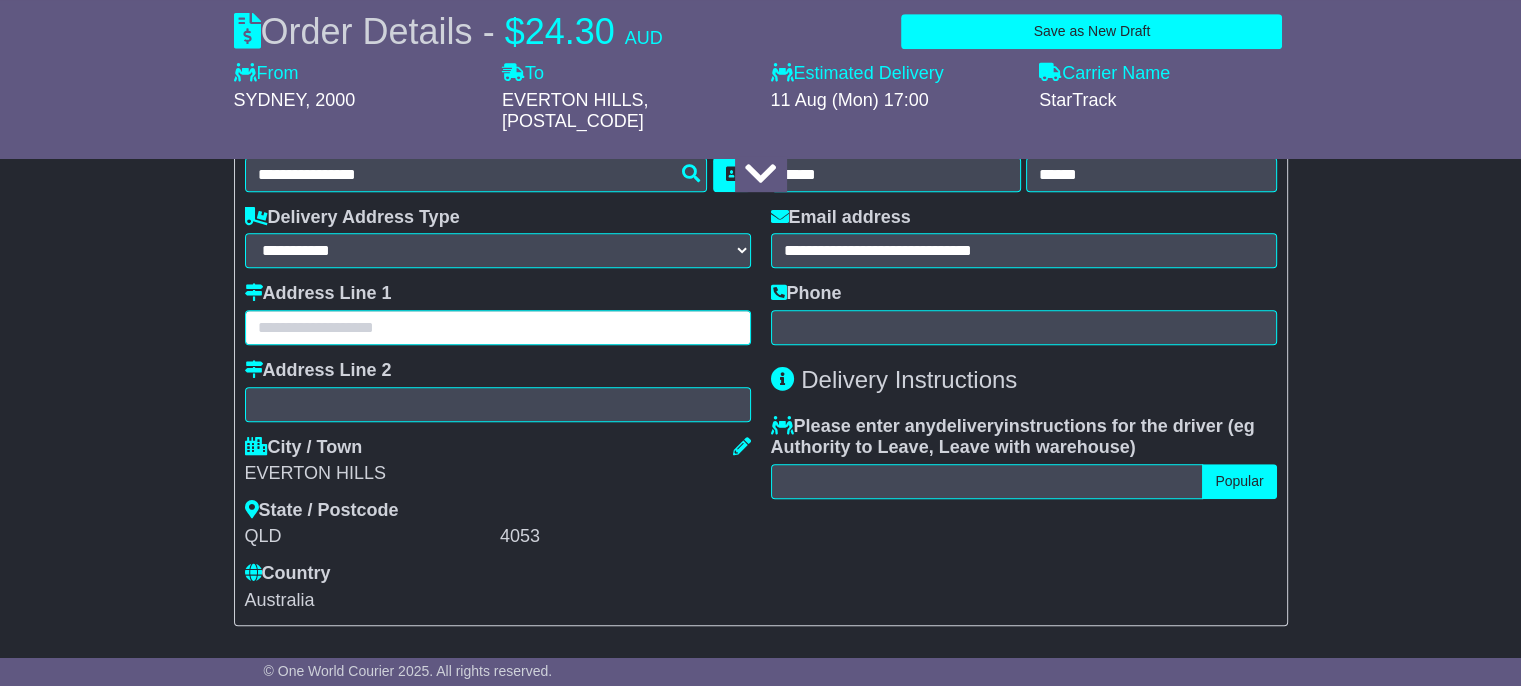click at bounding box center (498, 327) 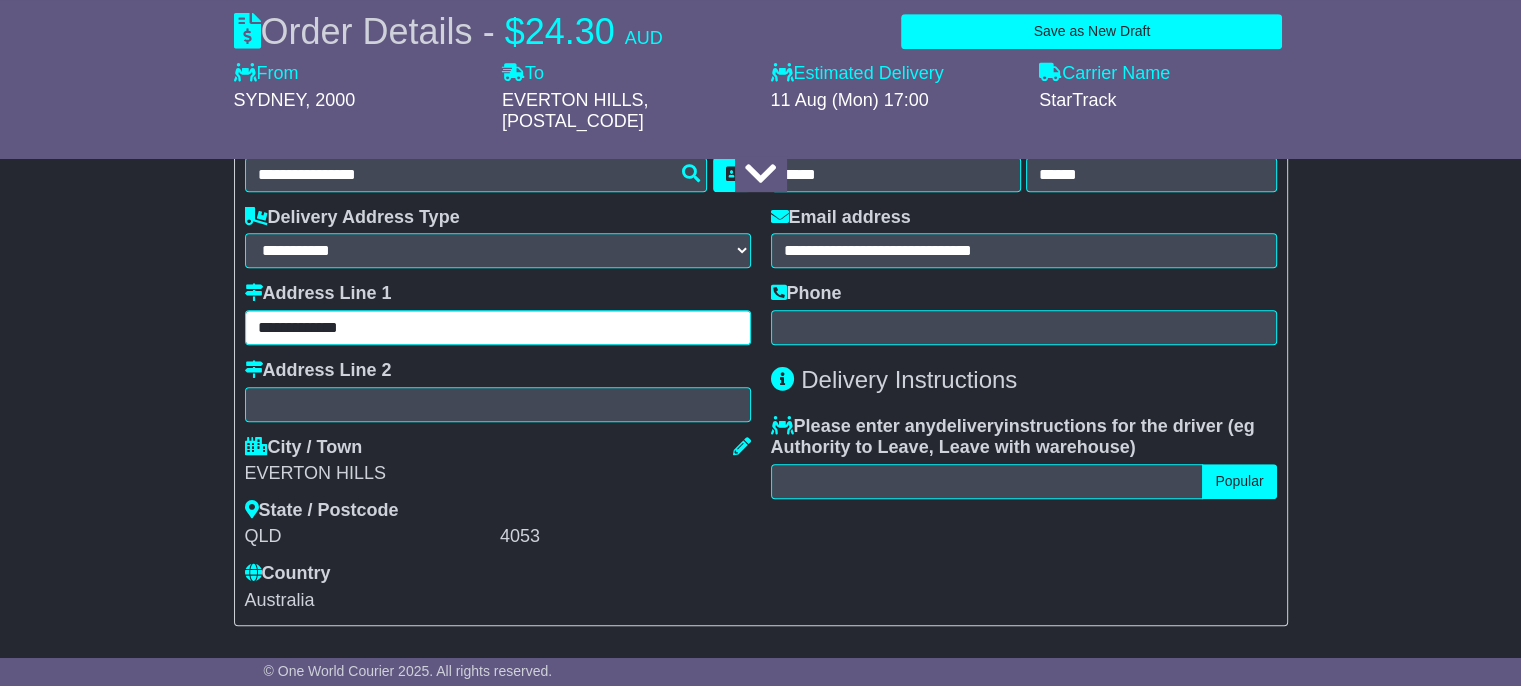 type on "**********" 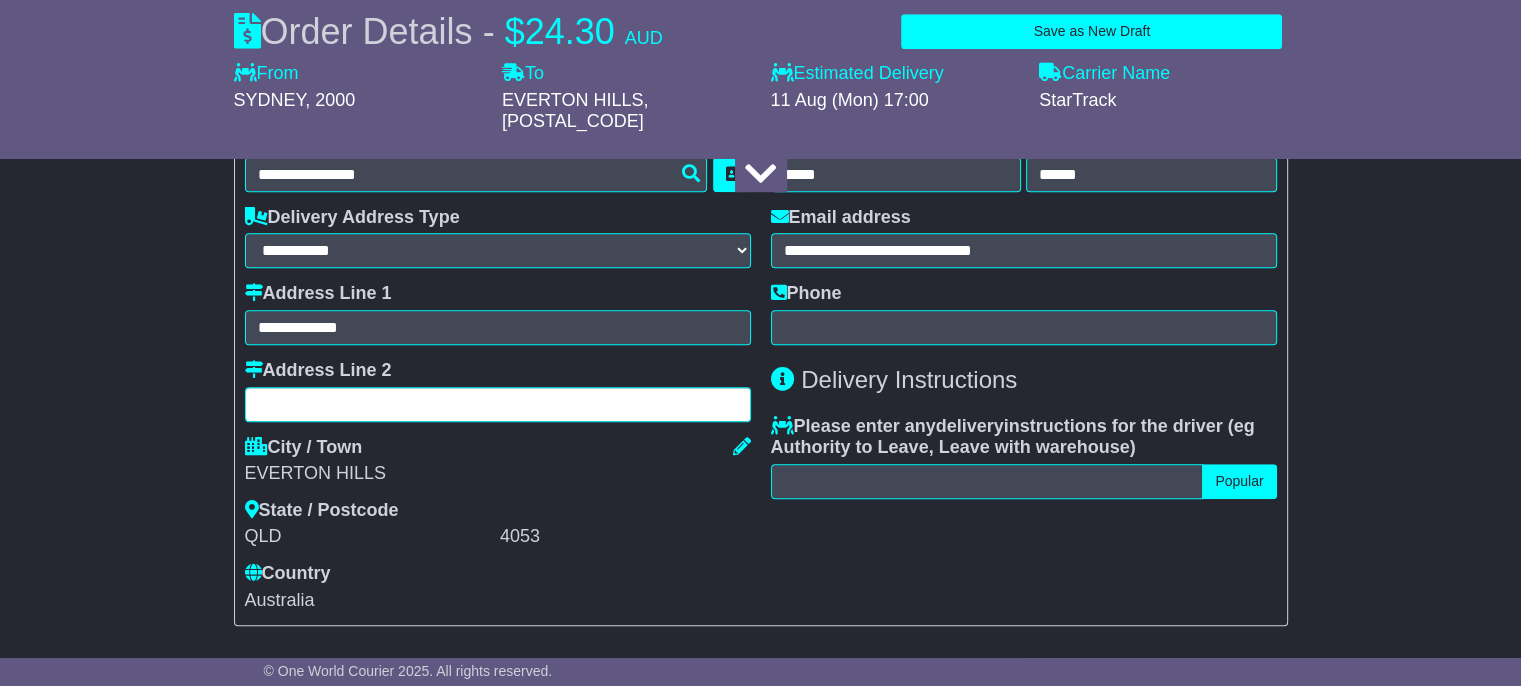 click at bounding box center (498, 404) 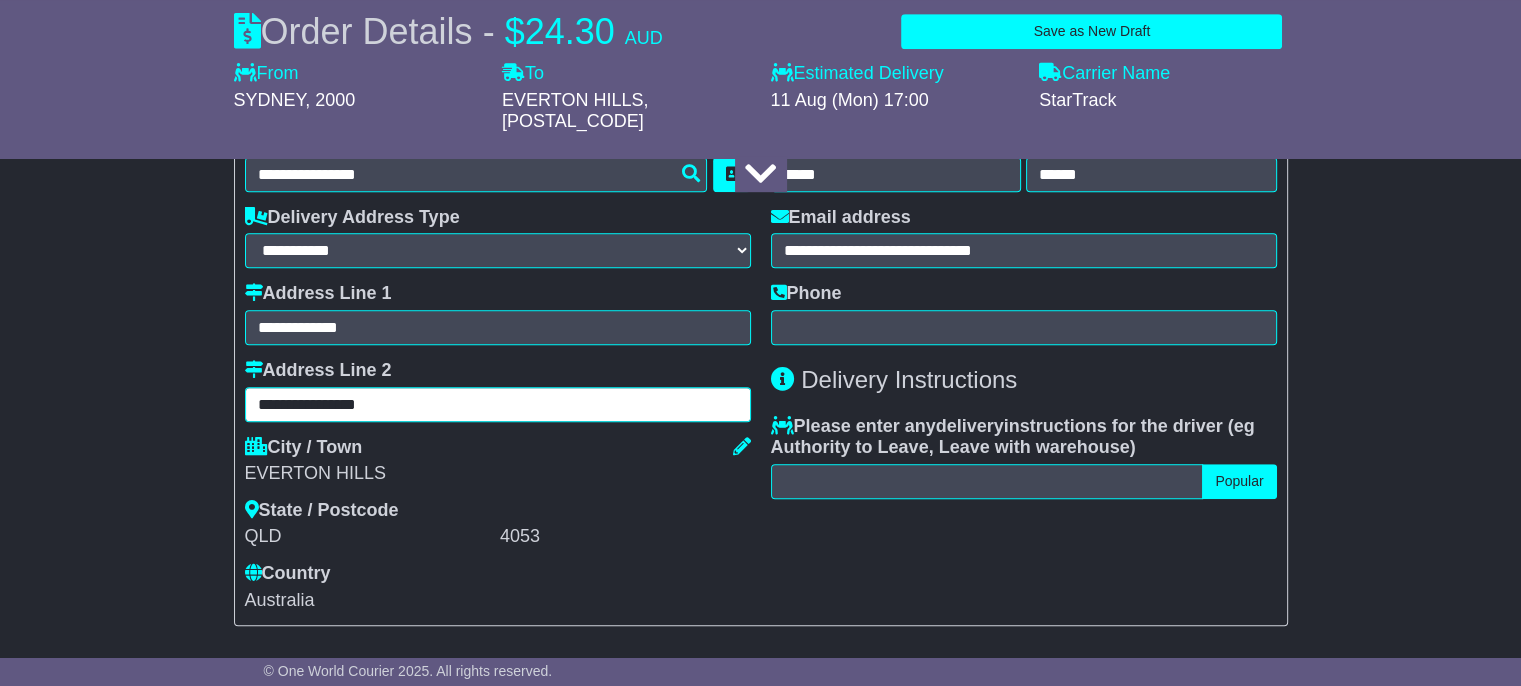 type on "**********" 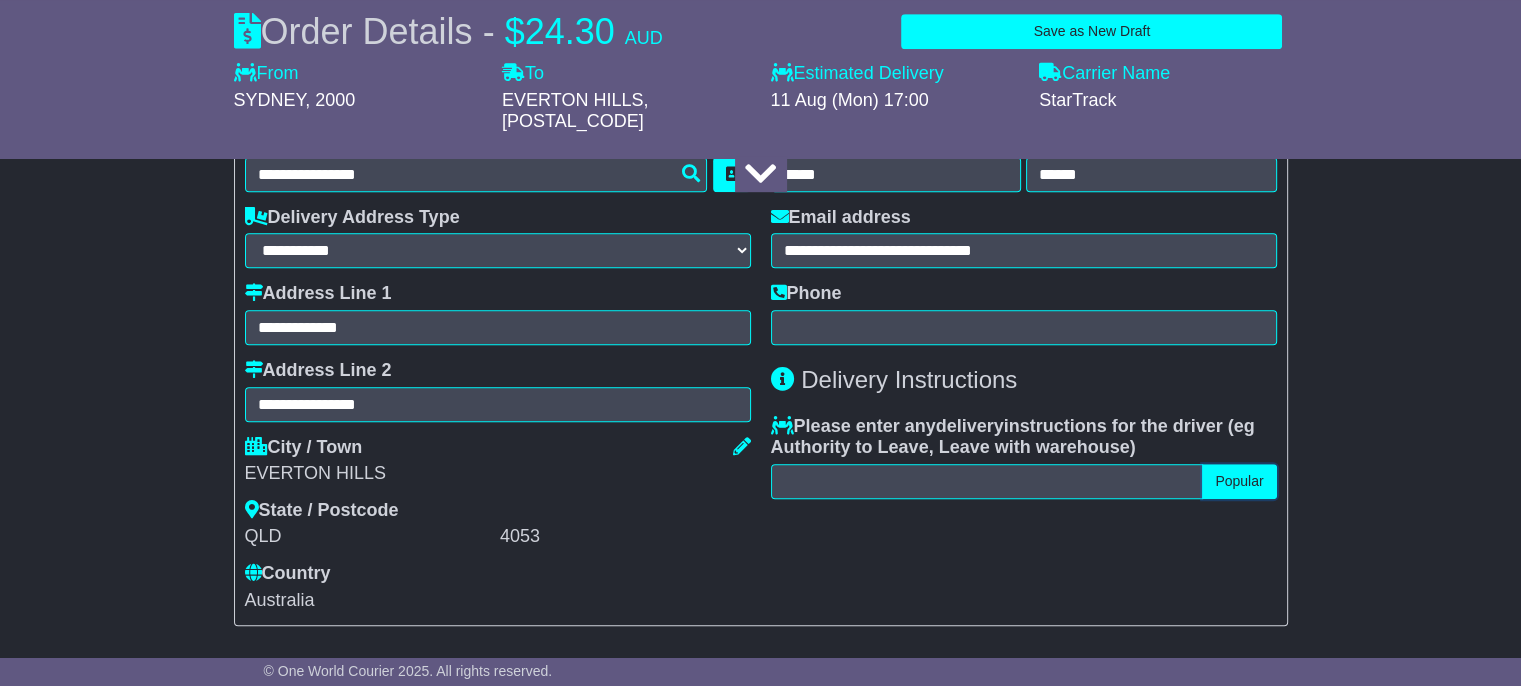 click on "Popular" at bounding box center (1239, 481) 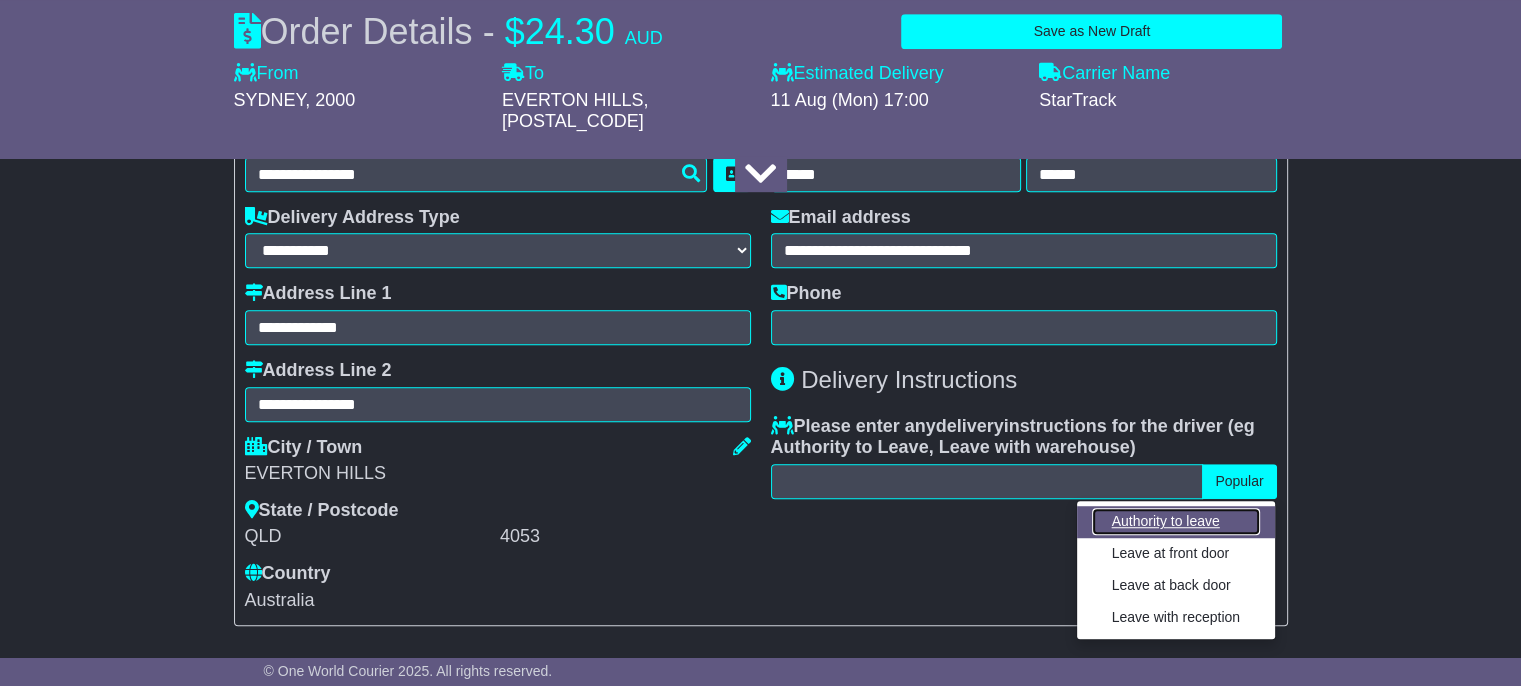 click on "Authority to leave" at bounding box center (1176, 521) 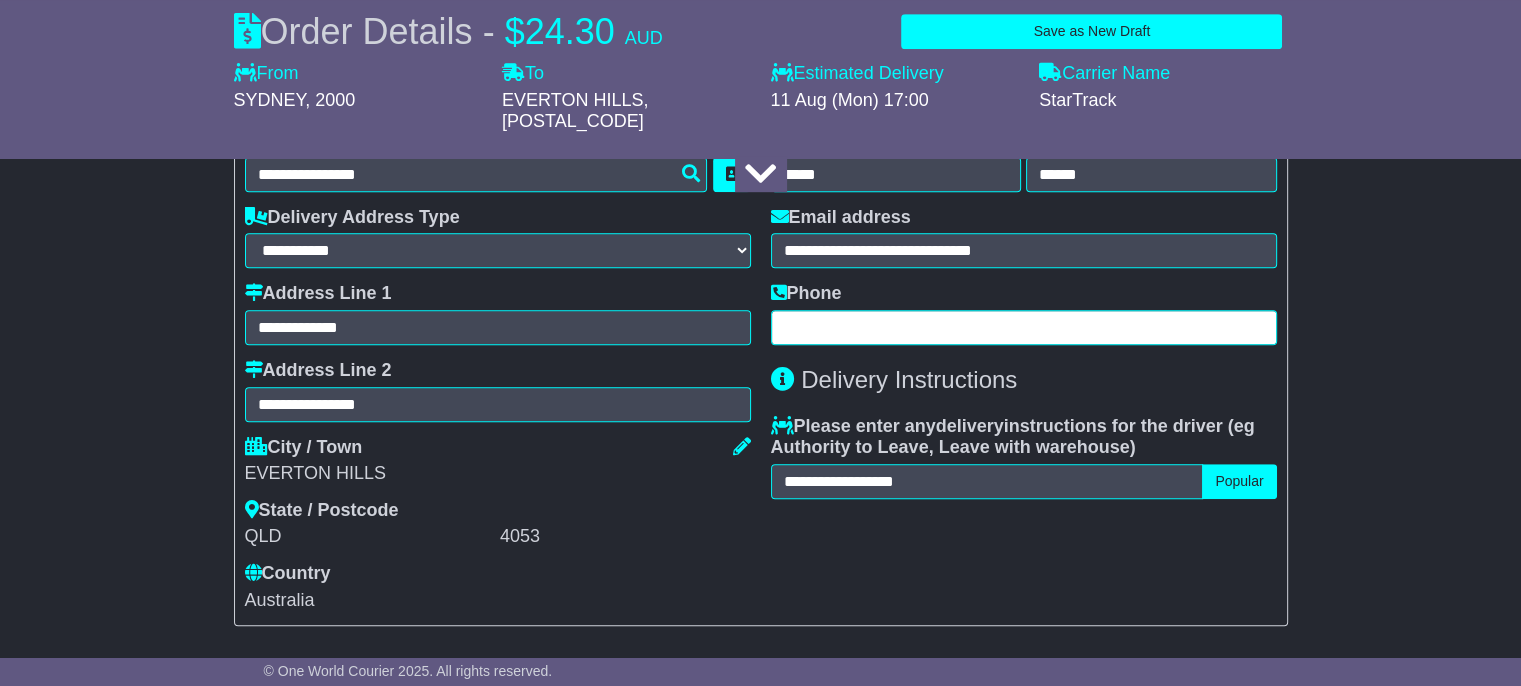 click at bounding box center [1024, 327] 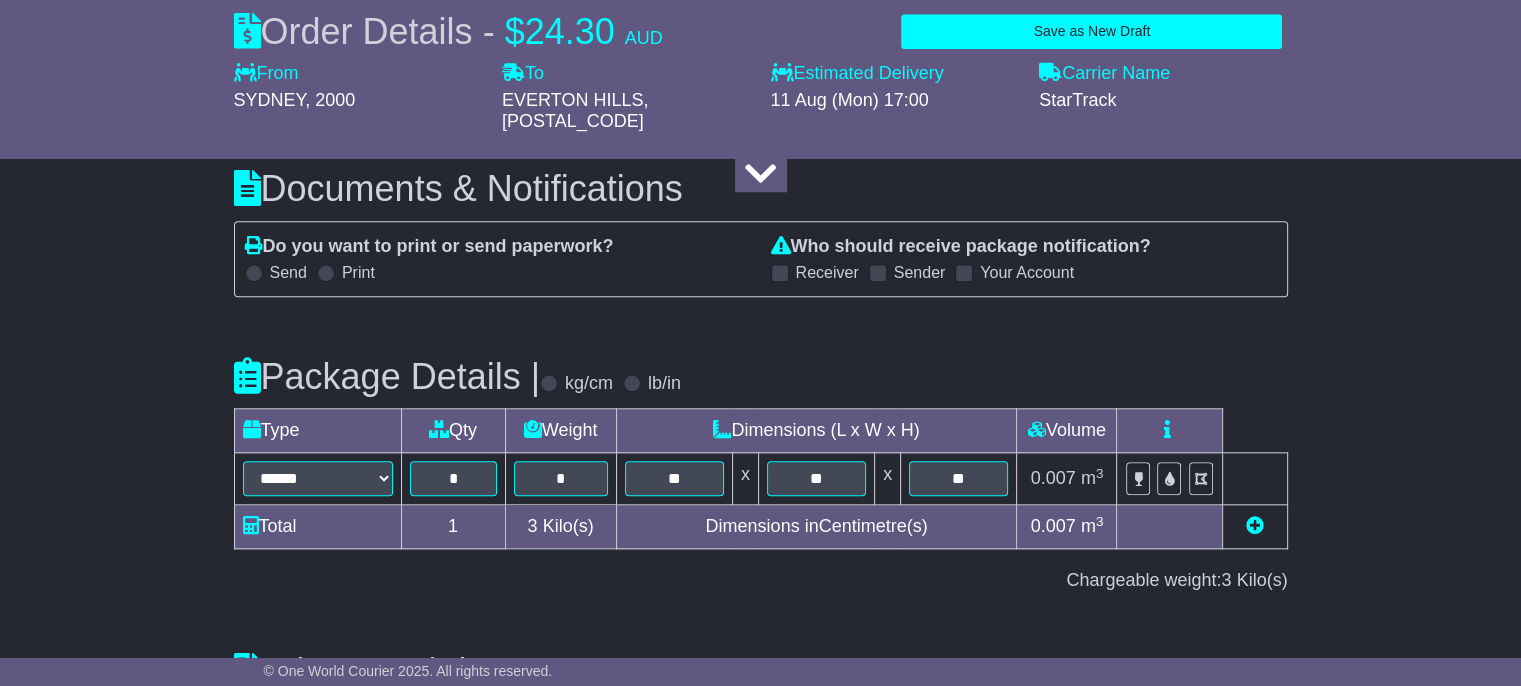 scroll, scrollTop: 2032, scrollLeft: 0, axis: vertical 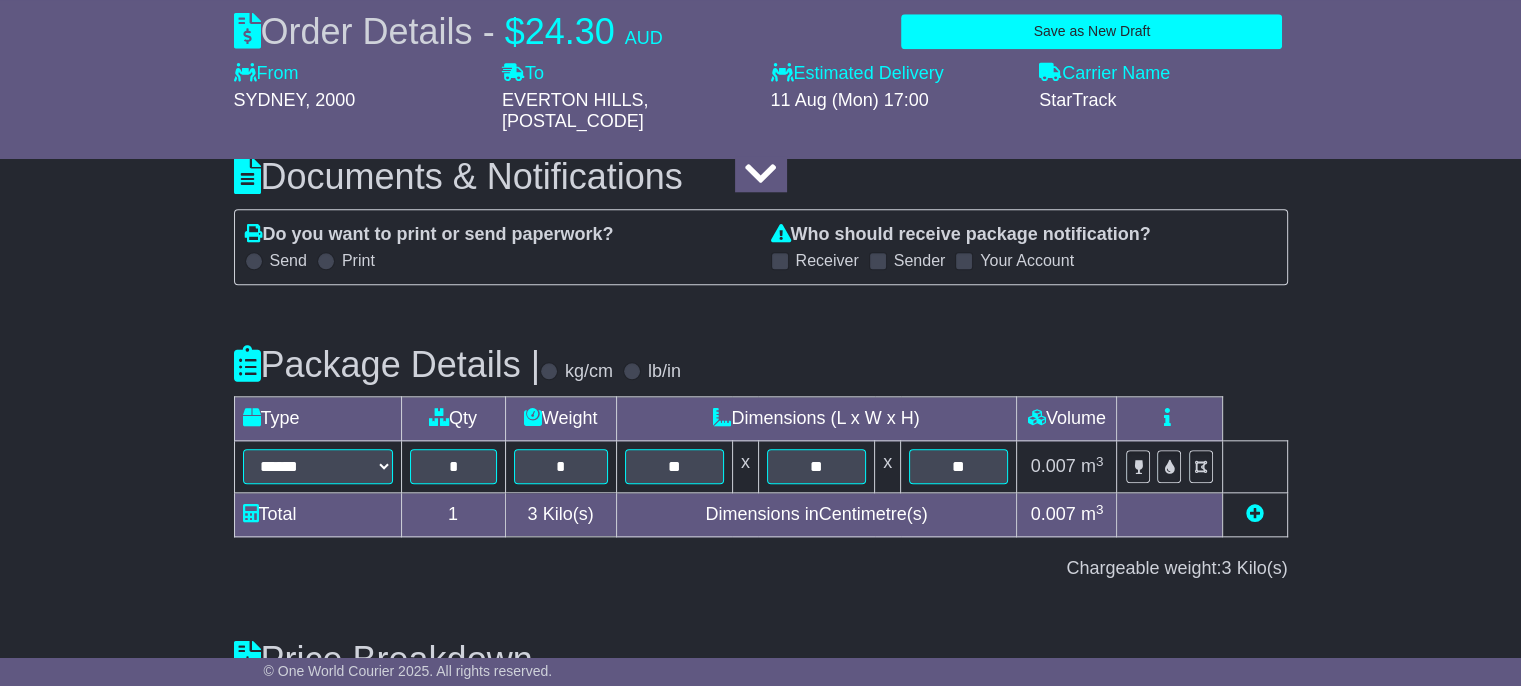 type on "**********" 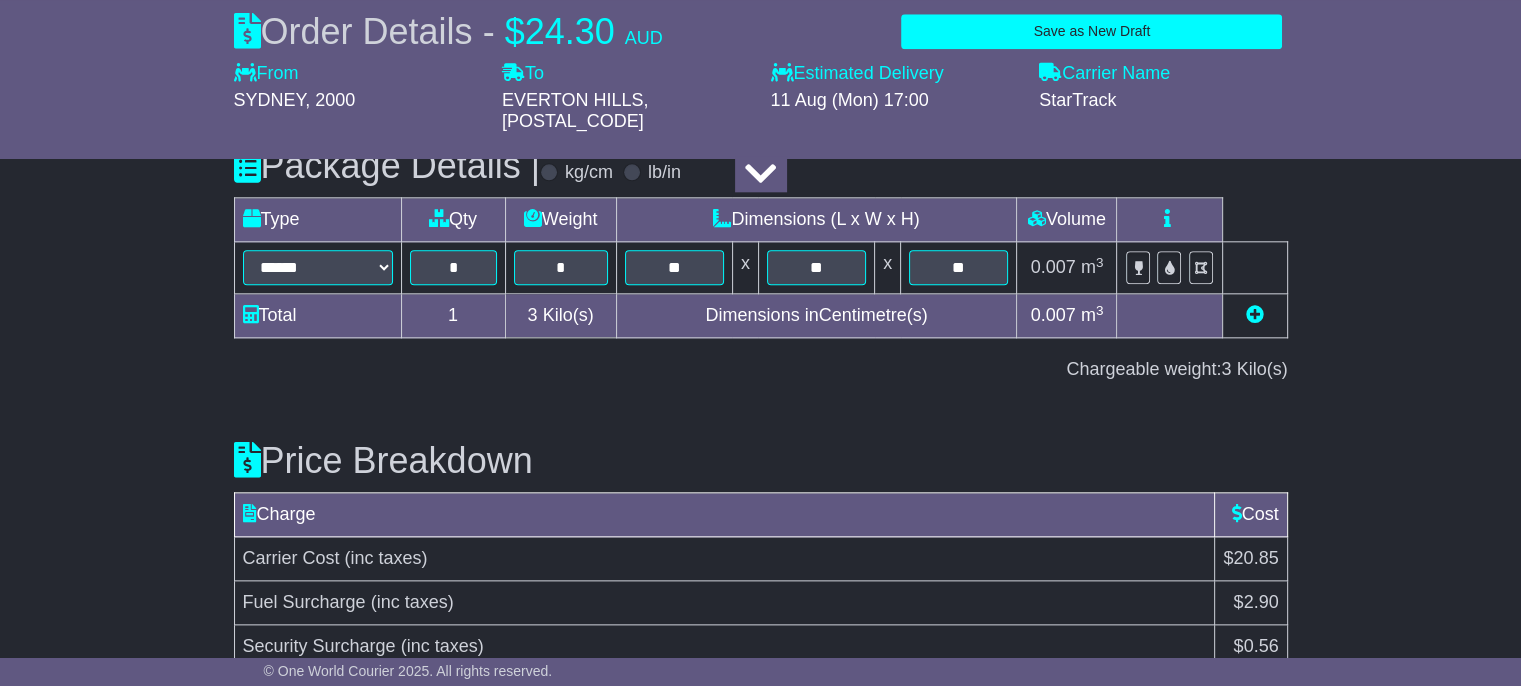 scroll, scrollTop: 2316, scrollLeft: 0, axis: vertical 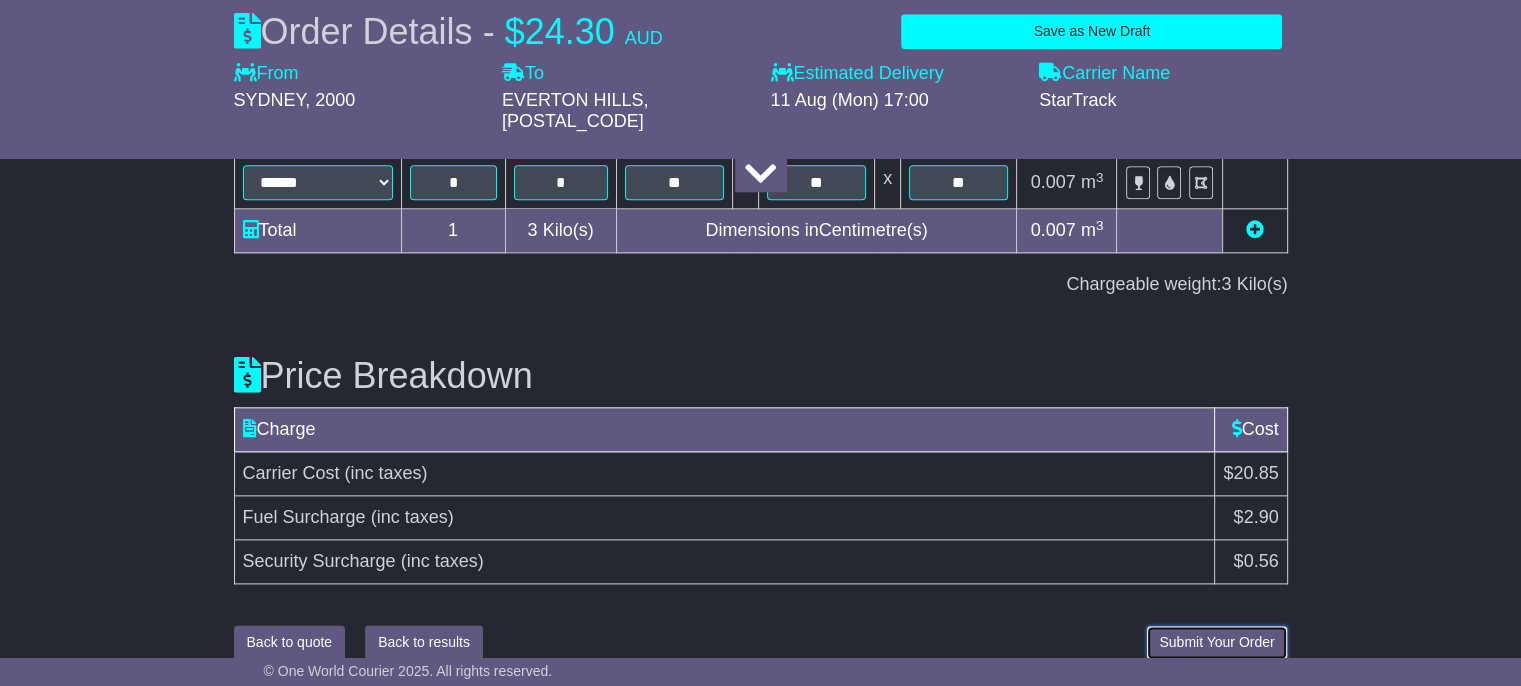 click on "Submit Your Order" at bounding box center [1216, 642] 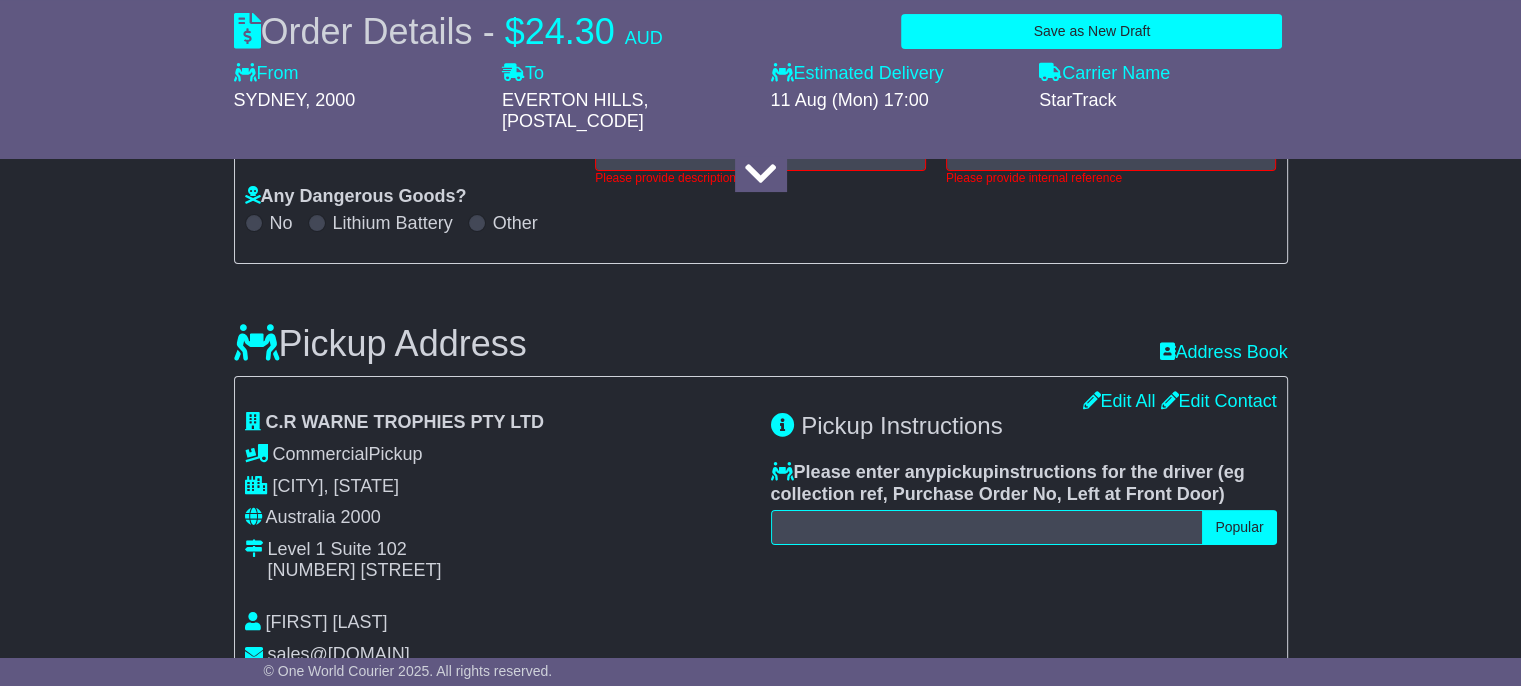 scroll, scrollTop: 292, scrollLeft: 0, axis: vertical 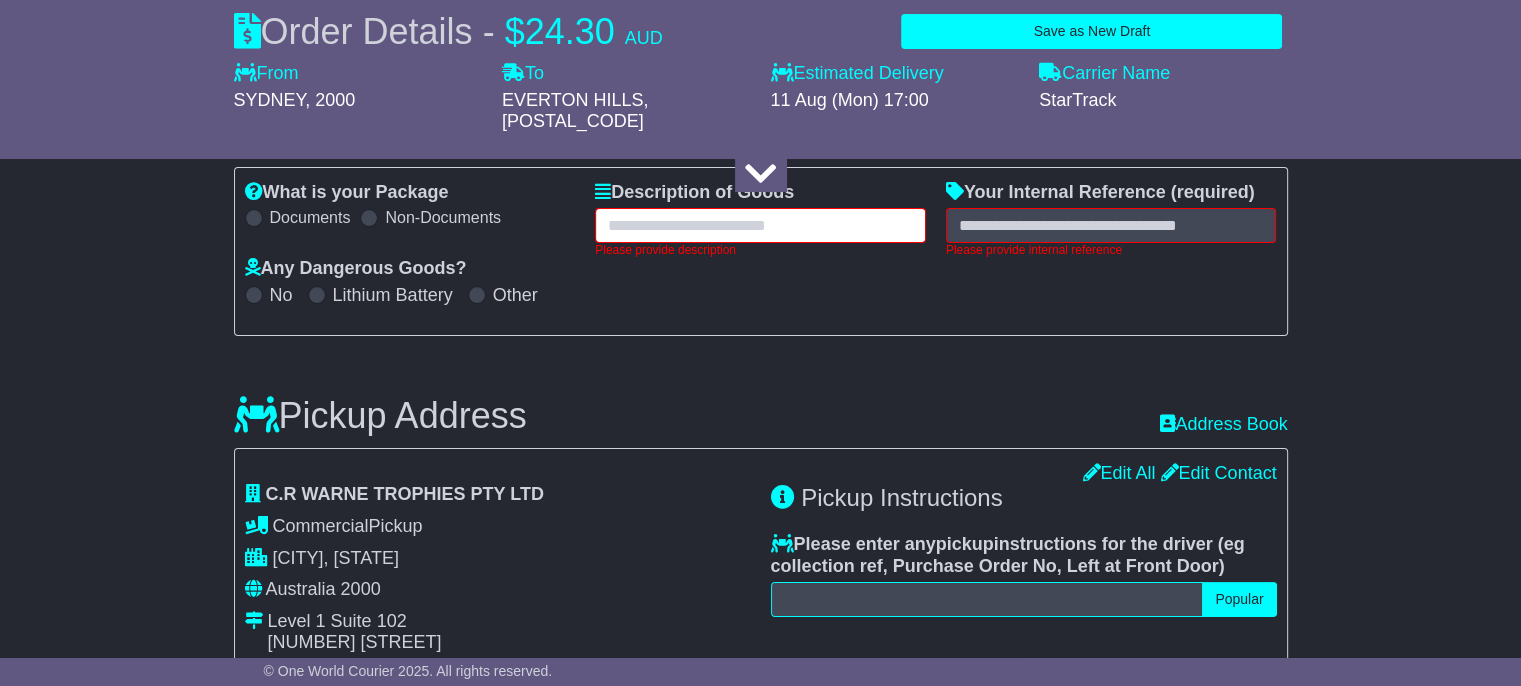click at bounding box center (760, 225) 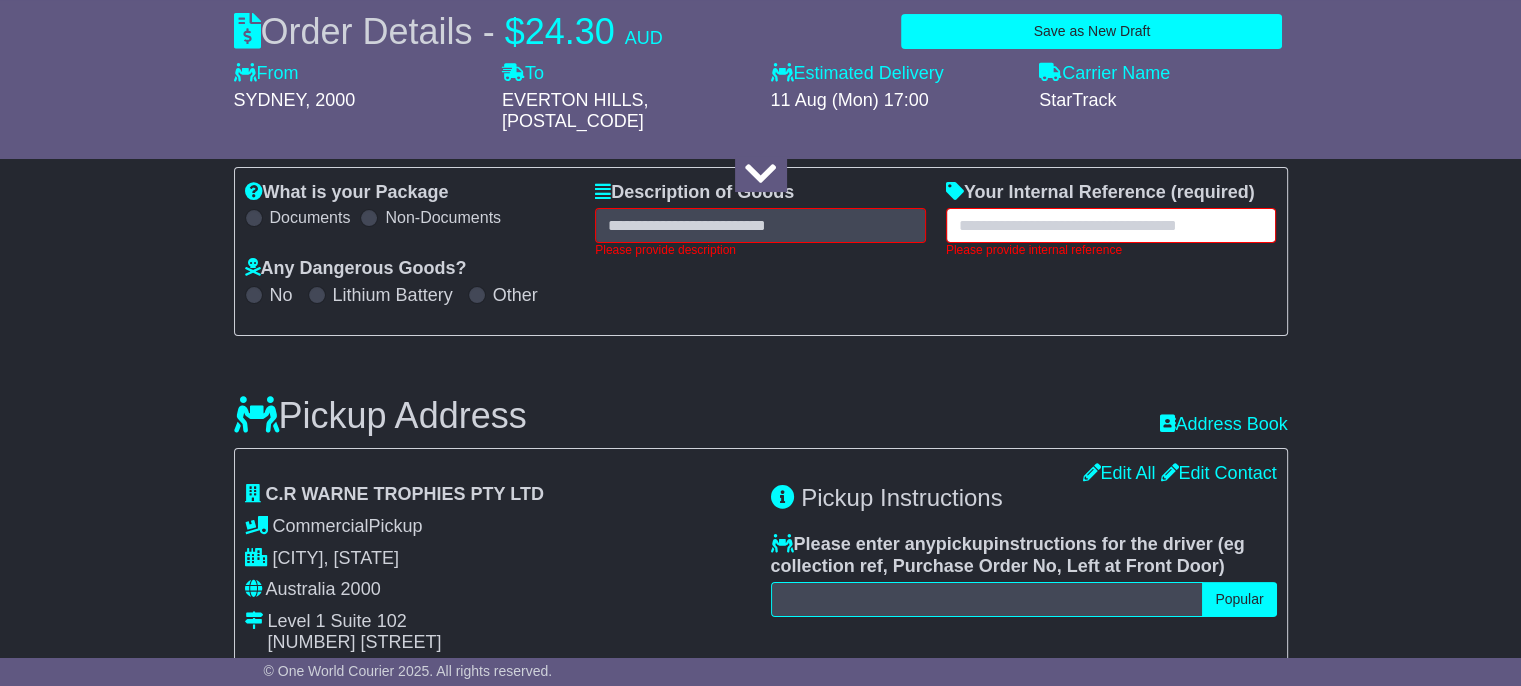 click at bounding box center [1111, 225] 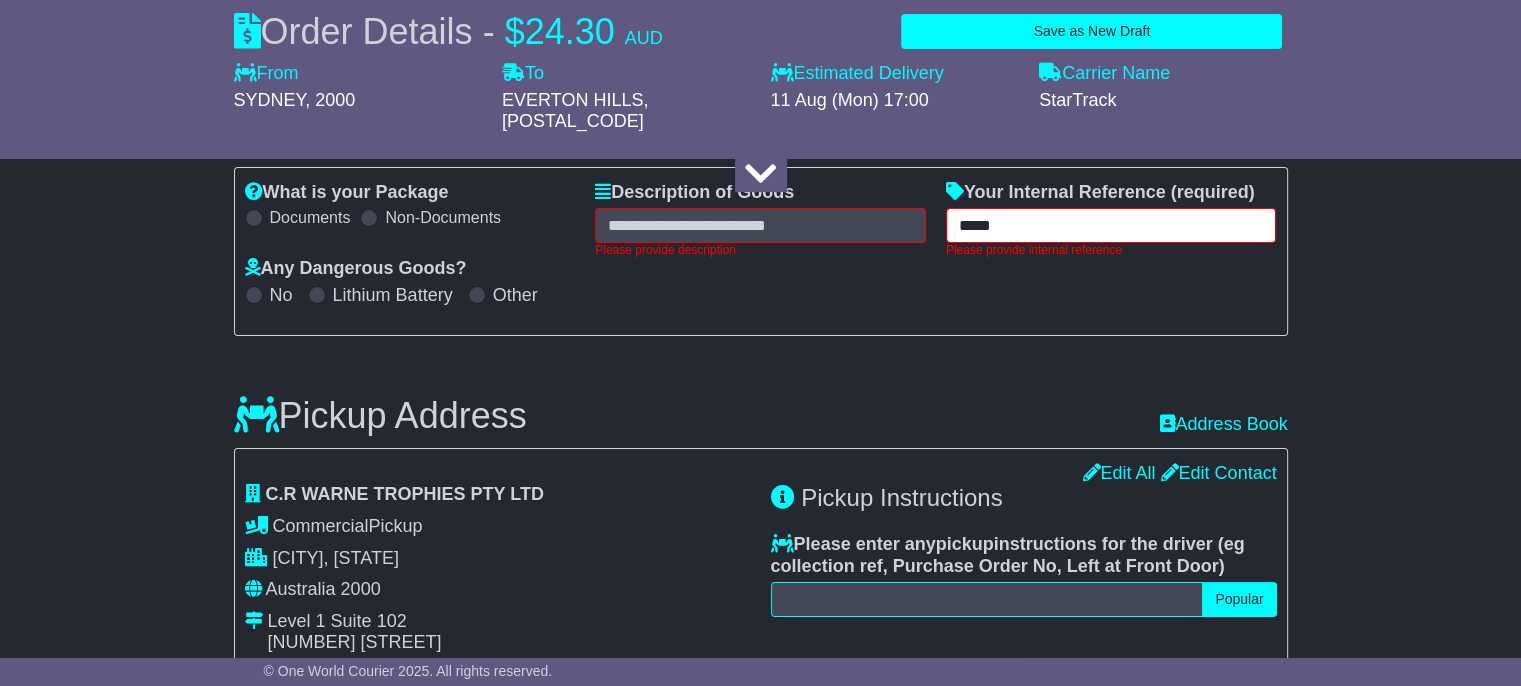 type on "*****" 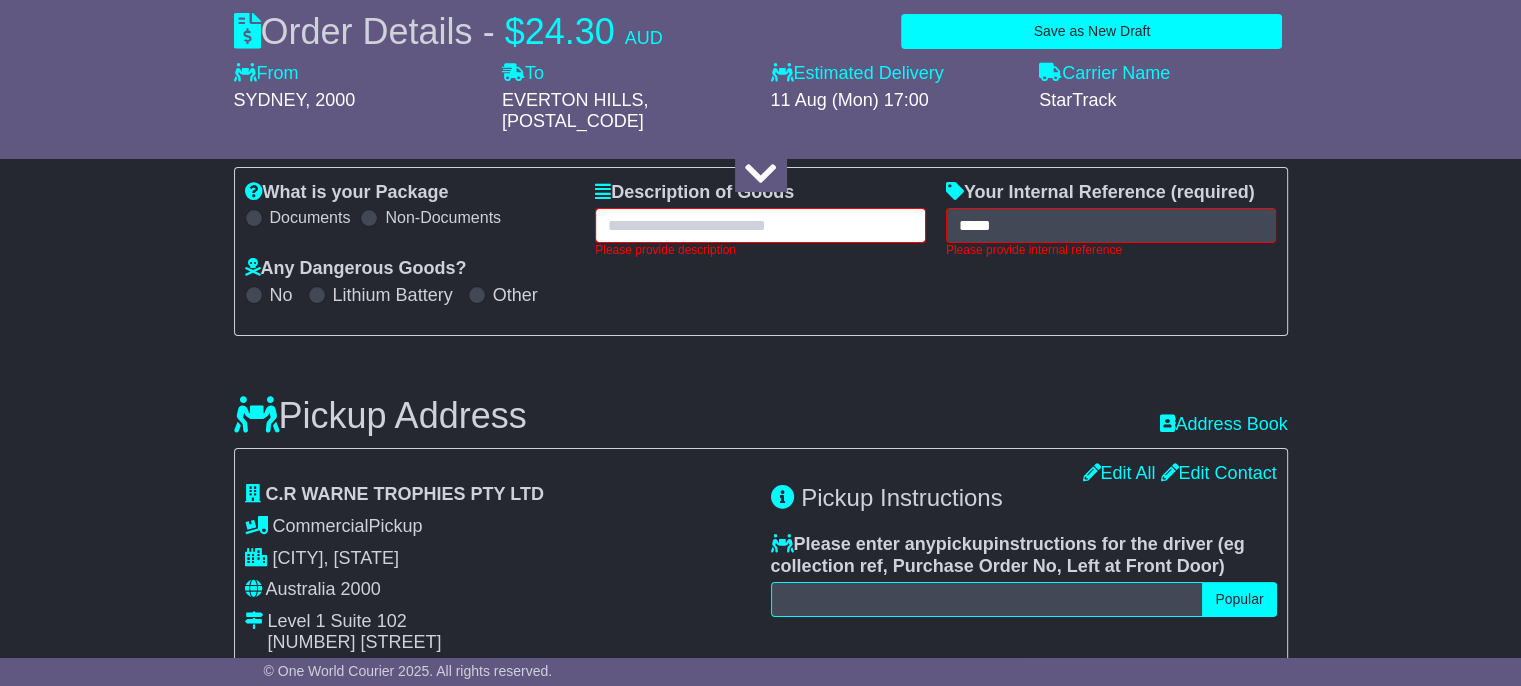 click at bounding box center (760, 225) 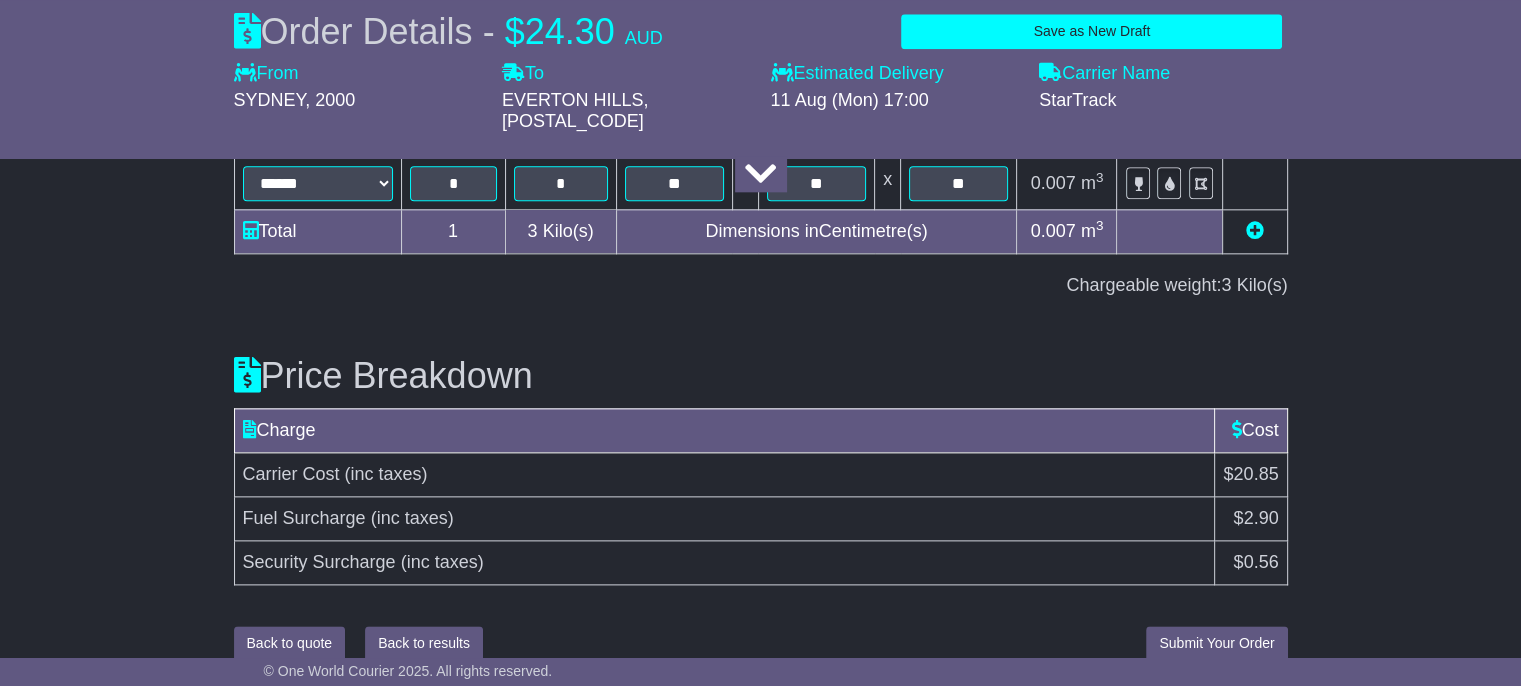 type on "******" 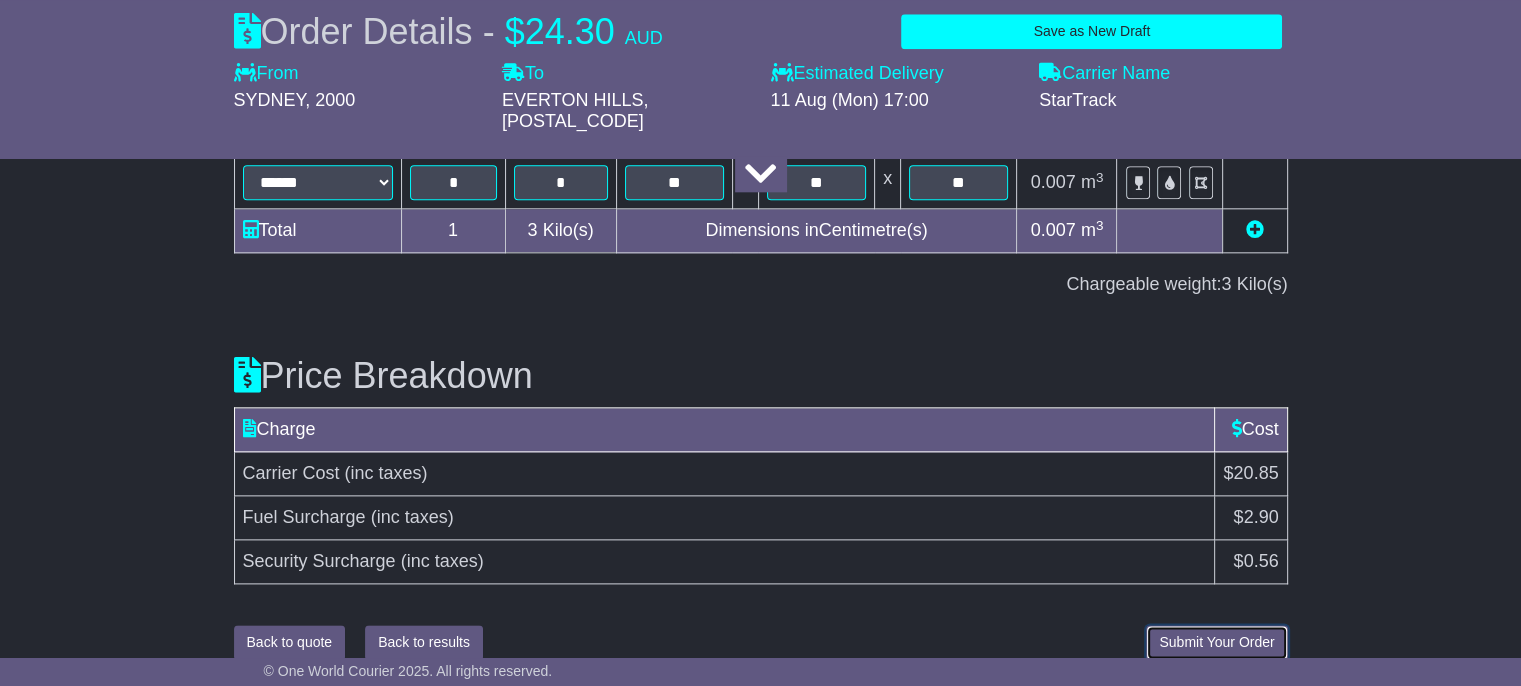 click on "Submit Your Order" at bounding box center (1216, 642) 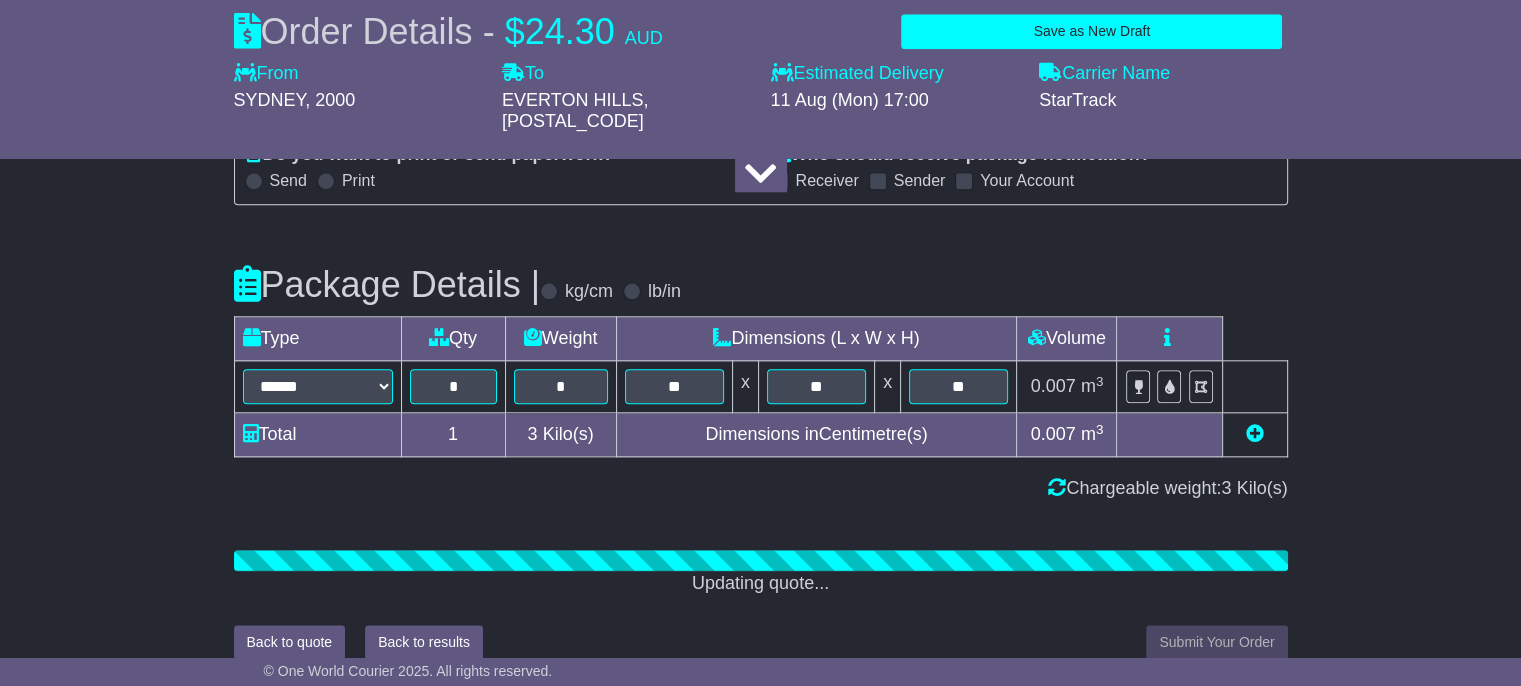 scroll, scrollTop: 2316, scrollLeft: 0, axis: vertical 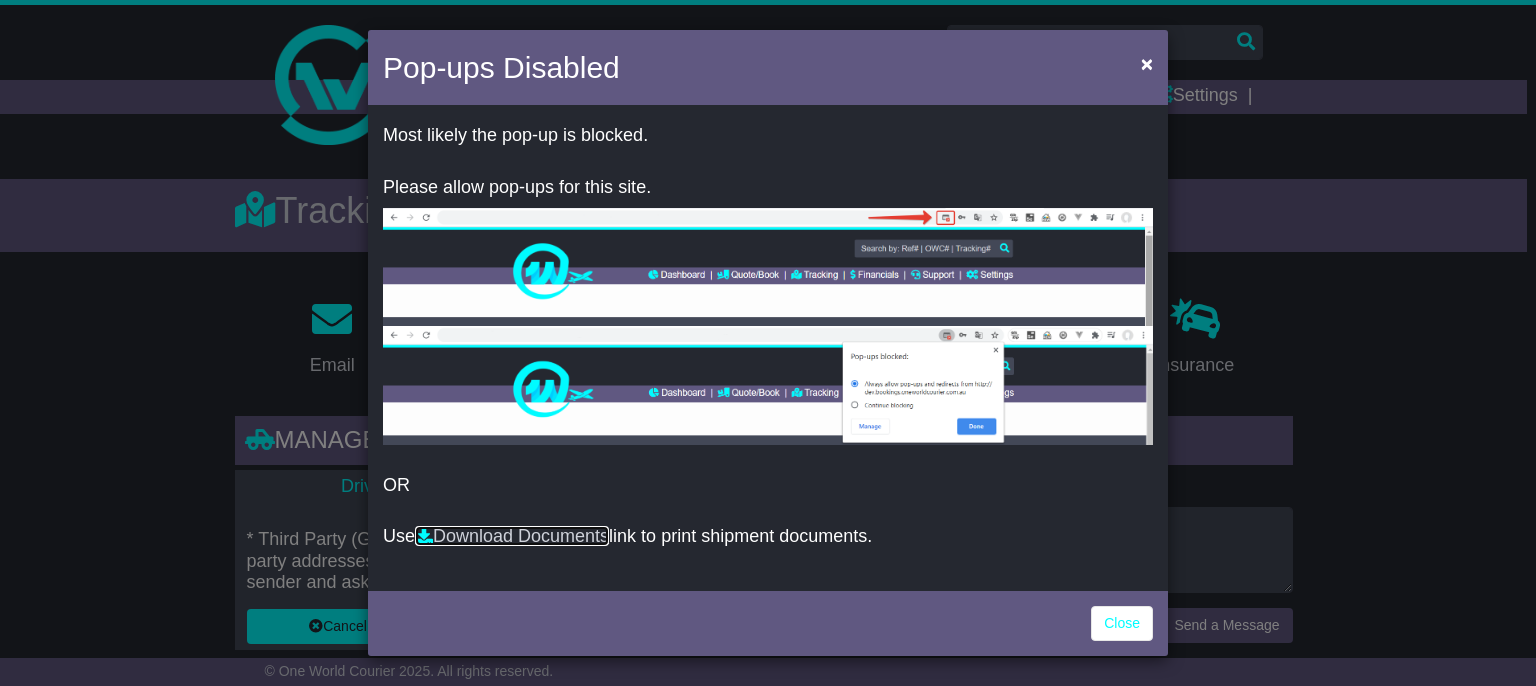 click on "Download Documents" at bounding box center (512, 536) 